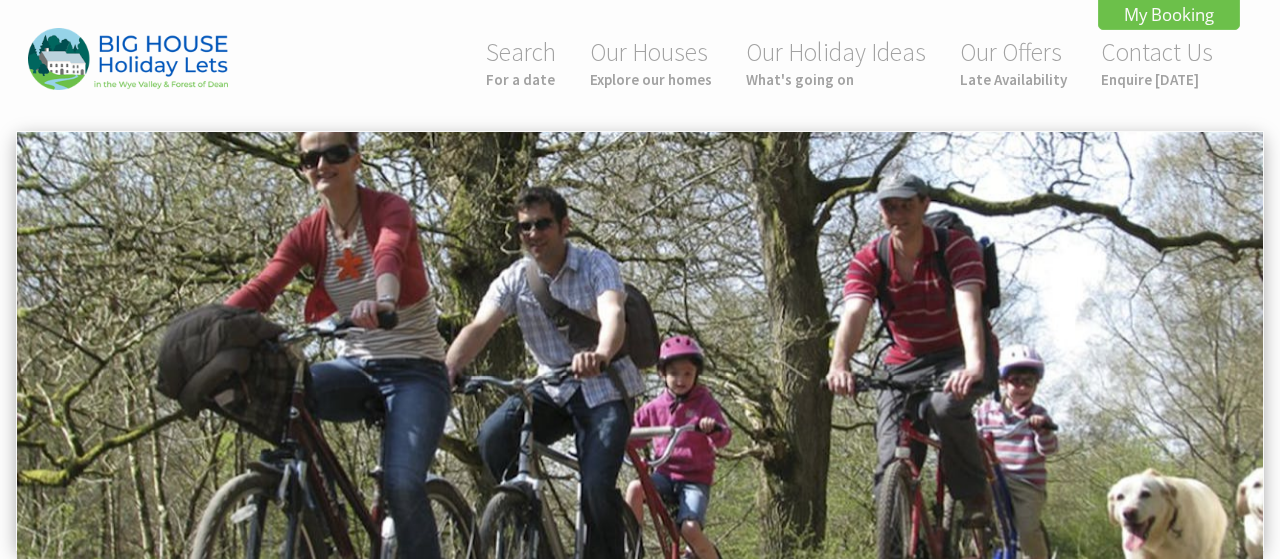 scroll, scrollTop: 0, scrollLeft: 0, axis: both 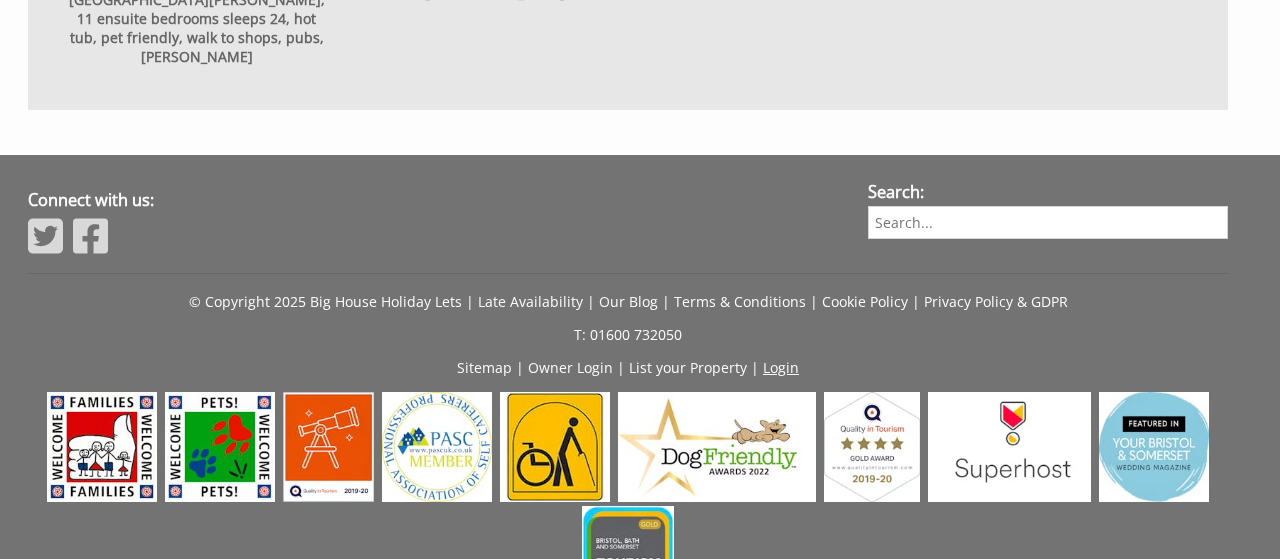 click on "Login" at bounding box center (781, 367) 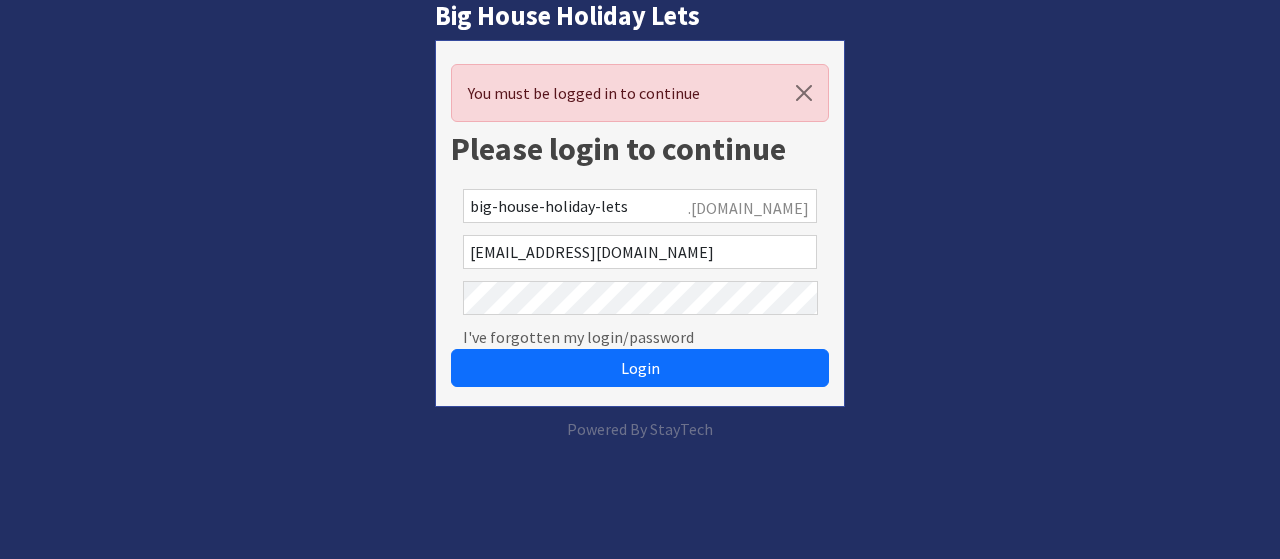 scroll, scrollTop: 0, scrollLeft: 0, axis: both 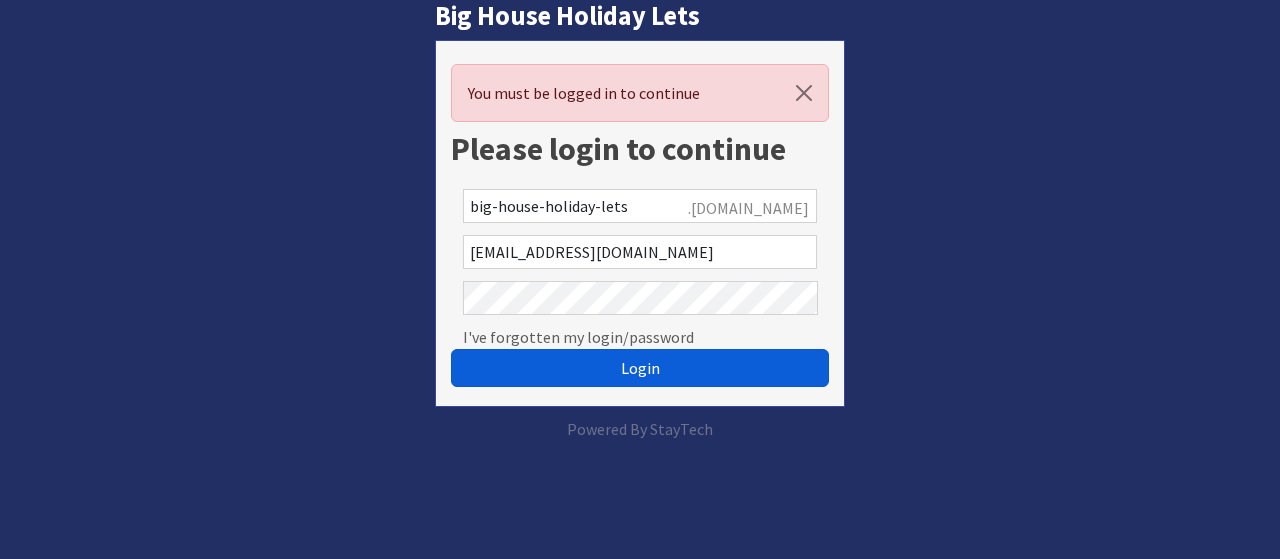 click on "Login" at bounding box center [640, 368] 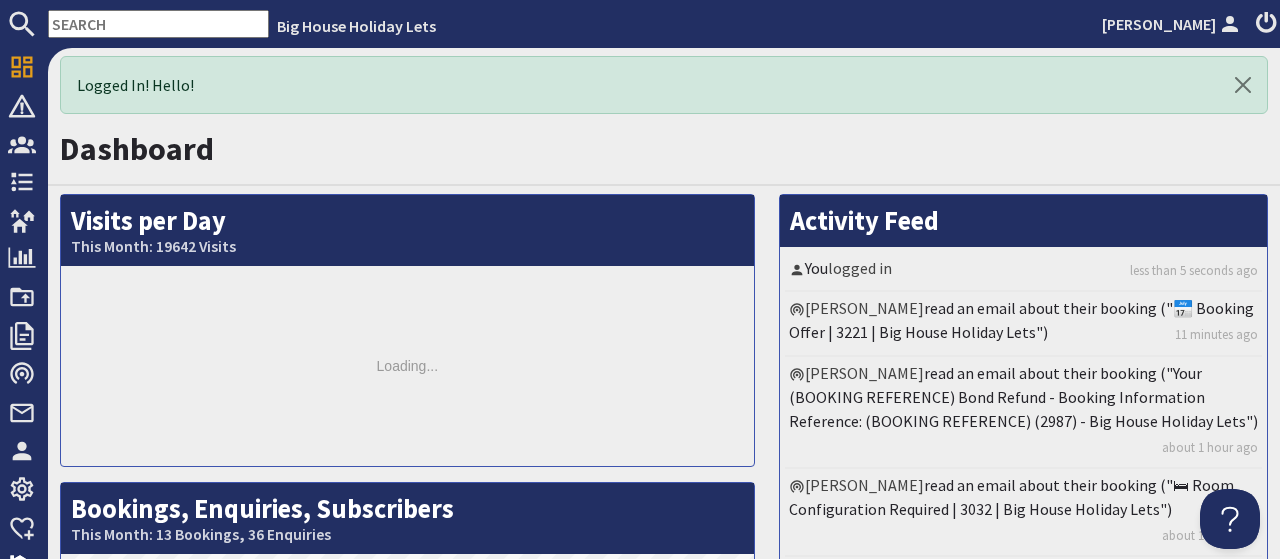 scroll, scrollTop: 0, scrollLeft: 0, axis: both 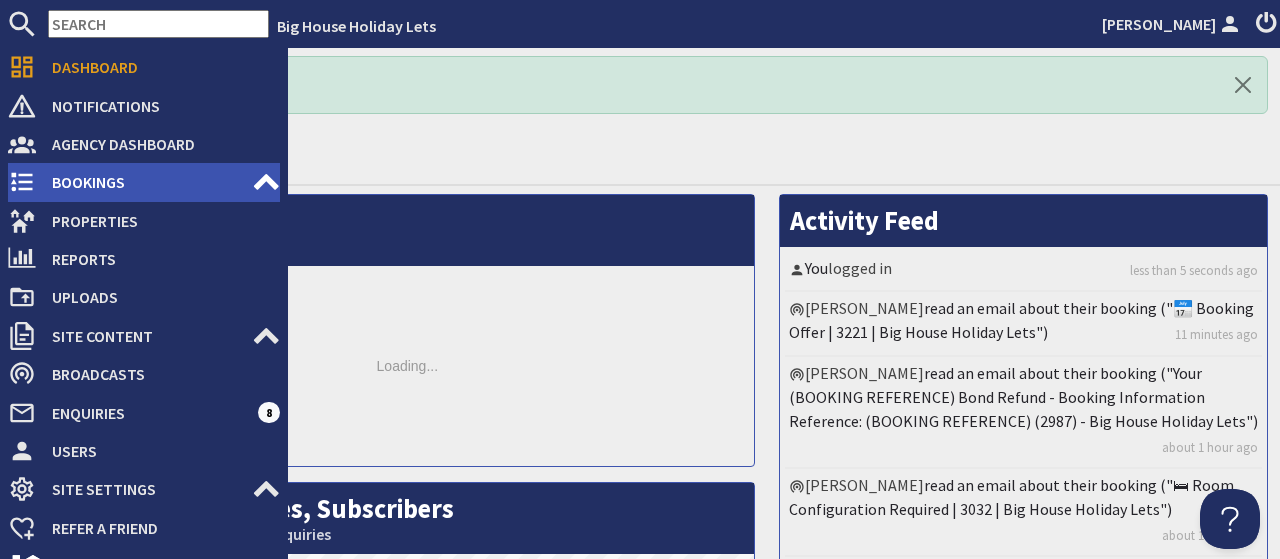 click on "Bookings" at bounding box center (144, 182) 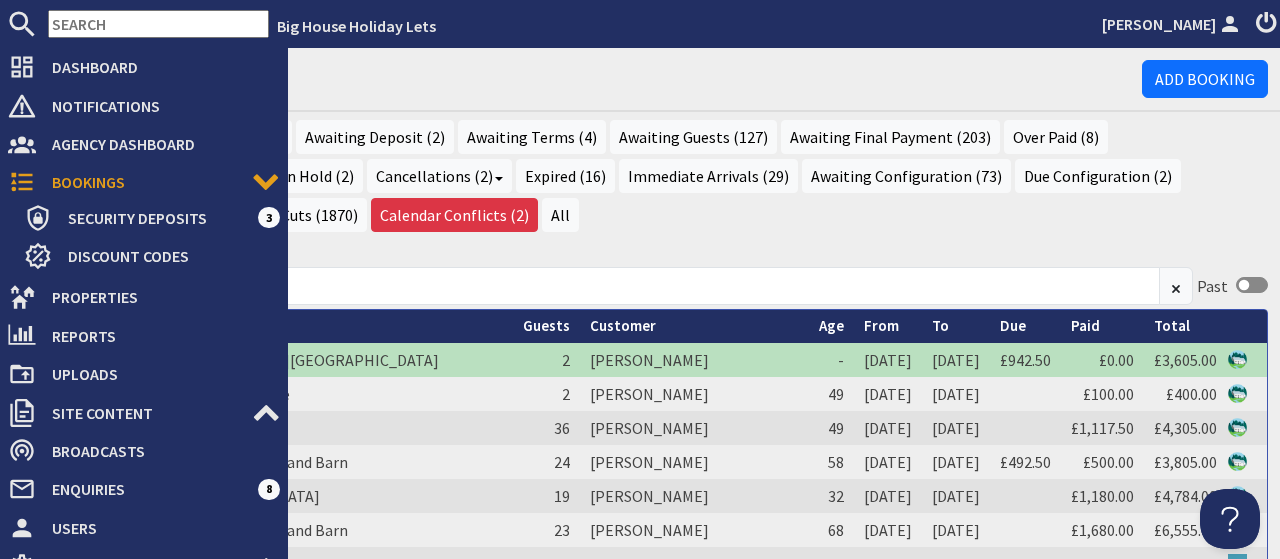 scroll, scrollTop: 0, scrollLeft: 0, axis: both 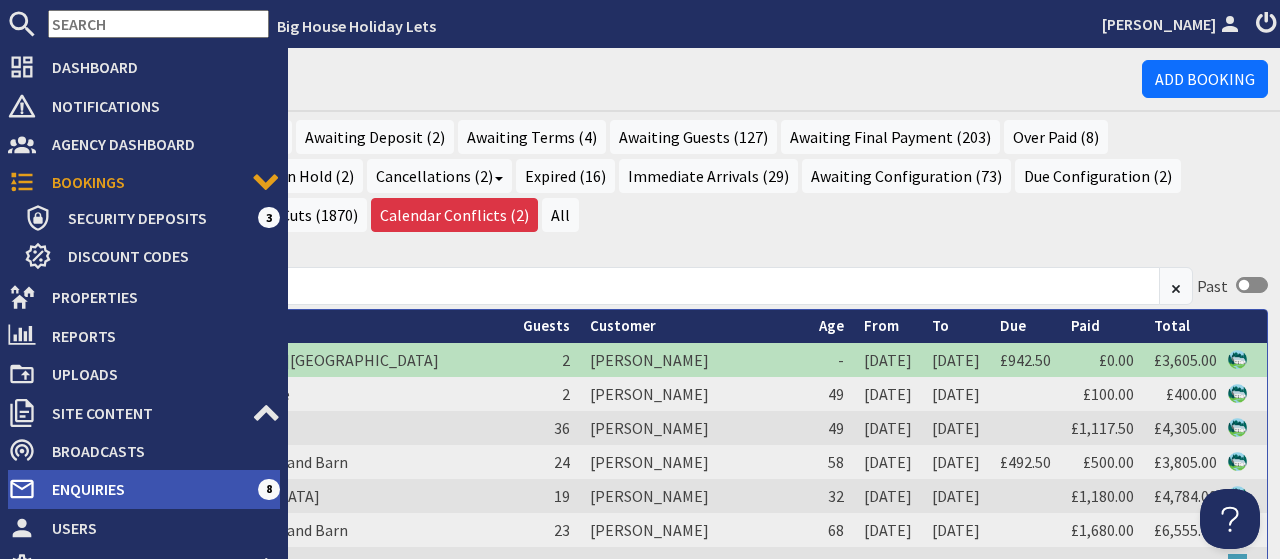 click on "Enquiries" at bounding box center [147, 489] 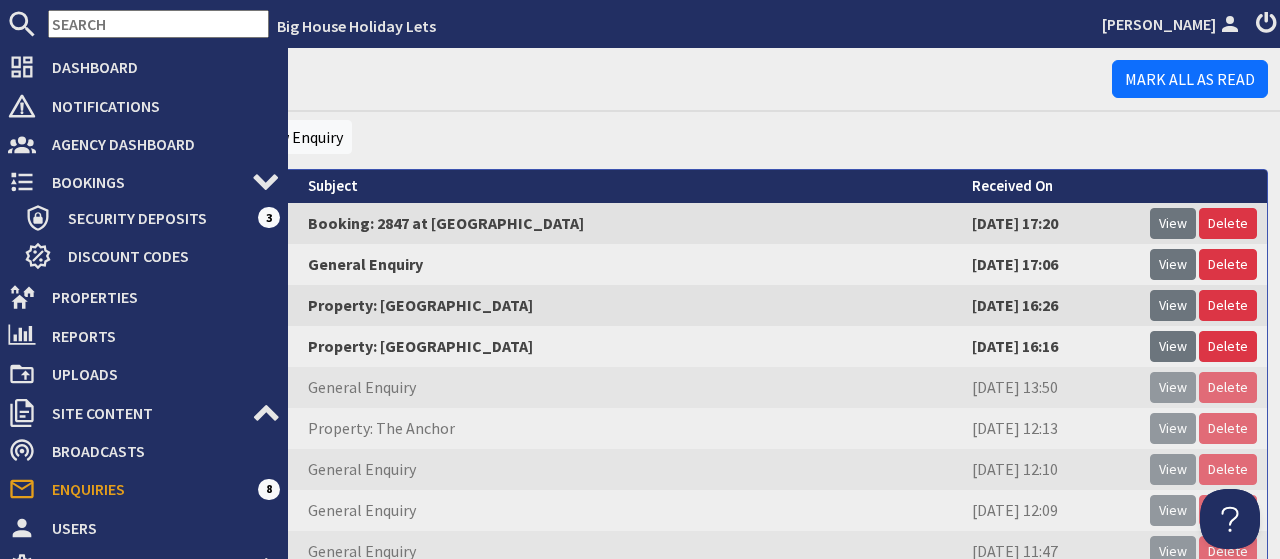 scroll, scrollTop: 0, scrollLeft: 0, axis: both 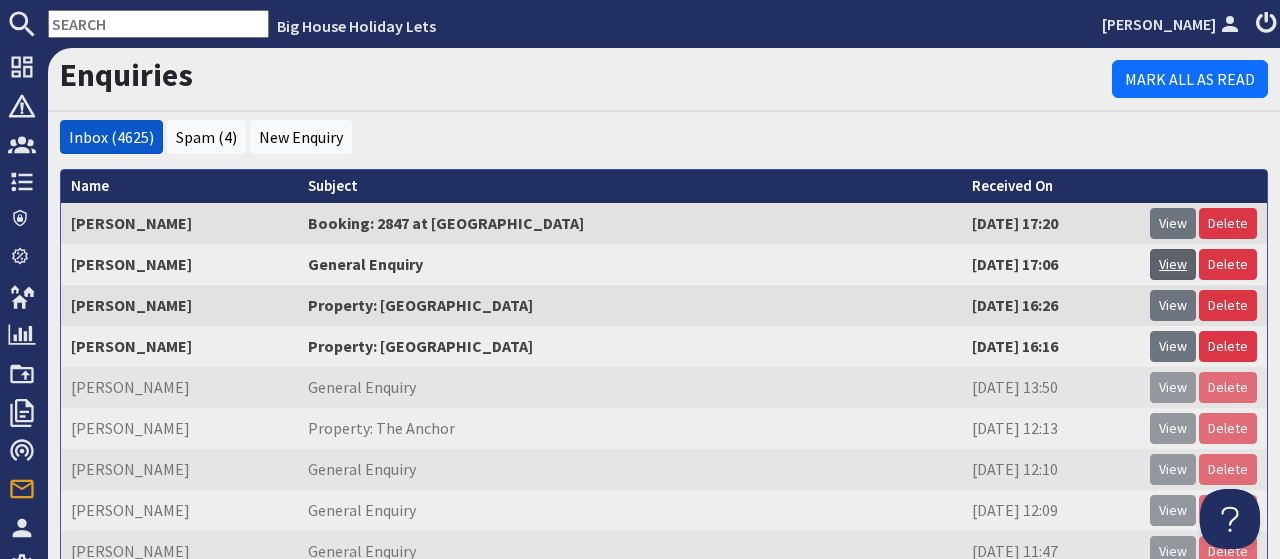 click on "View" at bounding box center (1173, 264) 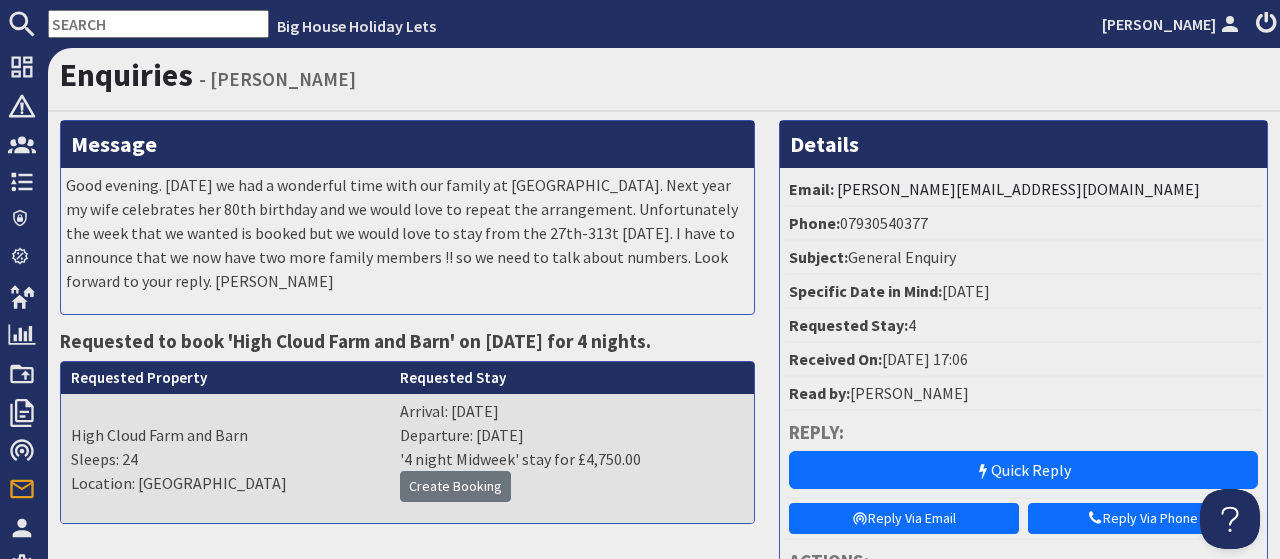scroll, scrollTop: 0, scrollLeft: 0, axis: both 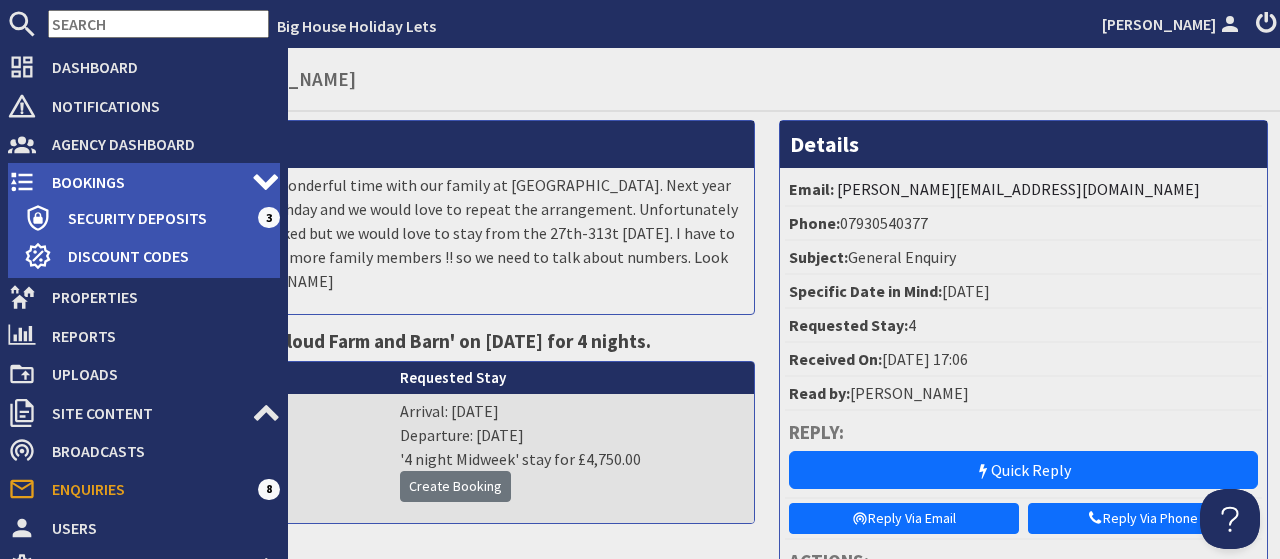 click on "Bookings" at bounding box center [144, 182] 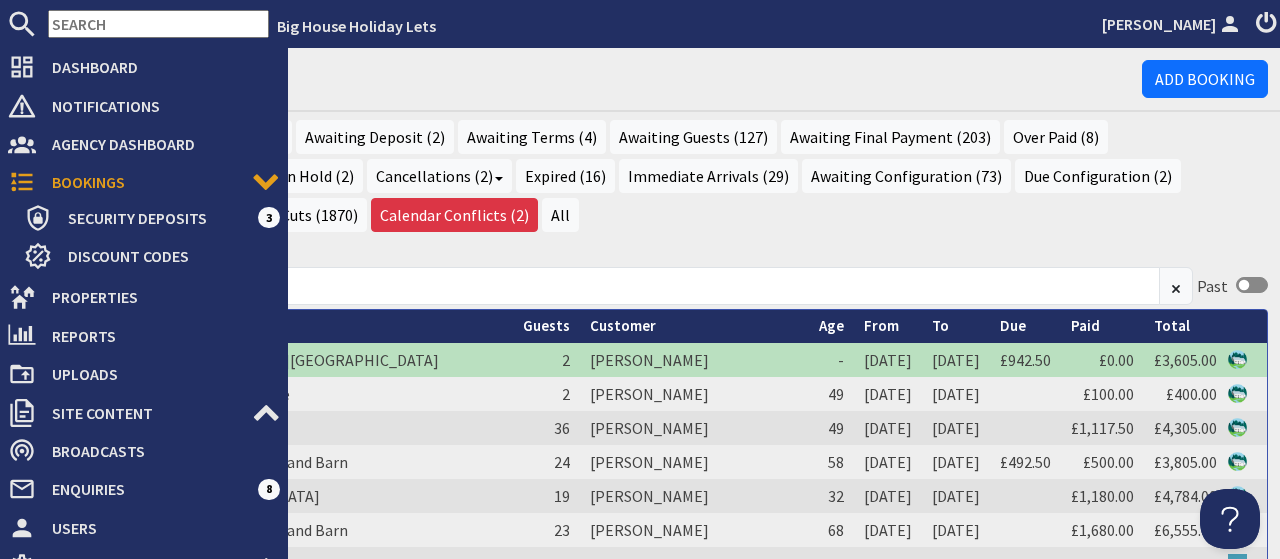 scroll, scrollTop: 0, scrollLeft: 0, axis: both 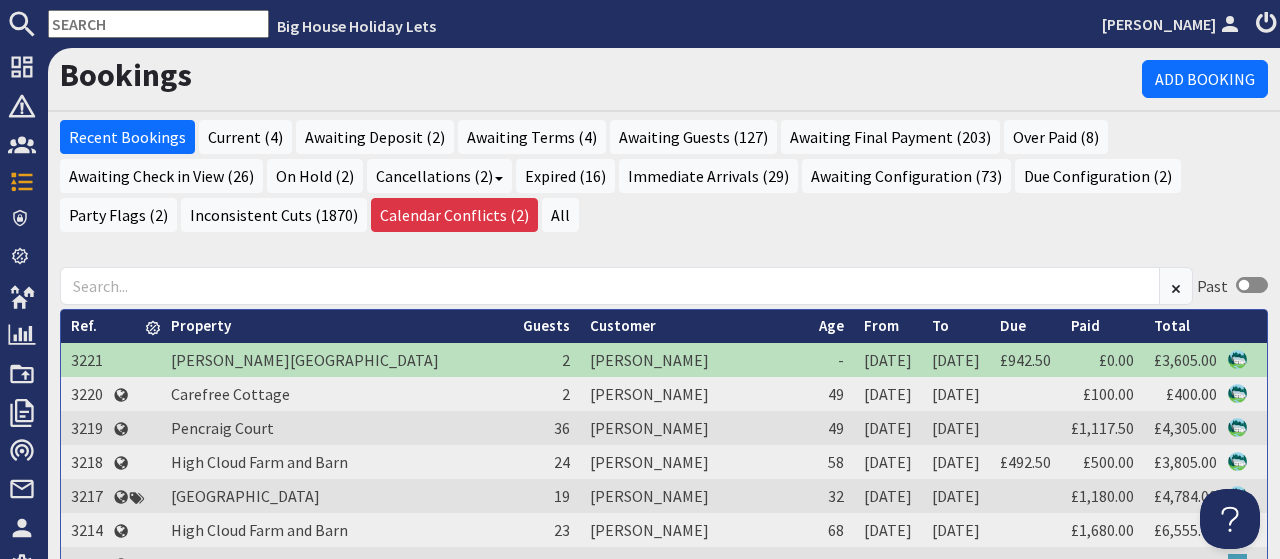 click at bounding box center (158, 24) 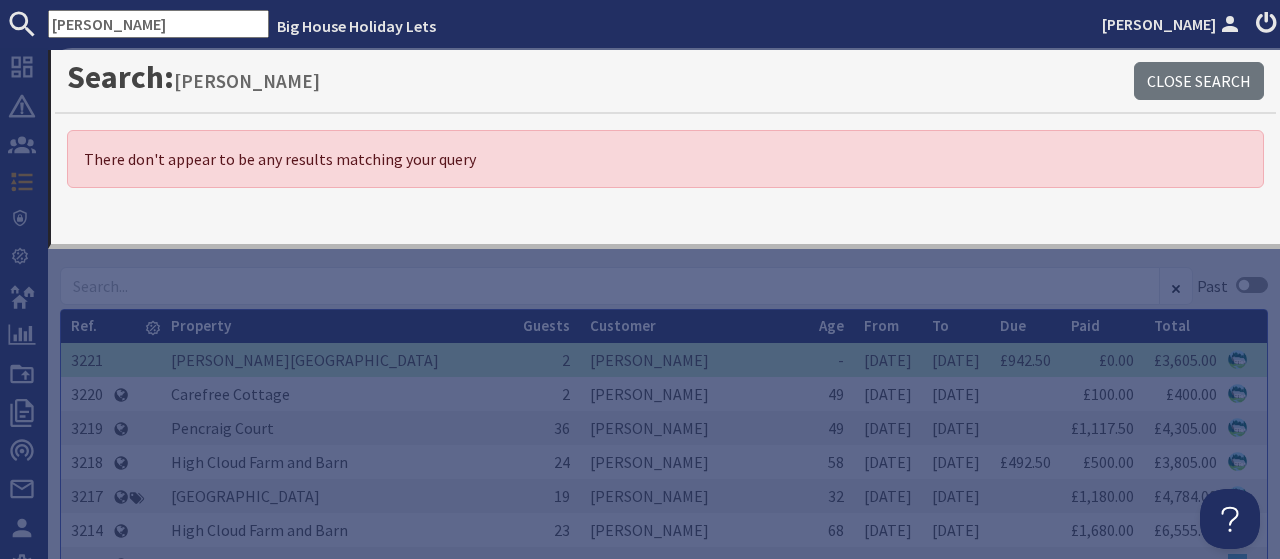 click on "ohara" at bounding box center [158, 24] 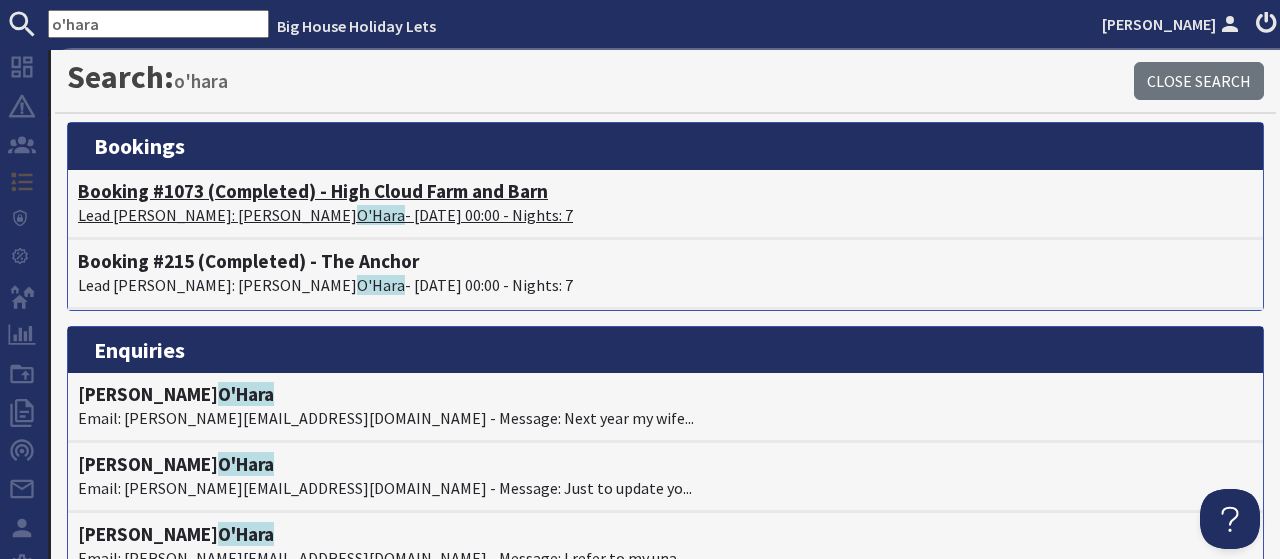 type on "o'hara" 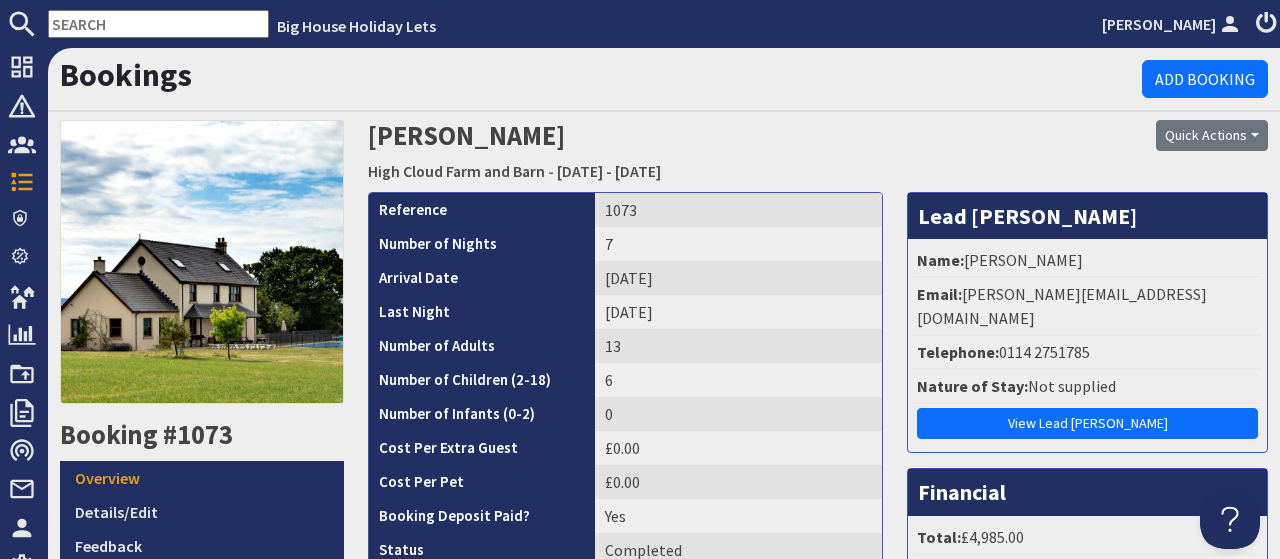 scroll, scrollTop: 0, scrollLeft: 0, axis: both 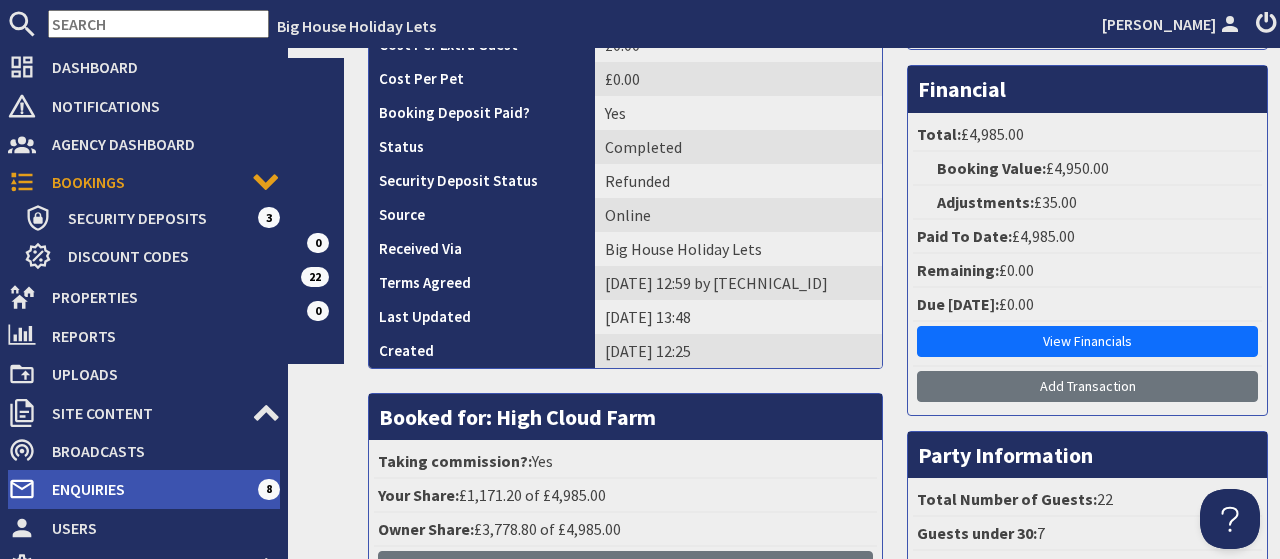 click on "Enquiries" at bounding box center (147, 489) 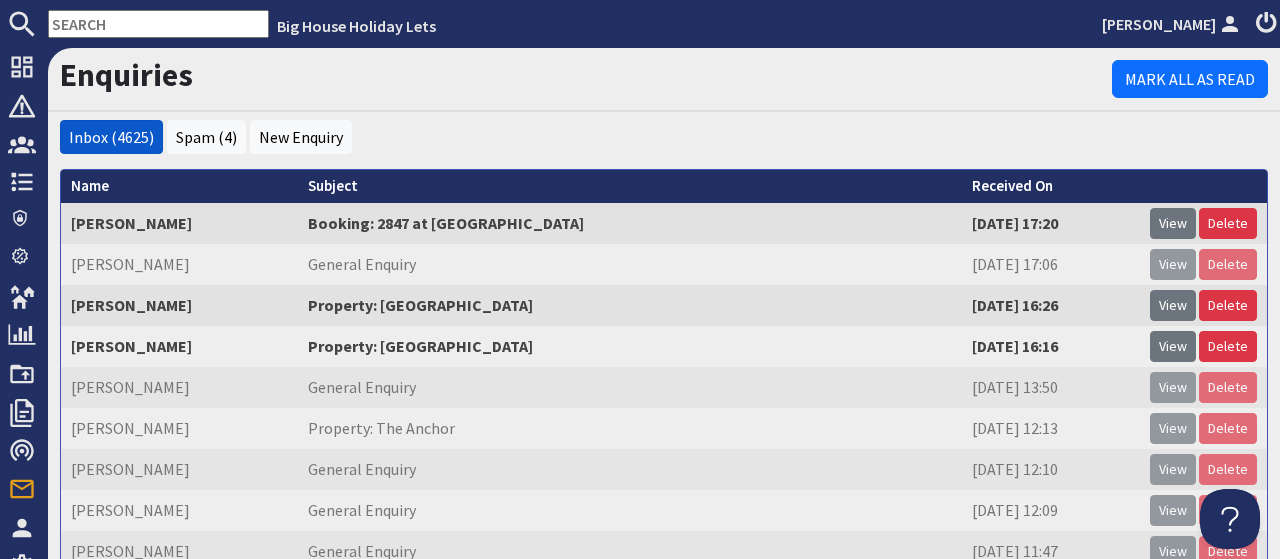 scroll, scrollTop: 0, scrollLeft: 0, axis: both 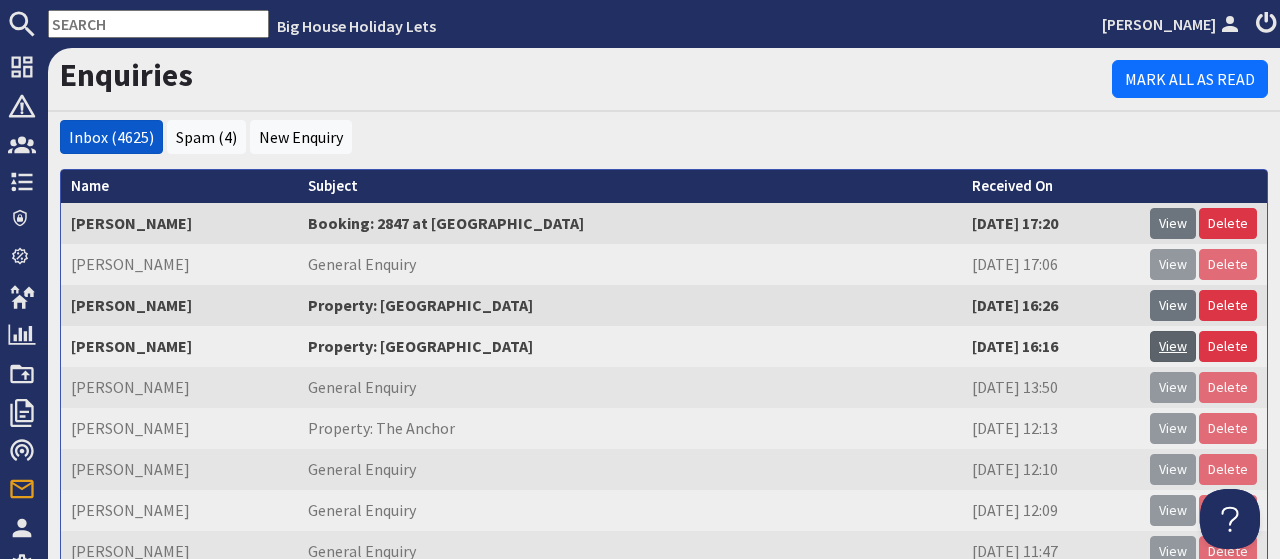 click on "View" at bounding box center (1173, 346) 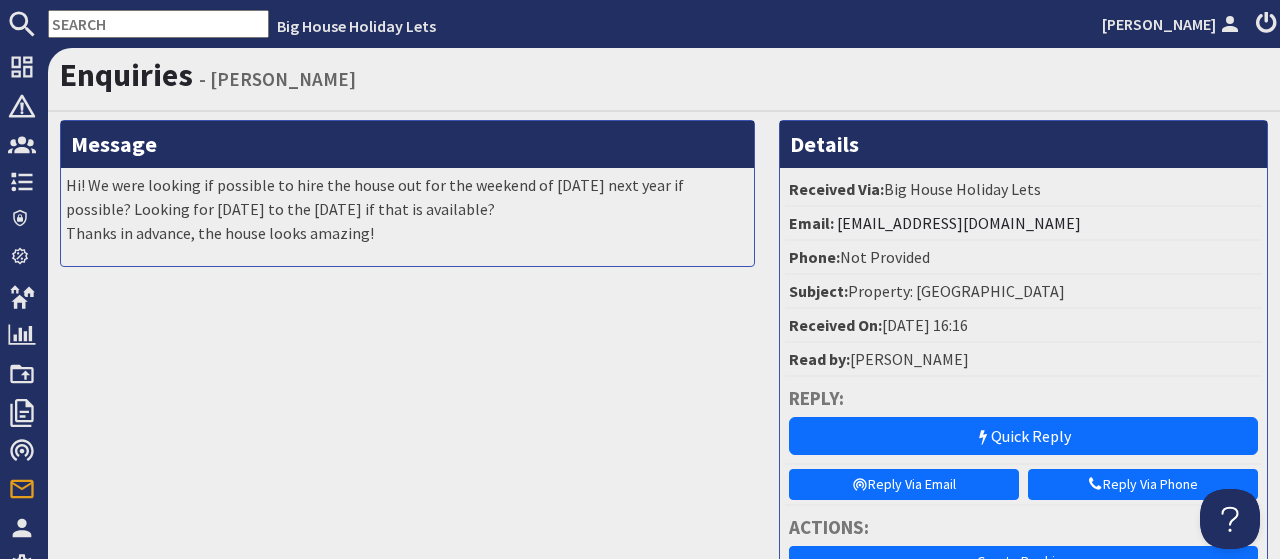 scroll, scrollTop: 0, scrollLeft: 0, axis: both 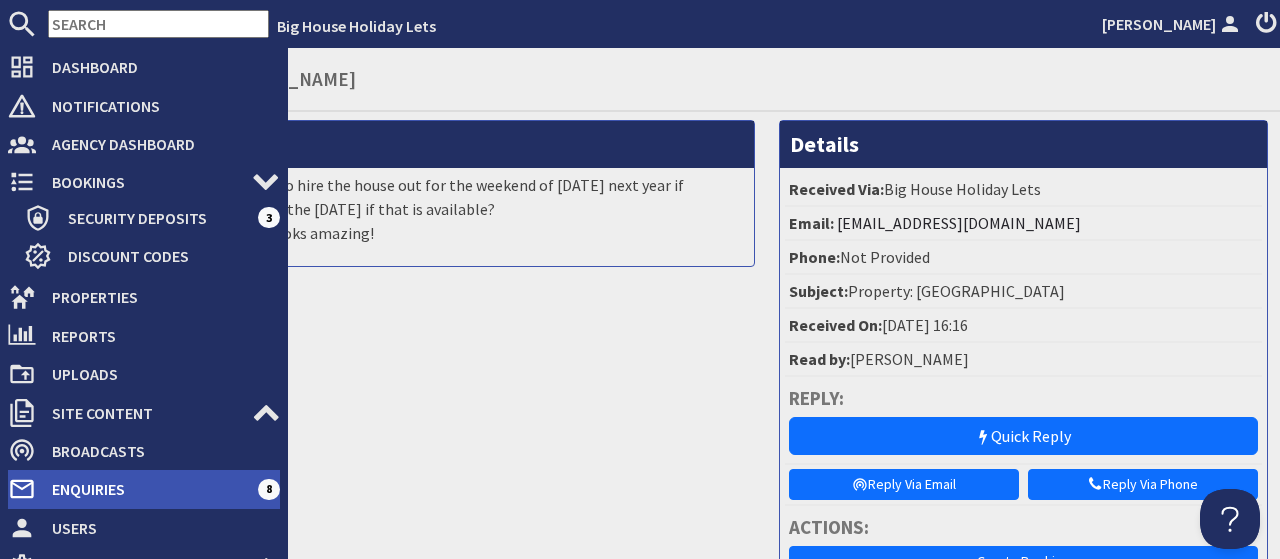 drag, startPoint x: 93, startPoint y: 479, endPoint x: 131, endPoint y: 478, distance: 38.013157 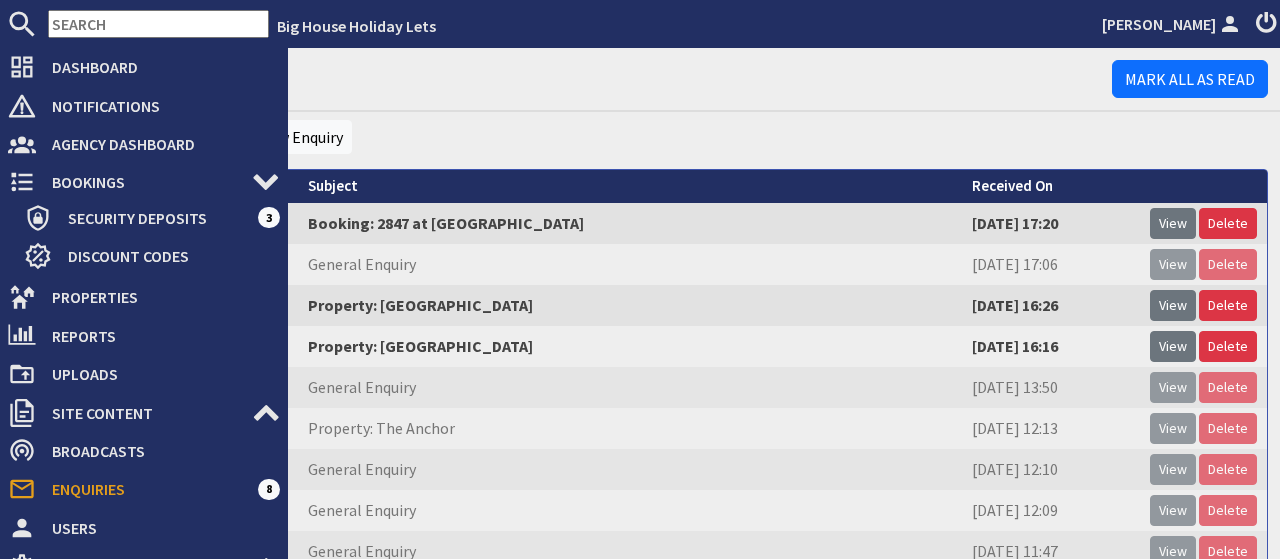 scroll, scrollTop: 0, scrollLeft: 0, axis: both 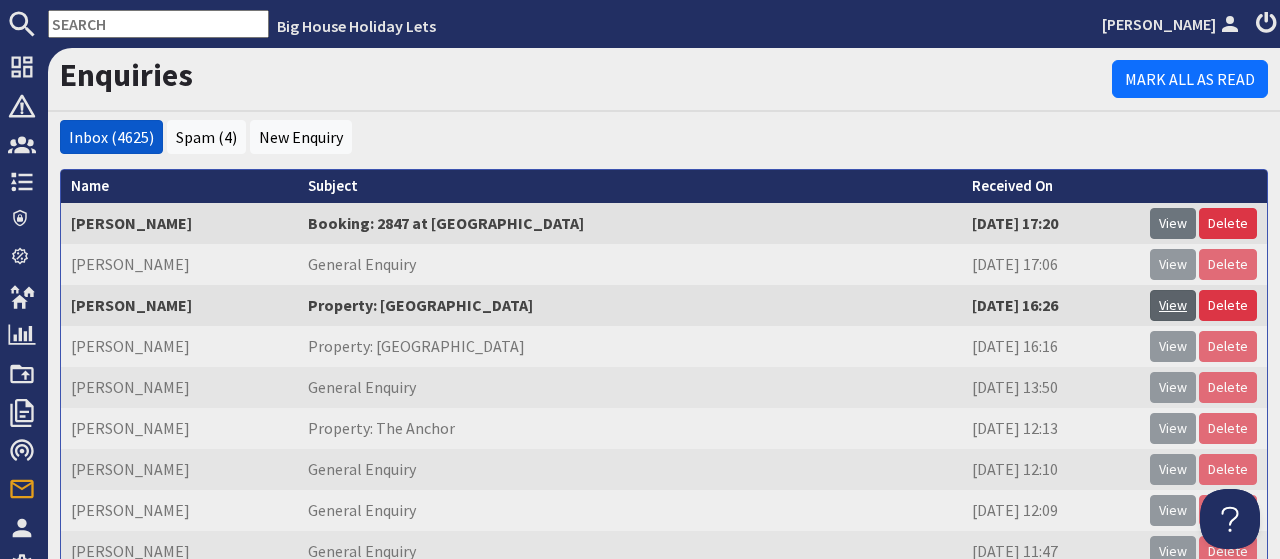 click on "View" at bounding box center (1173, 305) 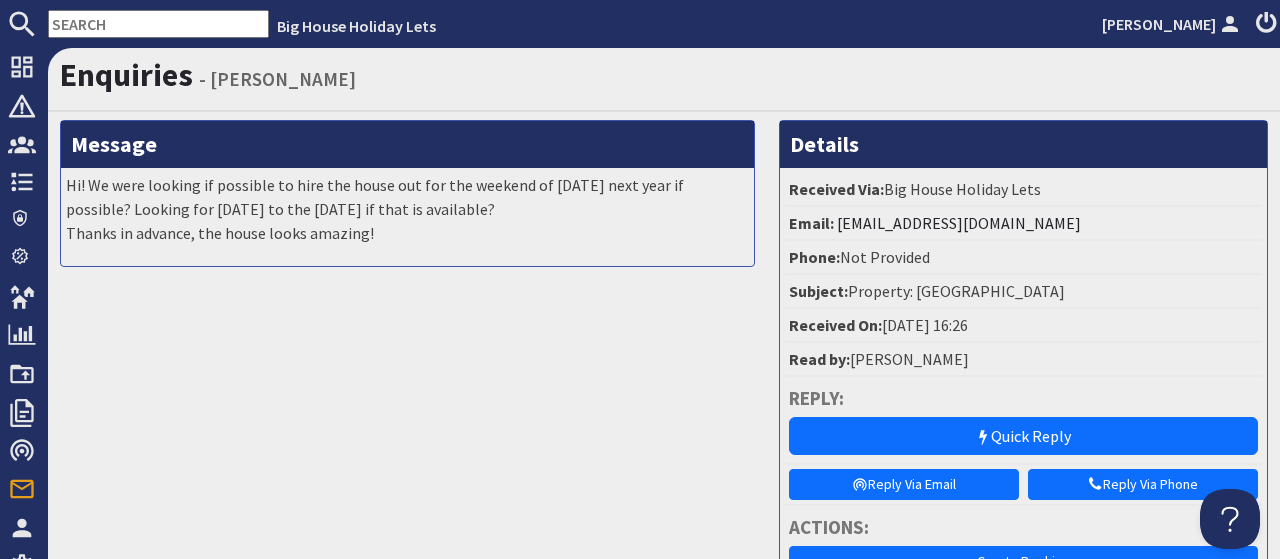 scroll, scrollTop: 0, scrollLeft: 0, axis: both 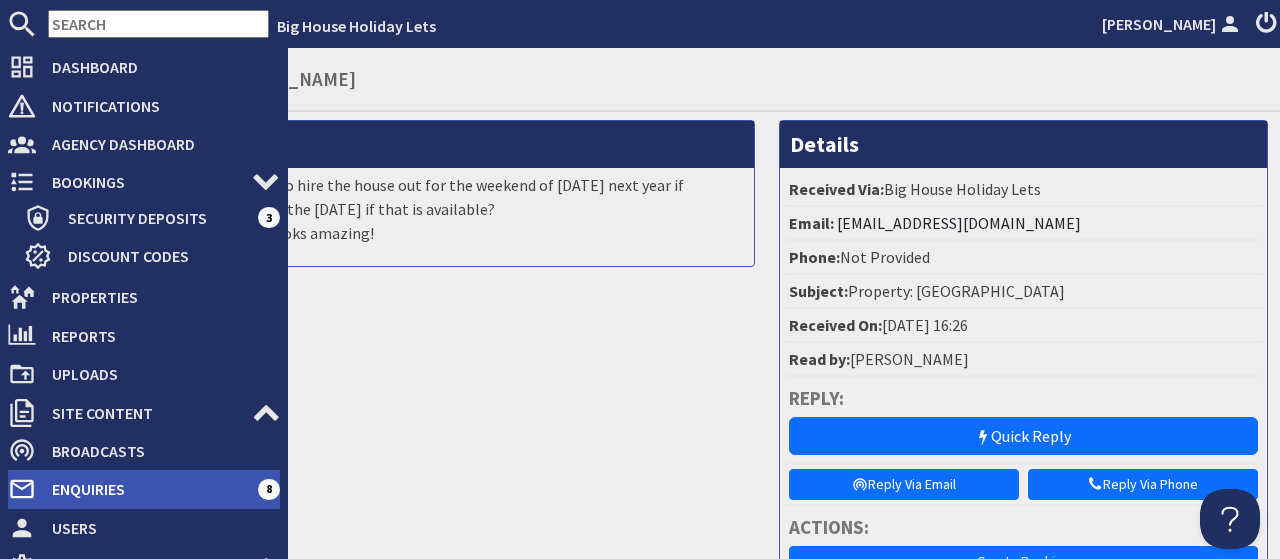click on "Enquiries" at bounding box center (147, 489) 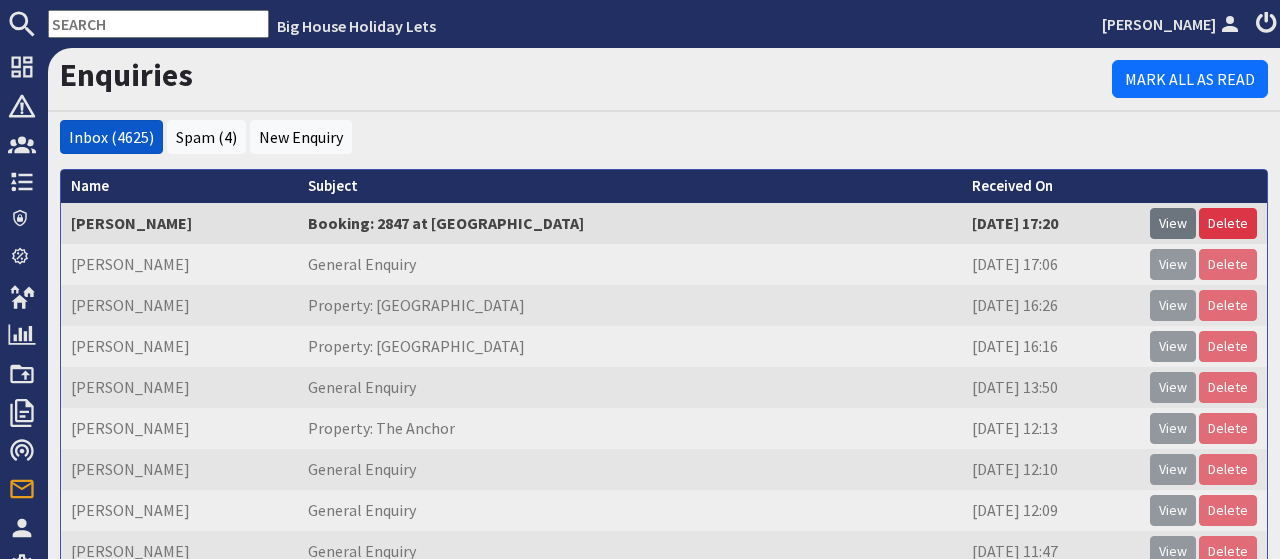 scroll, scrollTop: 0, scrollLeft: 0, axis: both 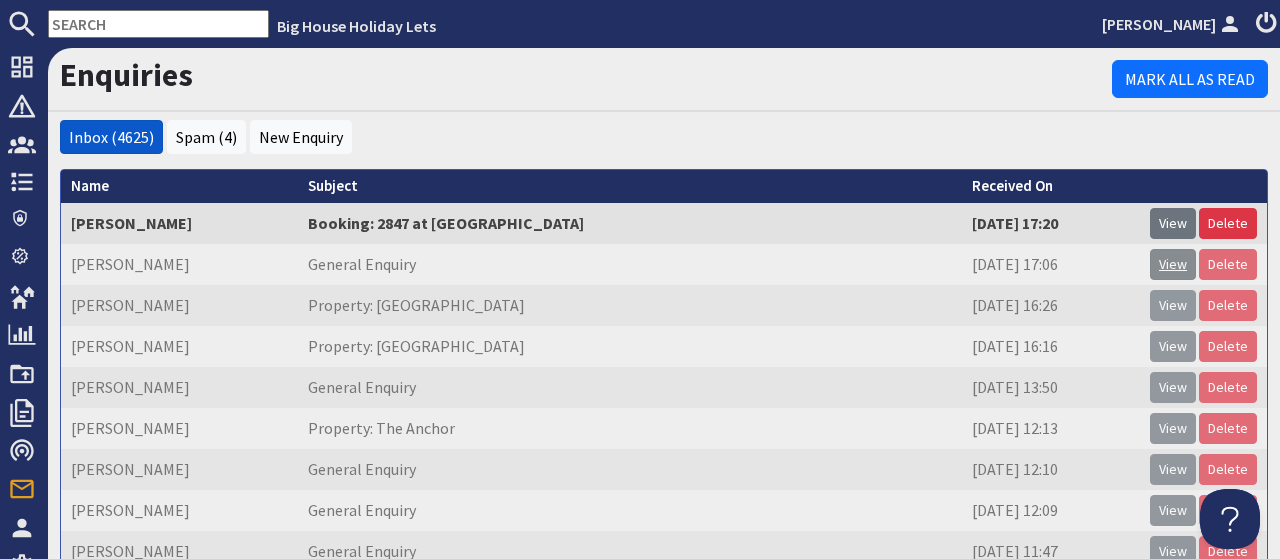 click on "View" at bounding box center (1173, 264) 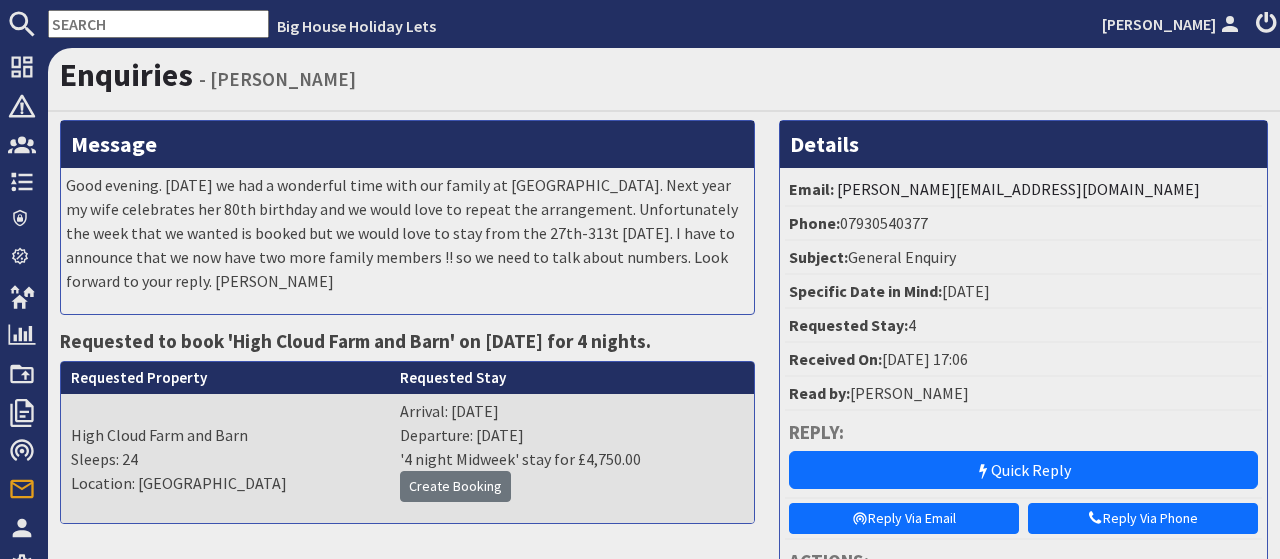 scroll, scrollTop: 0, scrollLeft: 0, axis: both 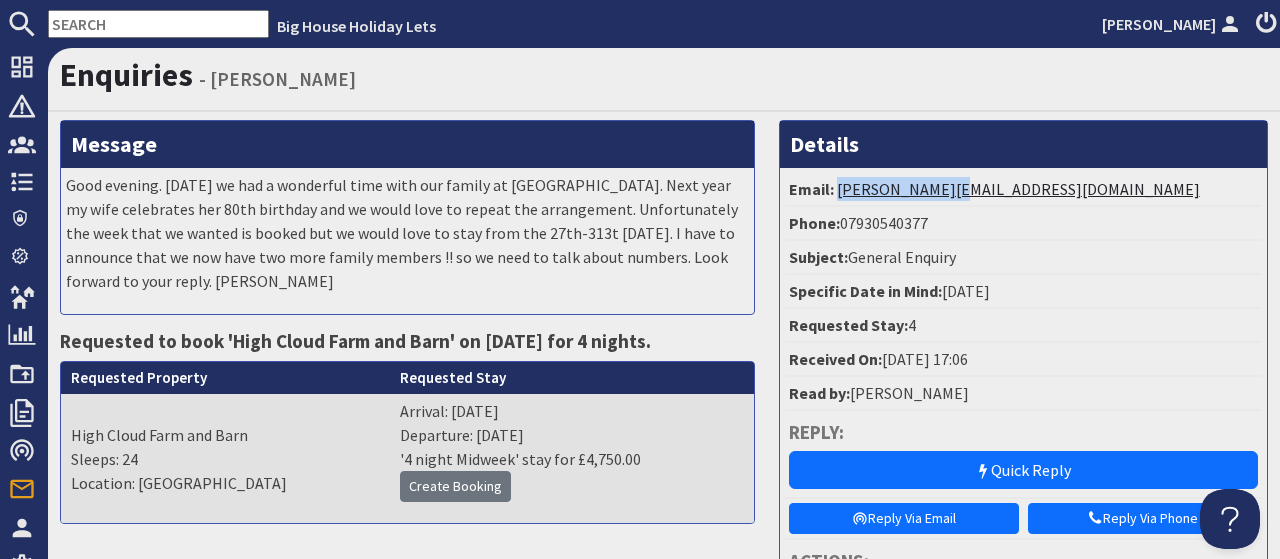 drag, startPoint x: 981, startPoint y: 181, endPoint x: 837, endPoint y: 185, distance: 144.05554 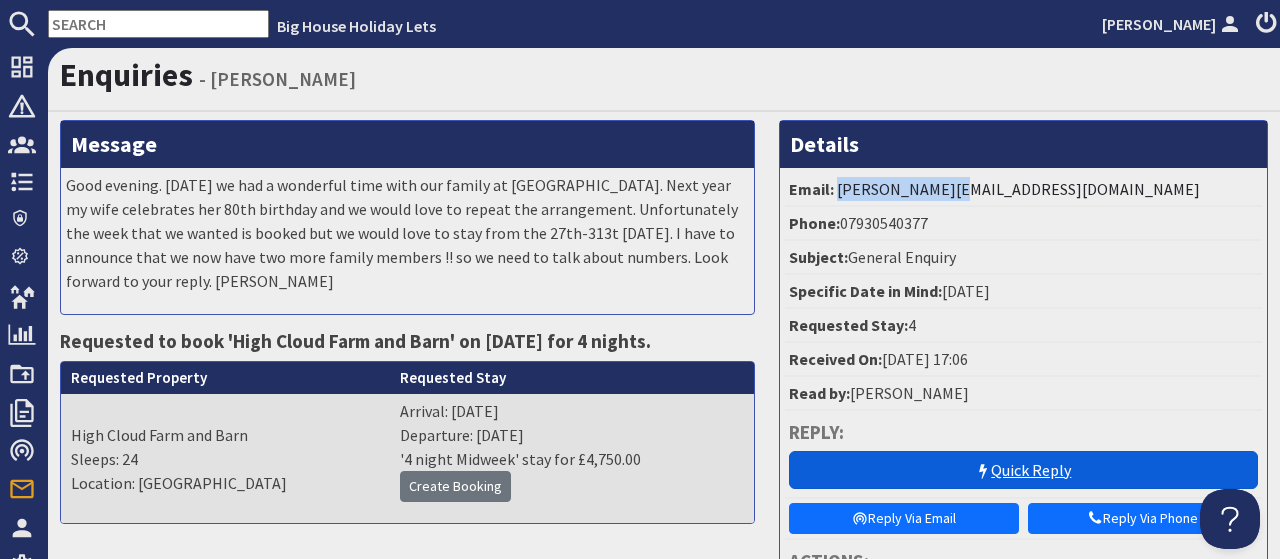 click on "Quick Reply" at bounding box center (1023, 470) 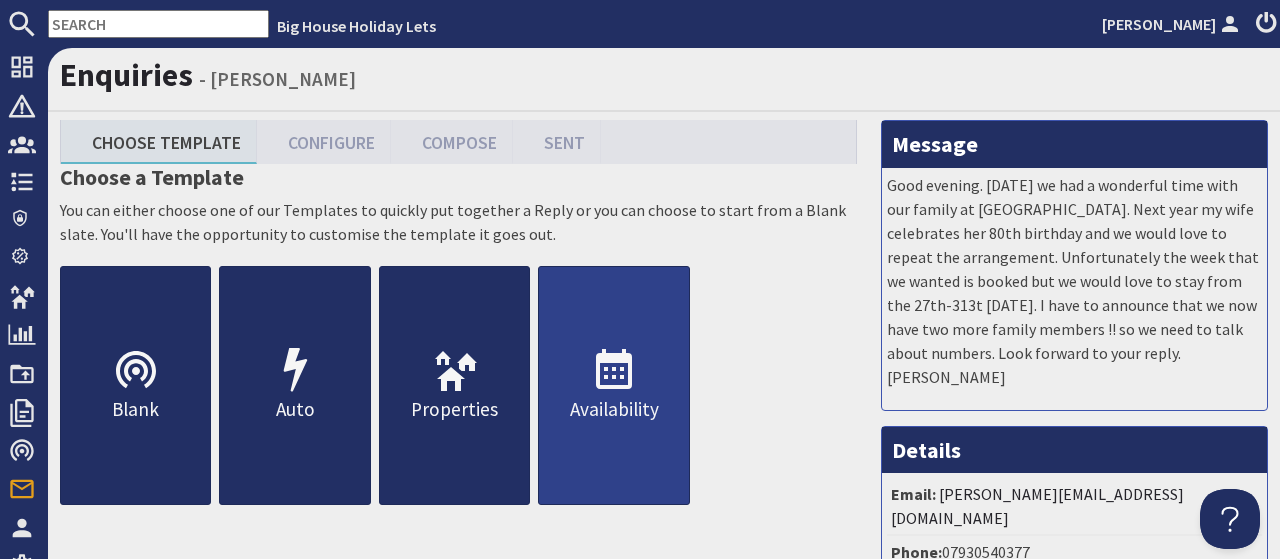 scroll, scrollTop: 0, scrollLeft: 0, axis: both 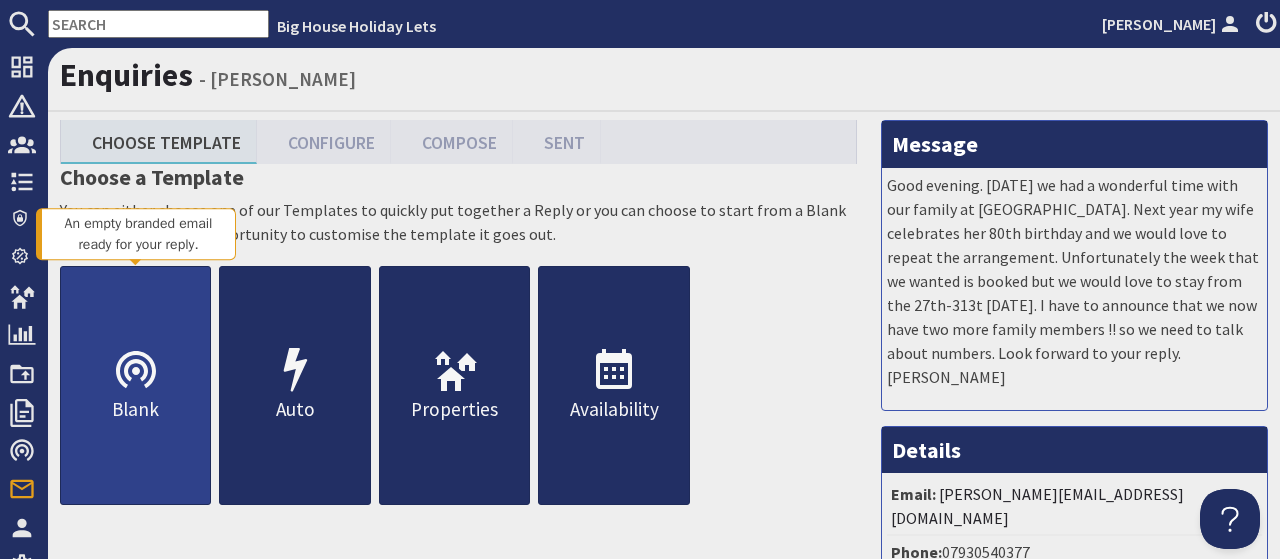 click on "Blank" at bounding box center [135, 385] 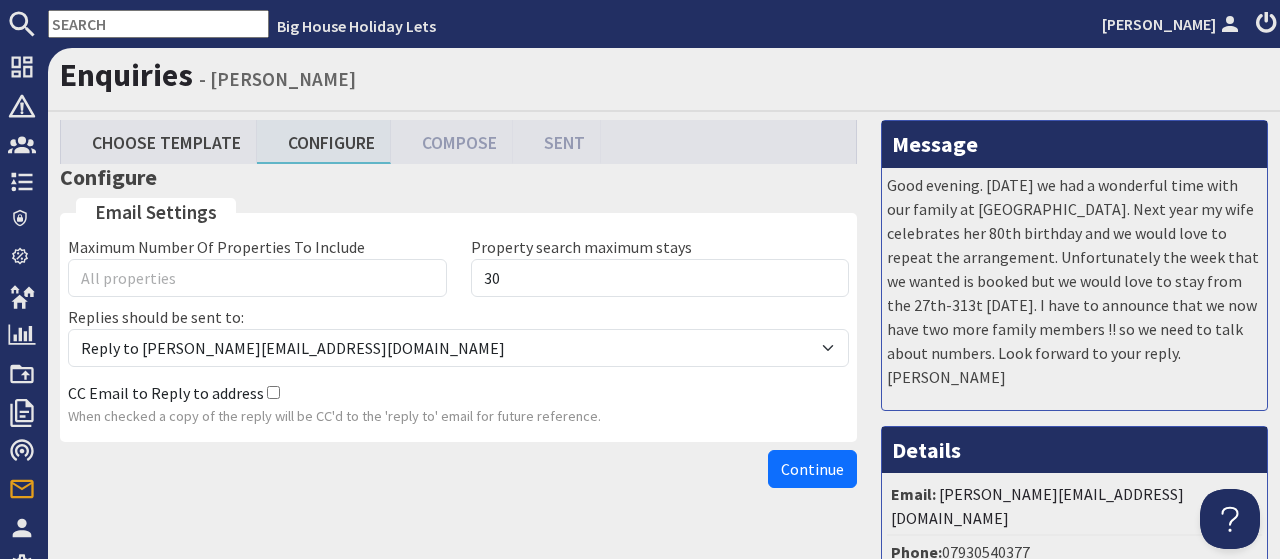 scroll, scrollTop: 0, scrollLeft: 0, axis: both 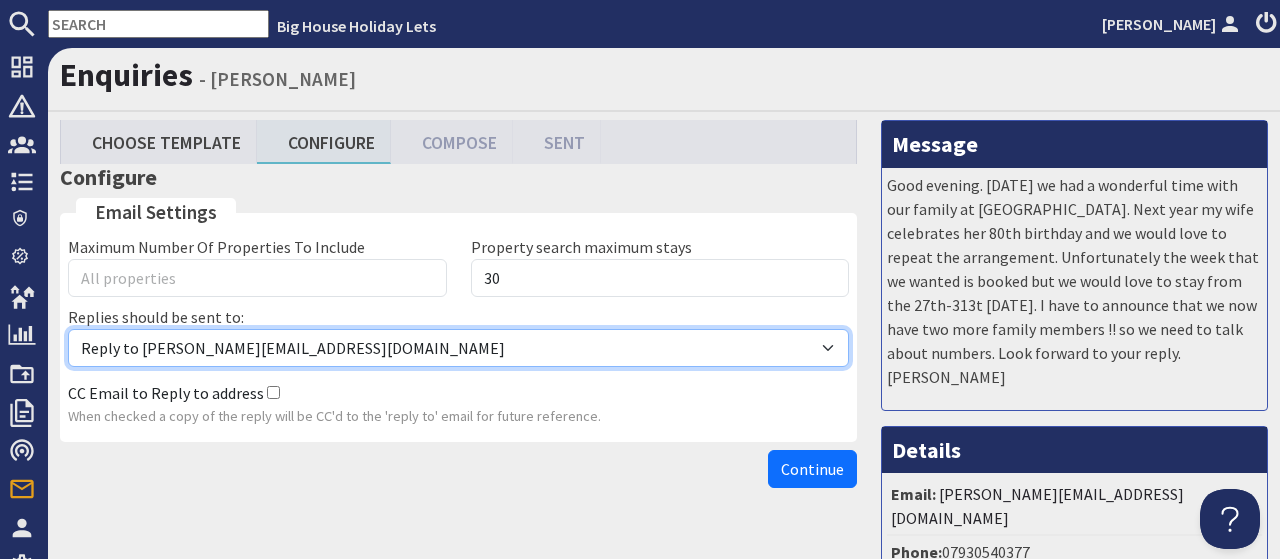 click on "Reply to alison@bhhl.co.uk
Reply to enquiries@bhhl.co.uk" at bounding box center [458, 348] 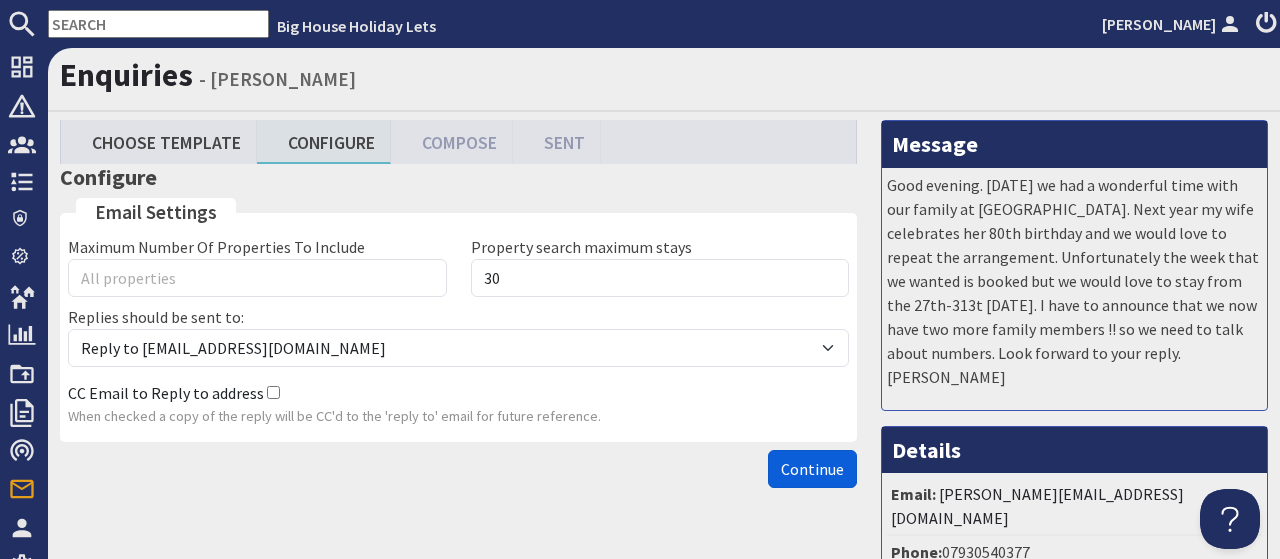 click on "Continue" at bounding box center (812, 469) 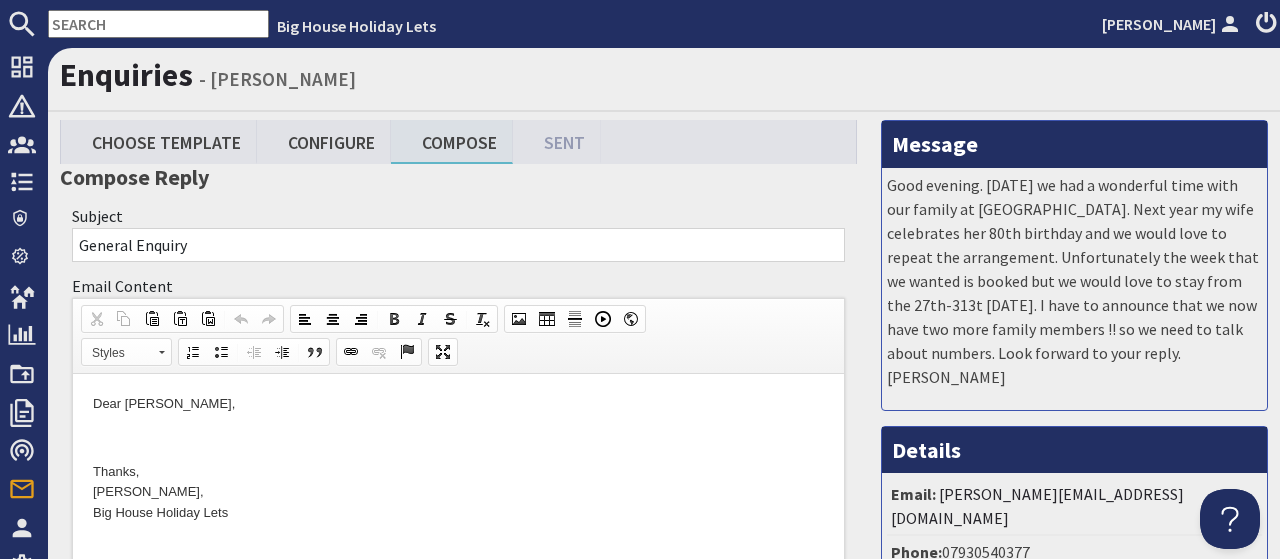scroll, scrollTop: 0, scrollLeft: 0, axis: both 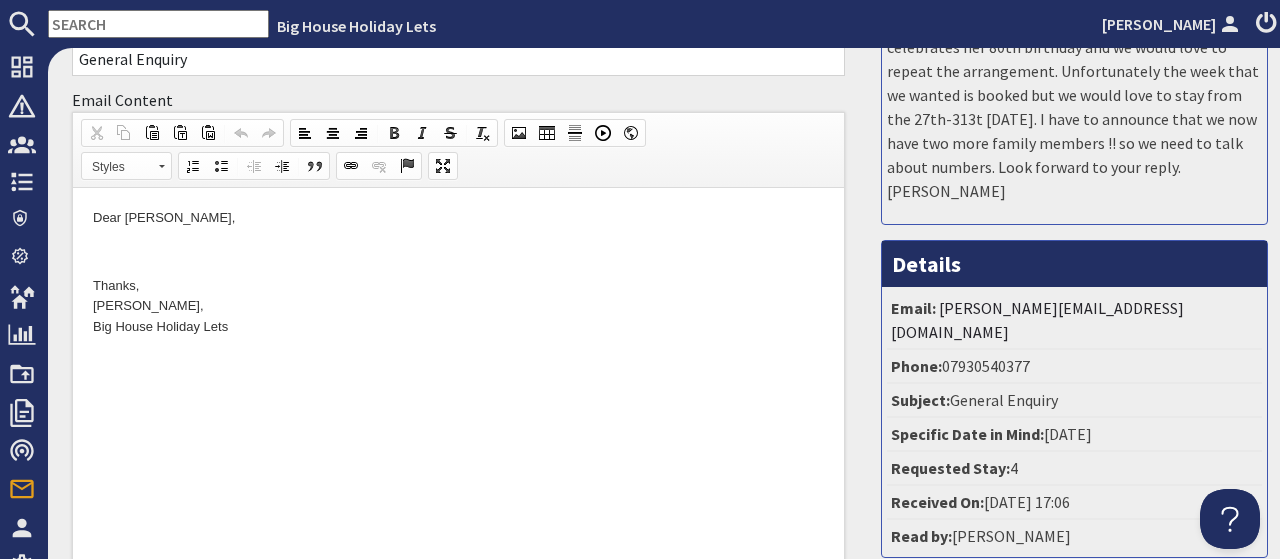 click on "Dear Stephen O'Hara," at bounding box center (458, 218) 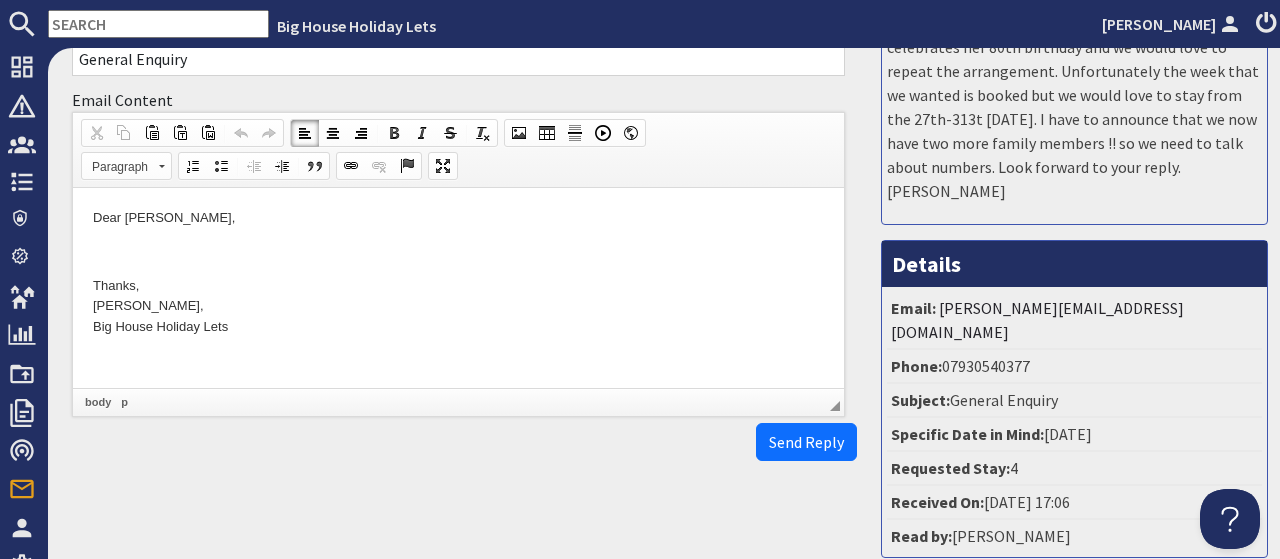 type 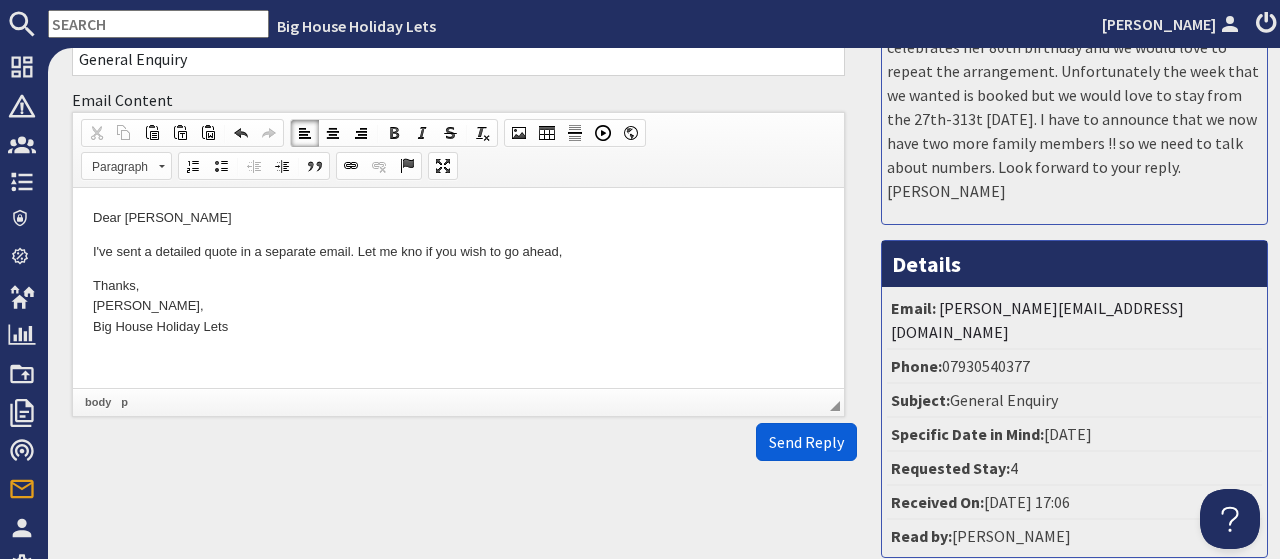click on "Send Reply" at bounding box center (806, 442) 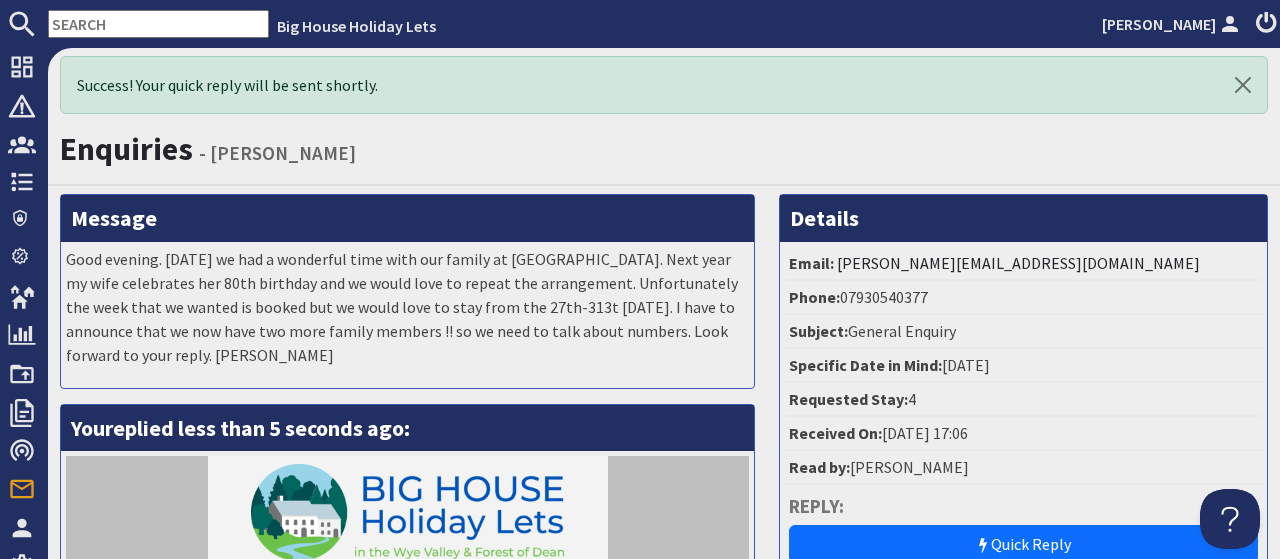 scroll, scrollTop: 0, scrollLeft: 0, axis: both 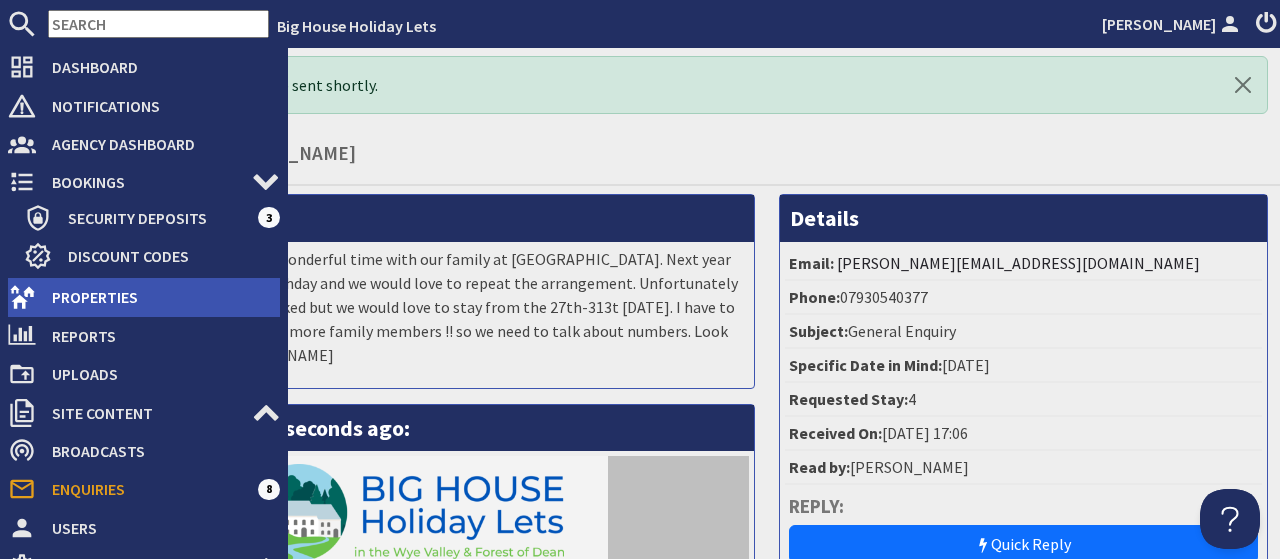 click on "Properties" at bounding box center (158, 297) 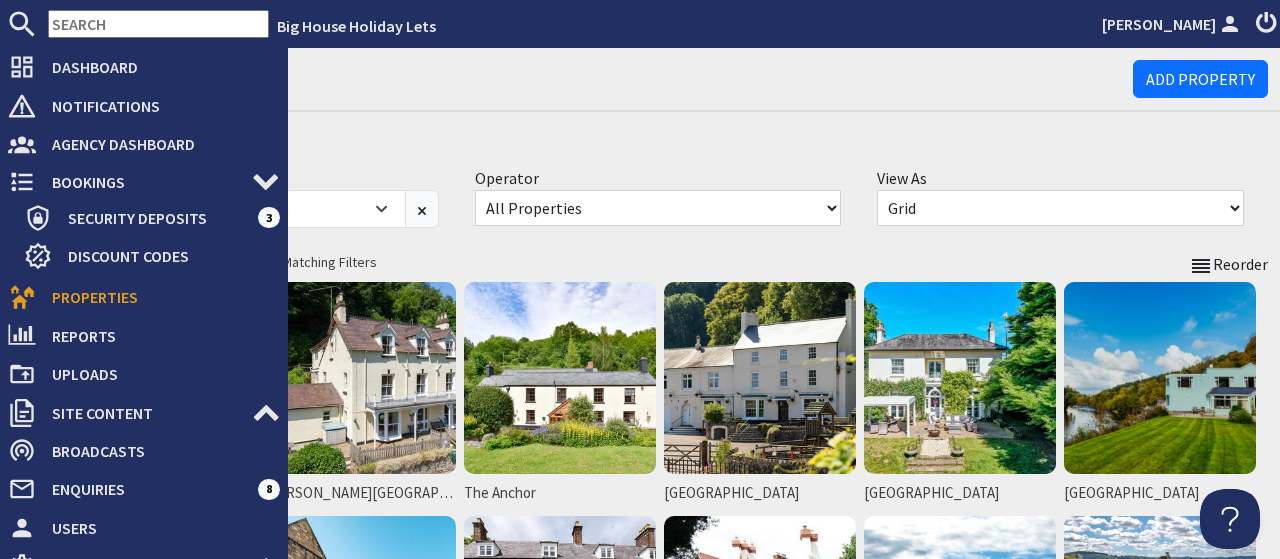 scroll, scrollTop: 0, scrollLeft: 0, axis: both 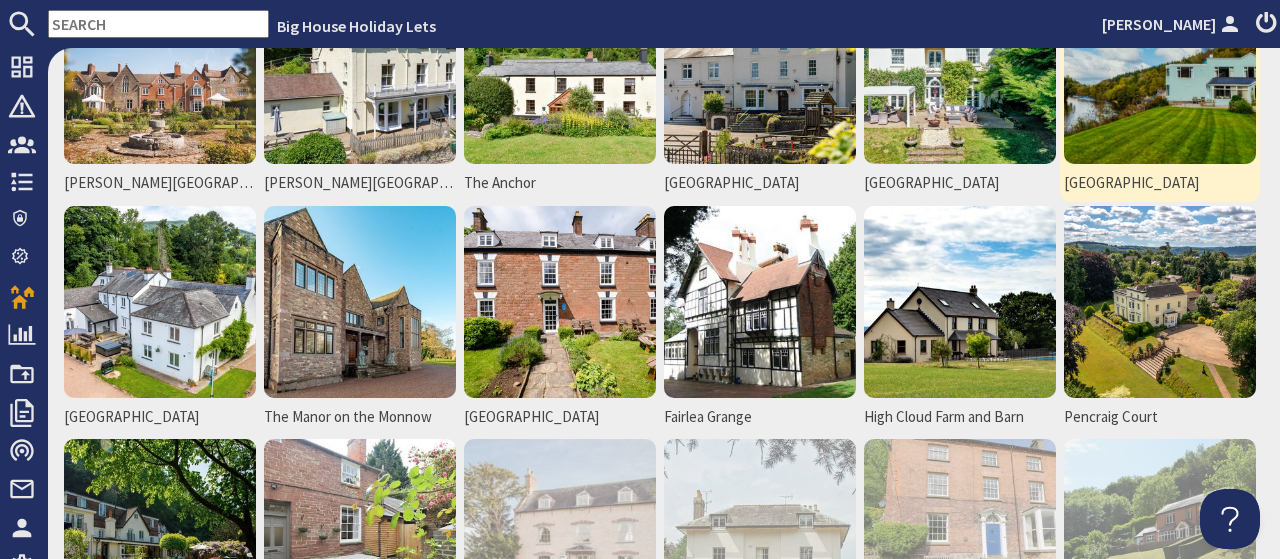 click at bounding box center [1160, 68] 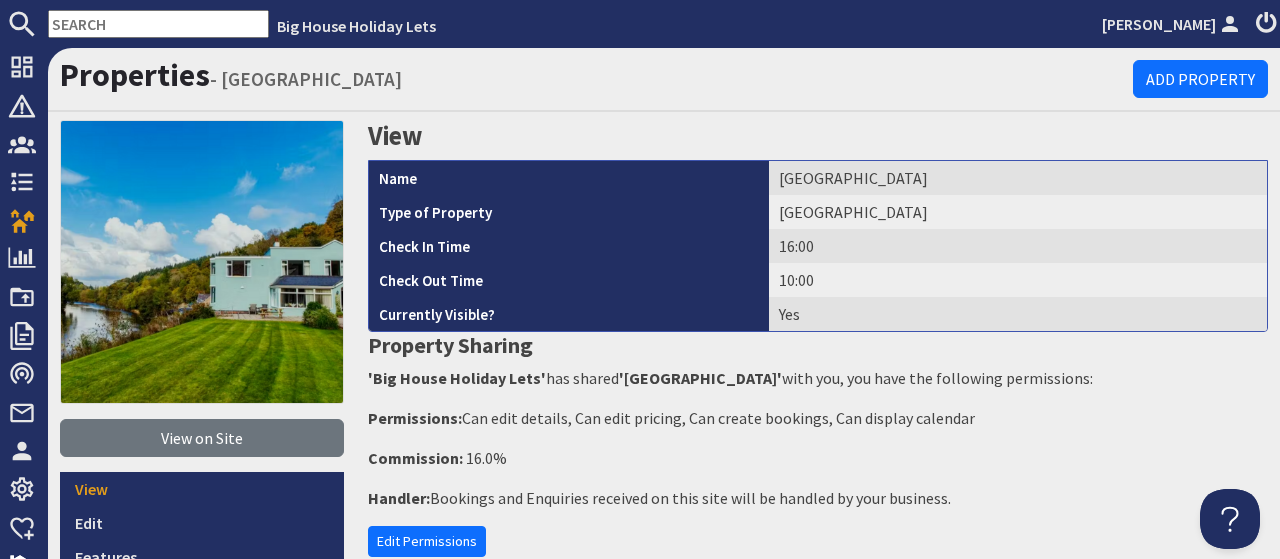 scroll, scrollTop: 0, scrollLeft: 0, axis: both 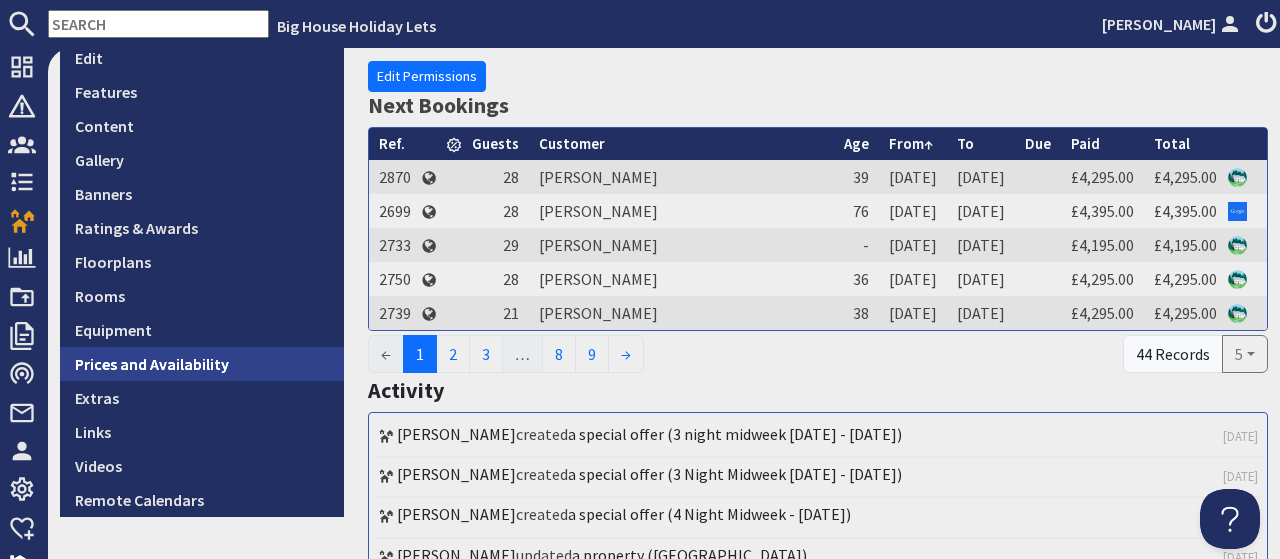 click on "Prices and Availability" at bounding box center (202, 364) 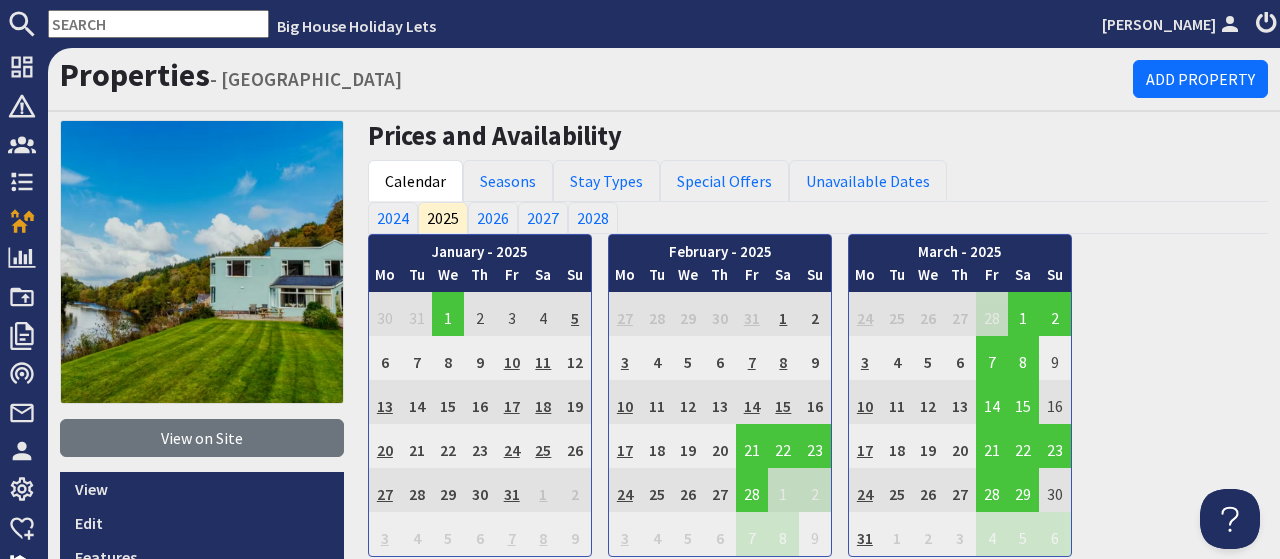 scroll, scrollTop: 0, scrollLeft: 0, axis: both 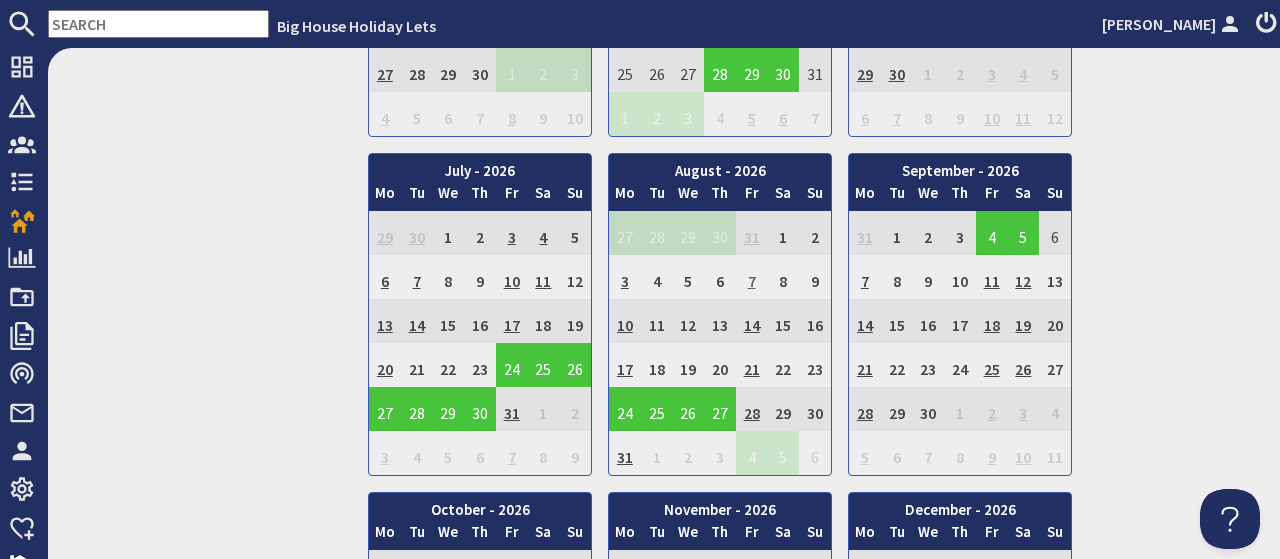 click on "7" at bounding box center [752, 277] 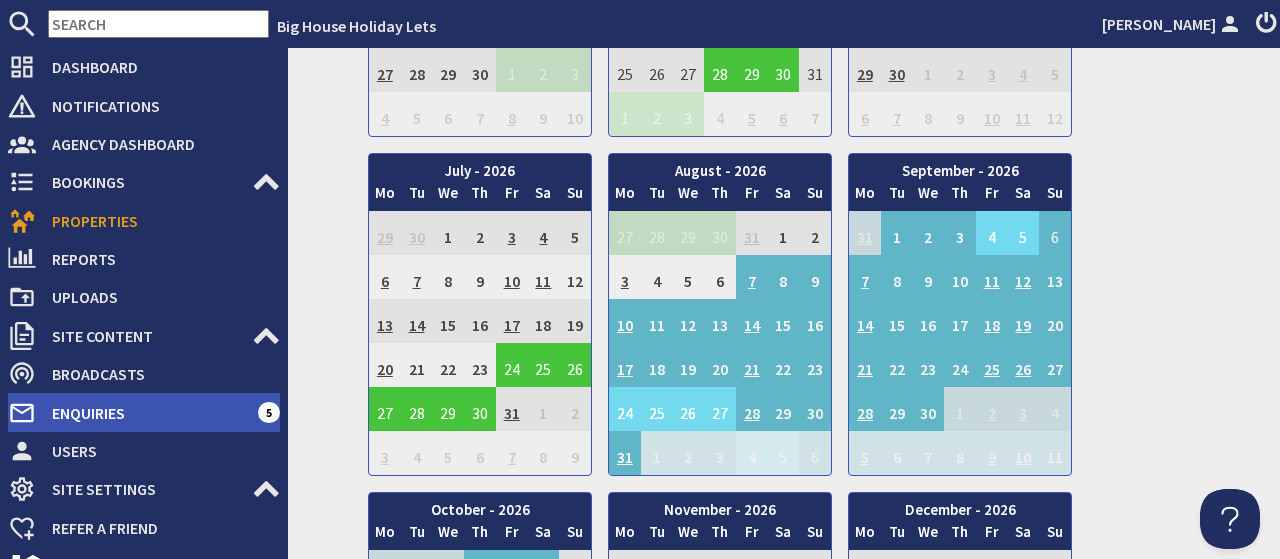 click on "Enquiries" at bounding box center (147, 413) 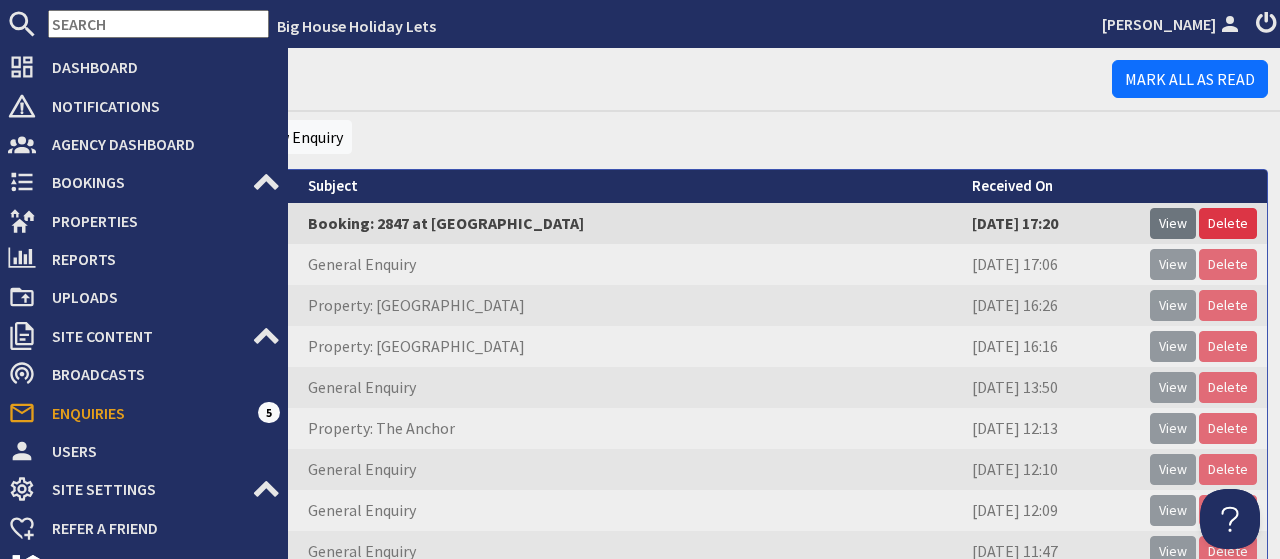 scroll, scrollTop: 0, scrollLeft: 0, axis: both 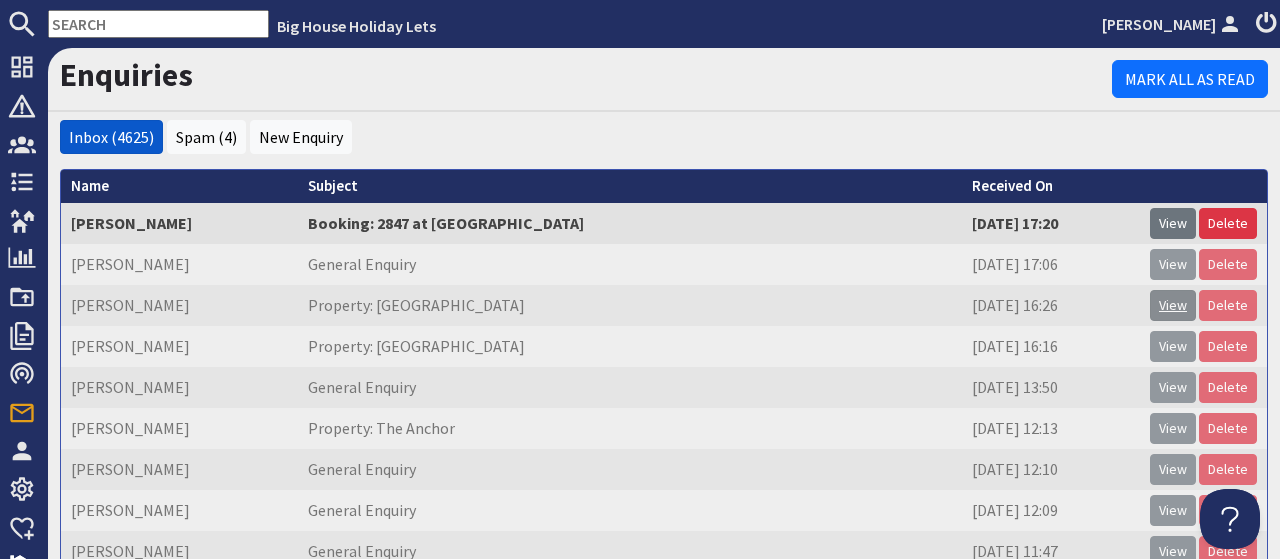 click on "View" at bounding box center (1173, 305) 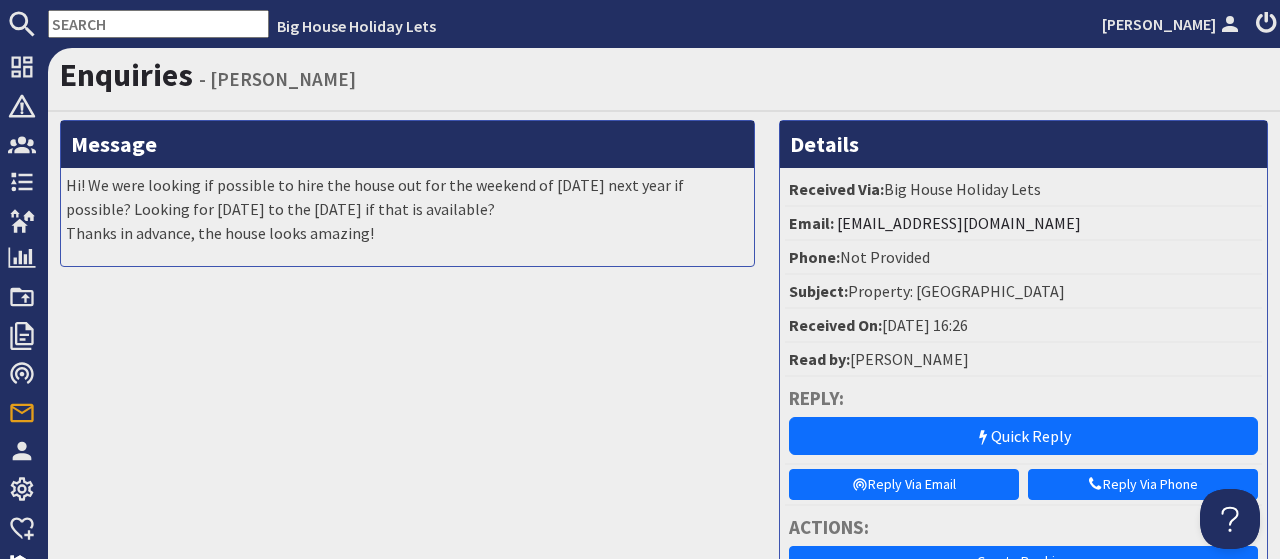 scroll, scrollTop: 0, scrollLeft: 0, axis: both 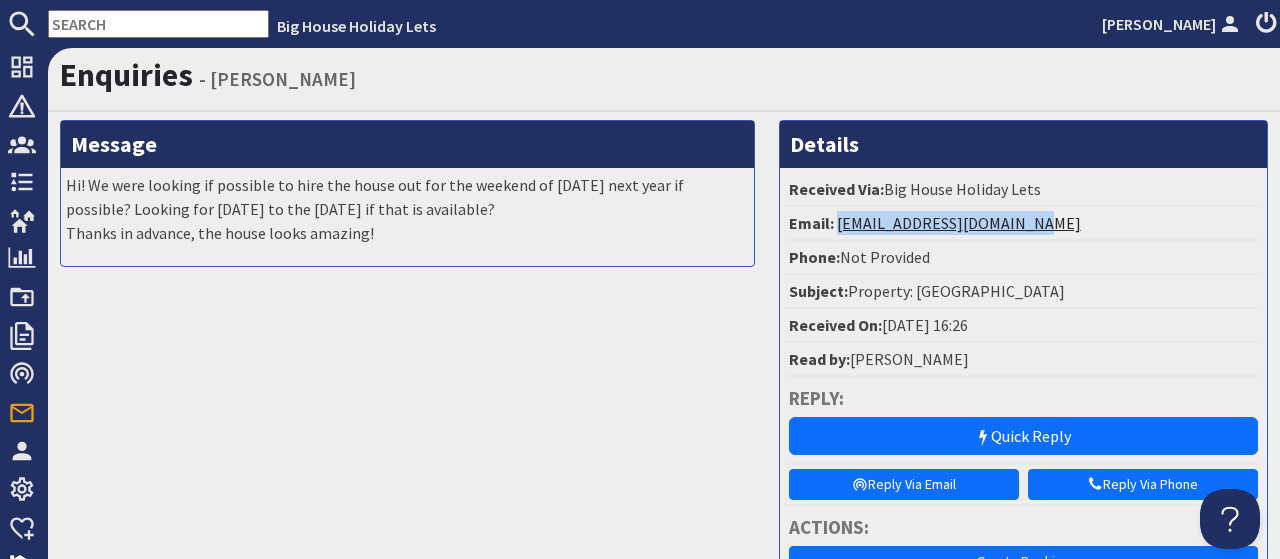 drag, startPoint x: 1053, startPoint y: 223, endPoint x: 839, endPoint y: 218, distance: 214.05841 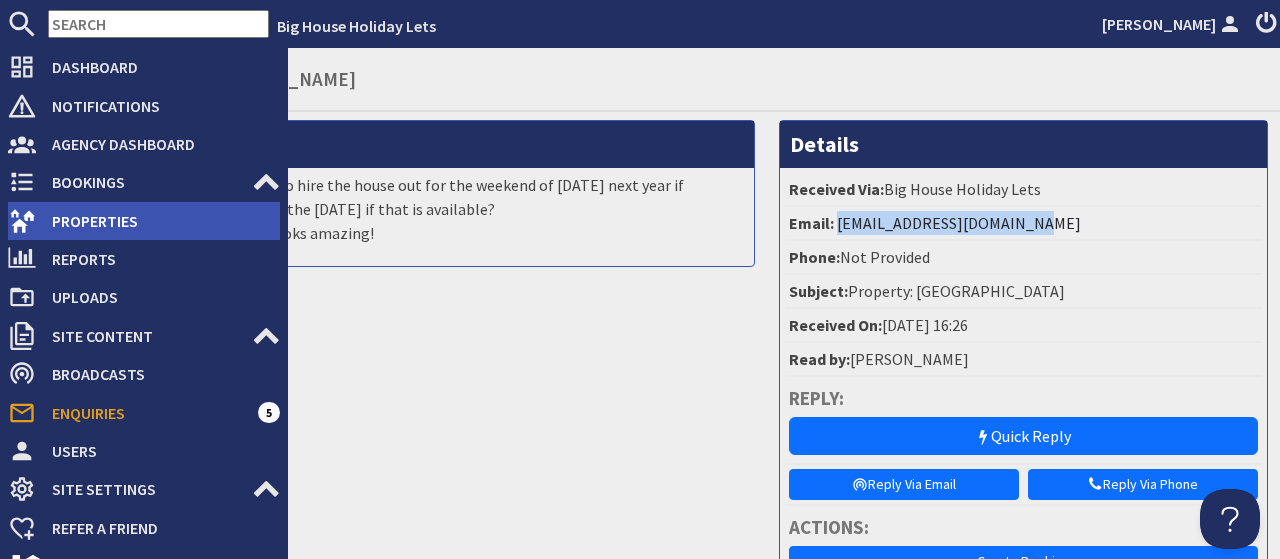 click on "Properties" at bounding box center [158, 221] 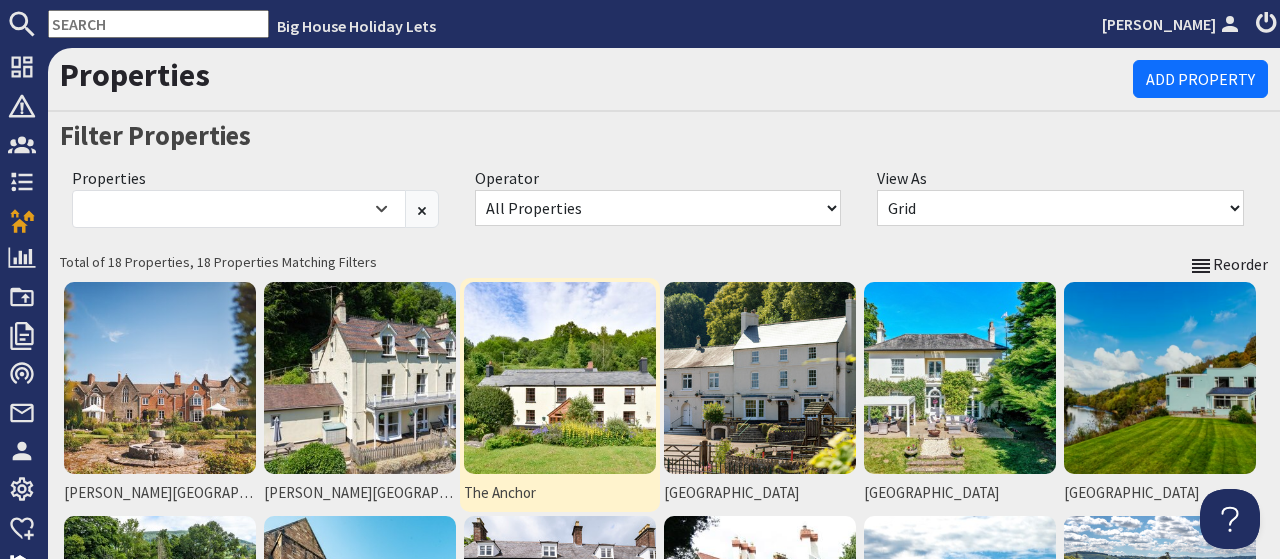 scroll, scrollTop: 0, scrollLeft: 0, axis: both 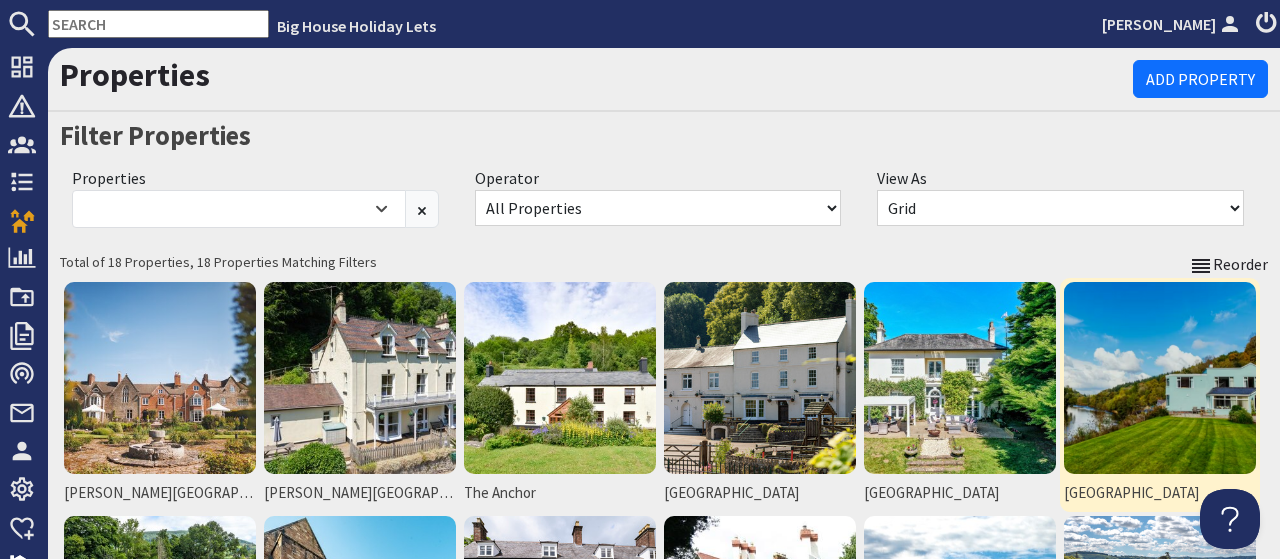 click at bounding box center (1160, 378) 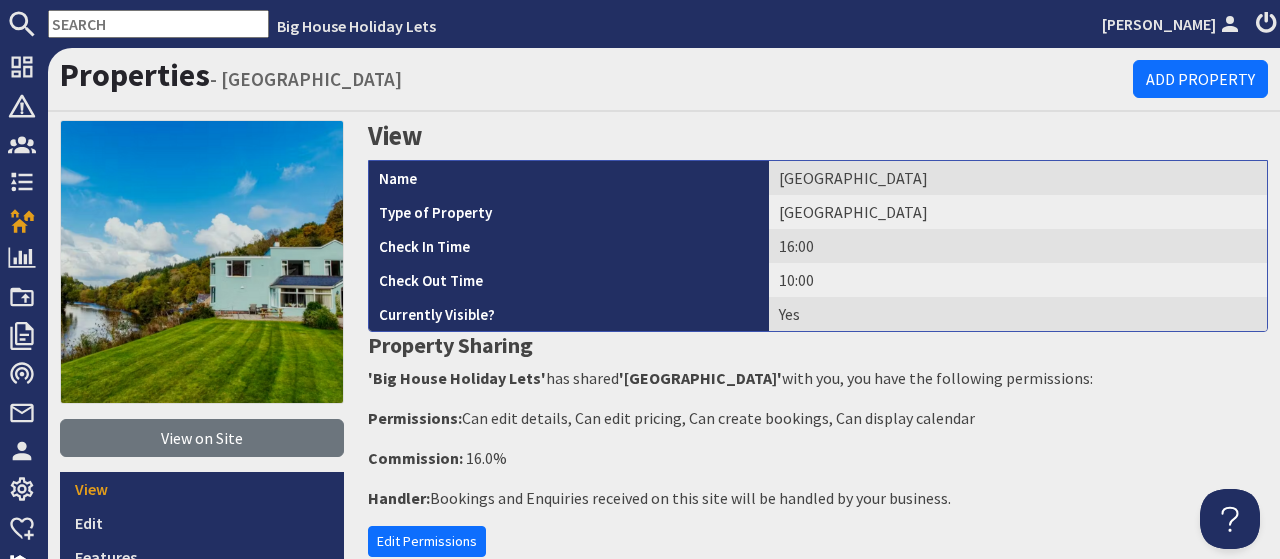 scroll, scrollTop: 0, scrollLeft: 0, axis: both 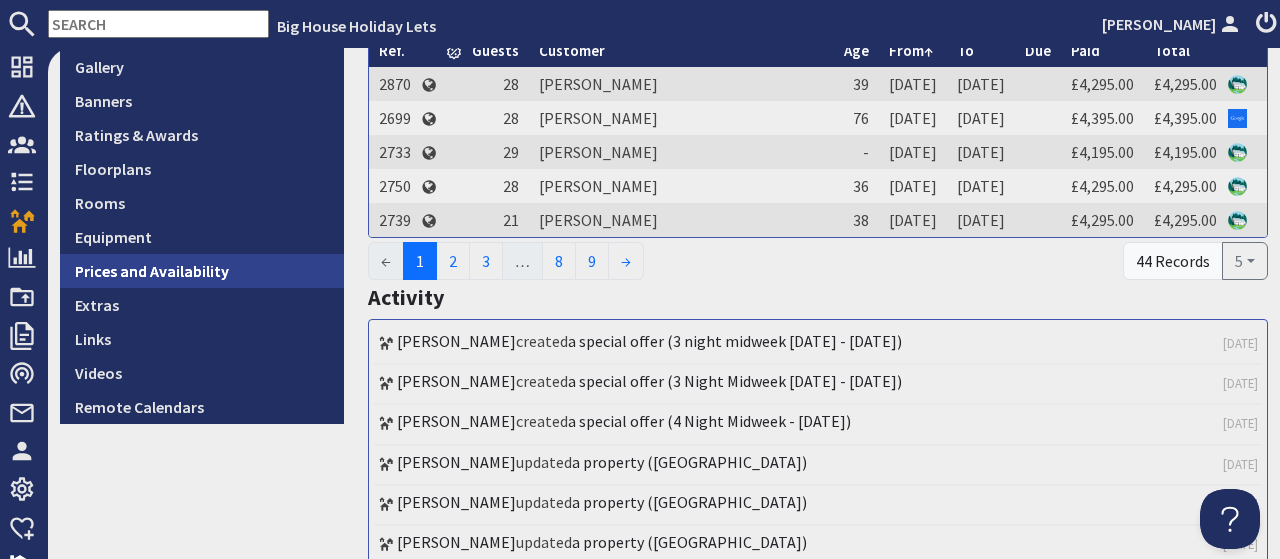 click on "Prices and Availability" at bounding box center [202, 271] 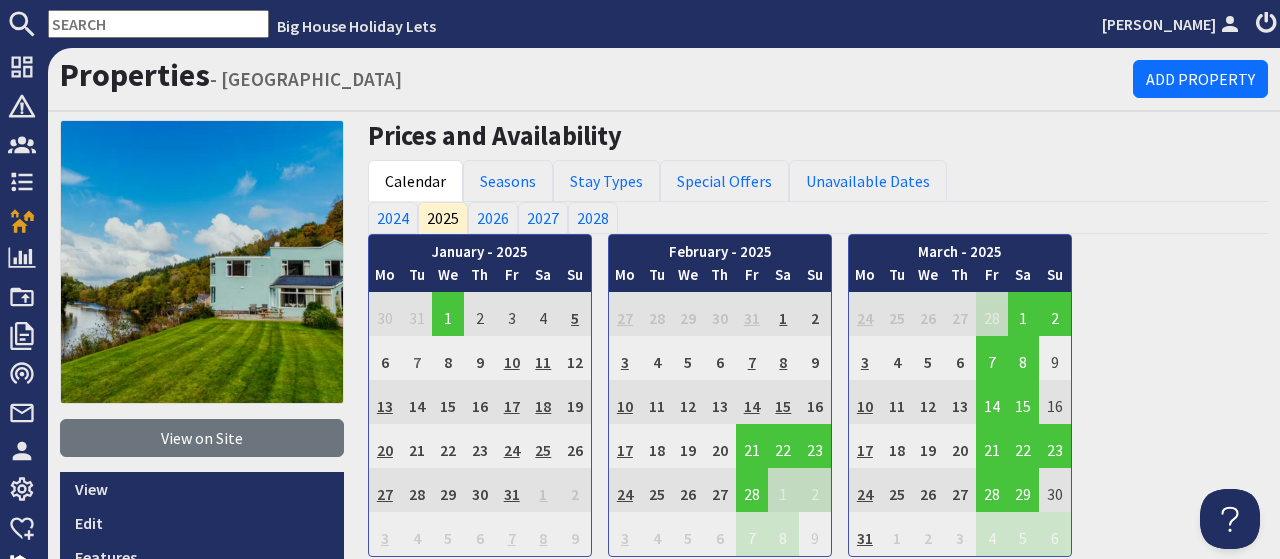 scroll, scrollTop: 0, scrollLeft: 0, axis: both 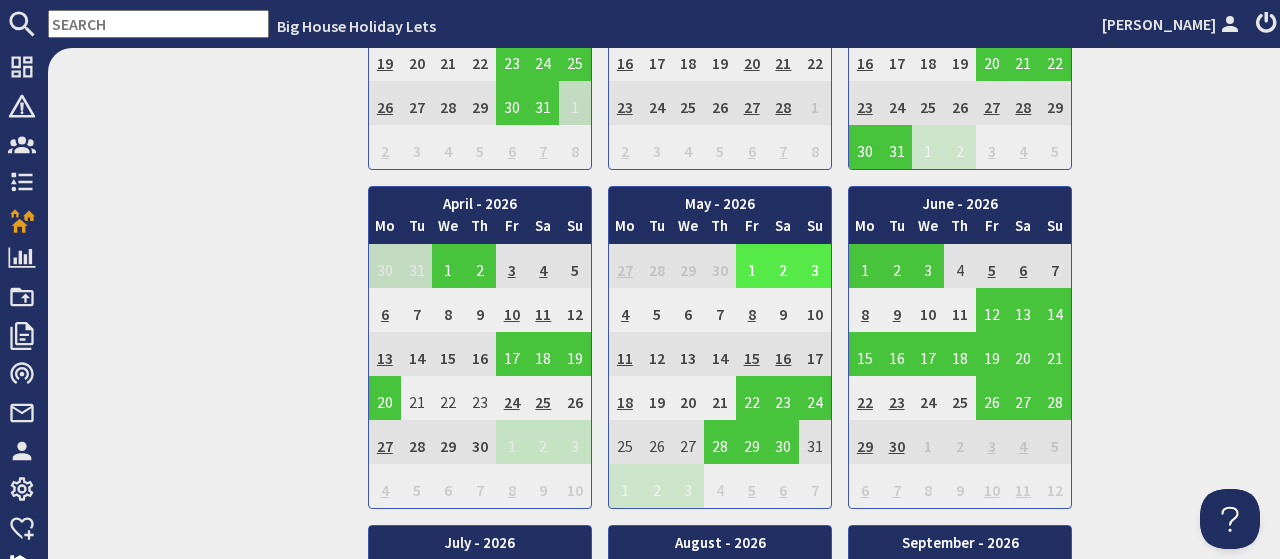 click on "1" at bounding box center (752, 266) 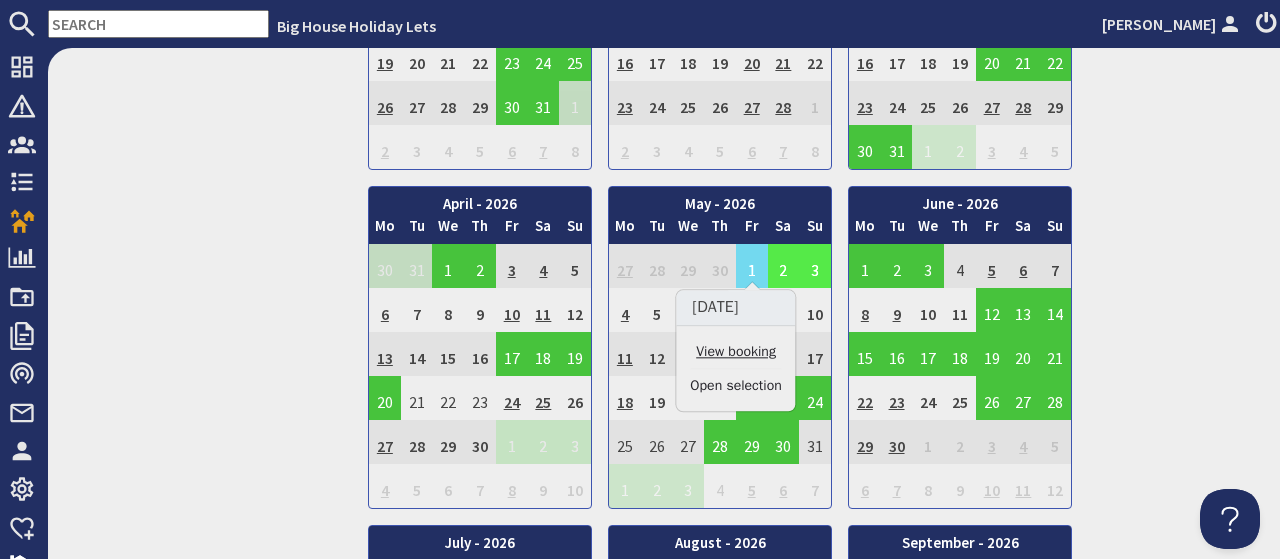 click on "View booking" at bounding box center (735, 352) 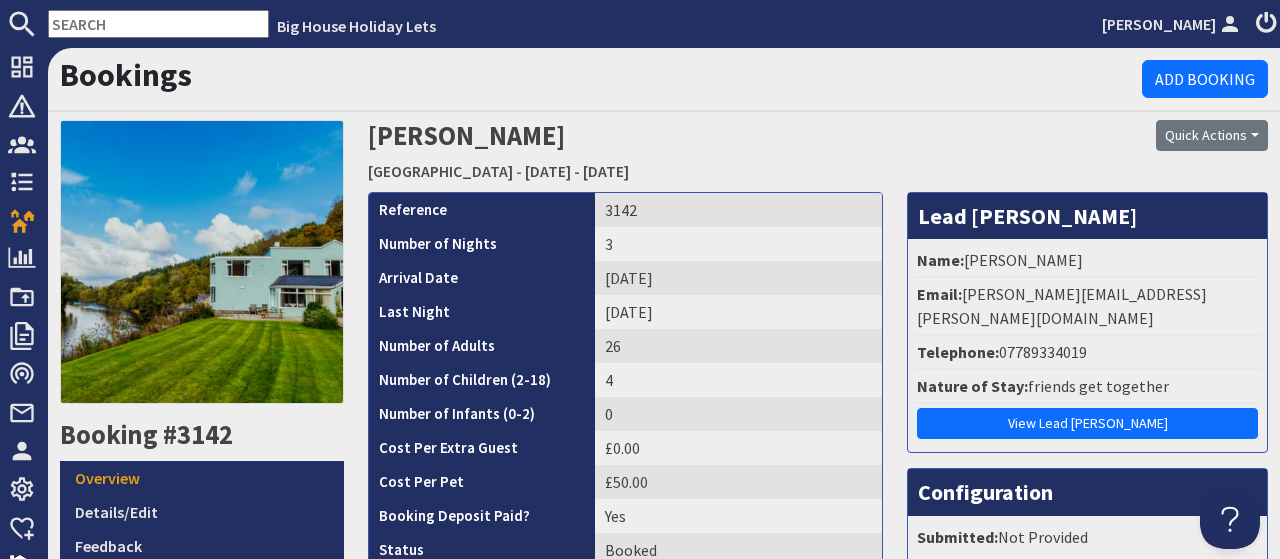 scroll, scrollTop: 0, scrollLeft: 0, axis: both 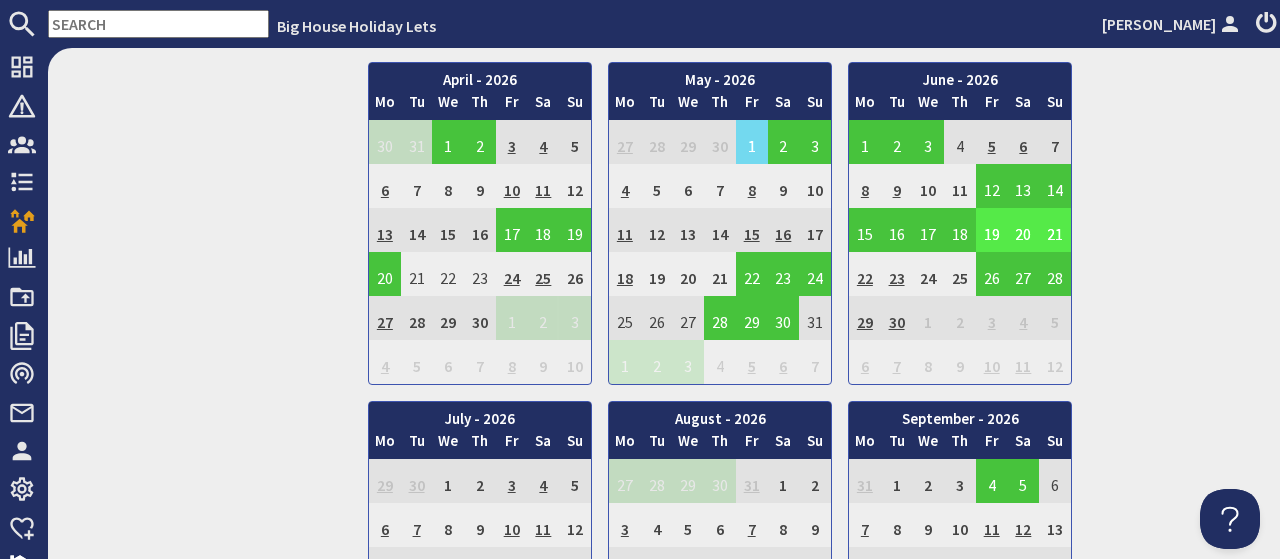 click on "19" at bounding box center [992, 230] 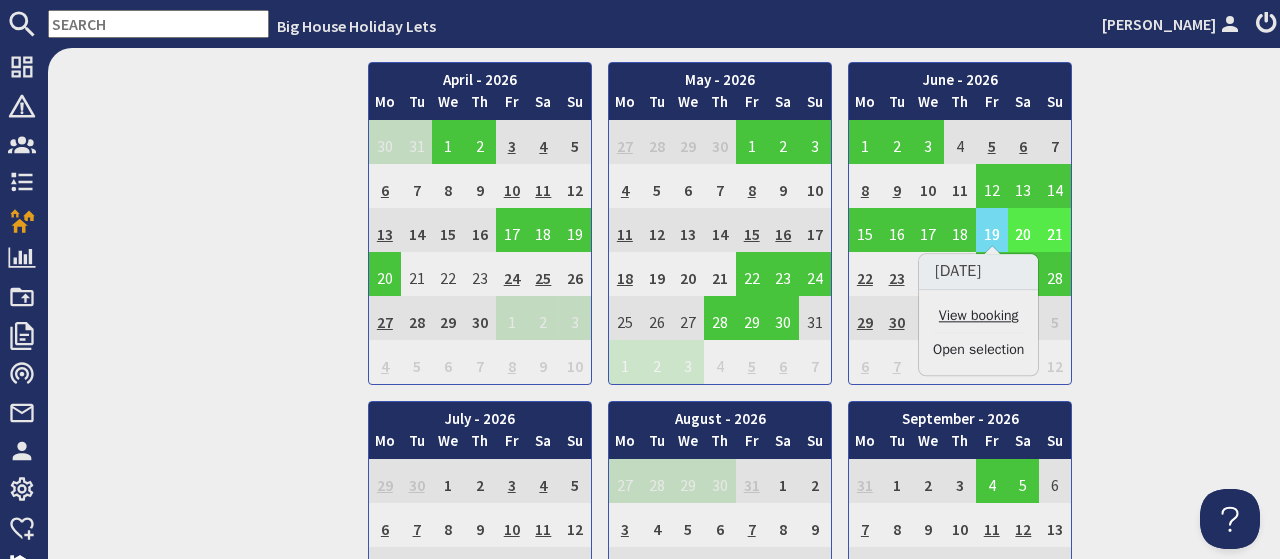 click on "View booking" at bounding box center (978, 316) 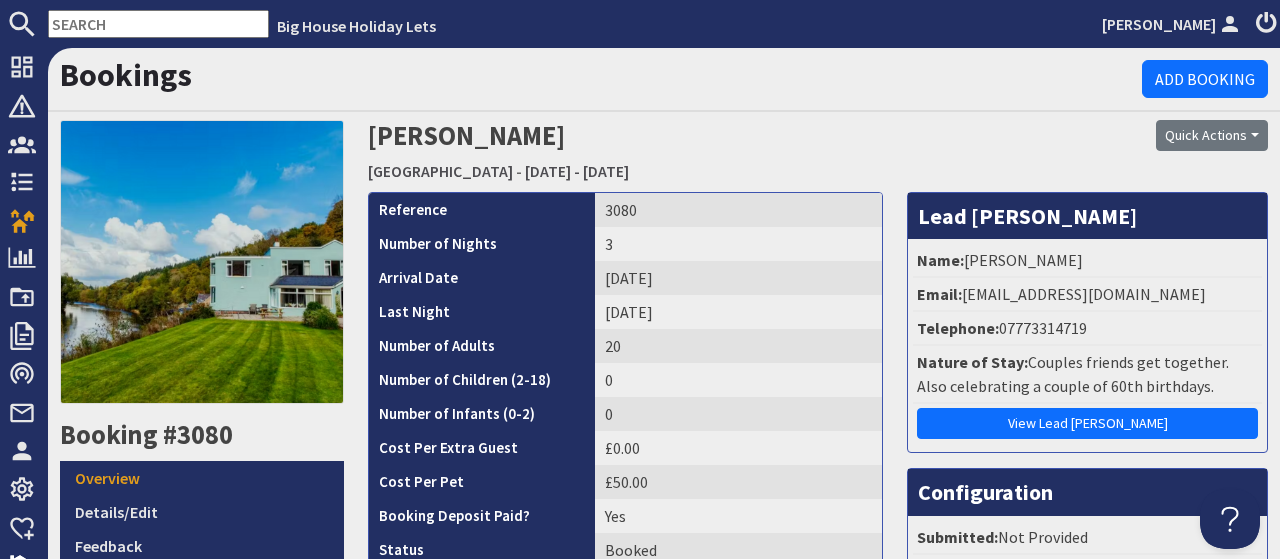scroll, scrollTop: 0, scrollLeft: 0, axis: both 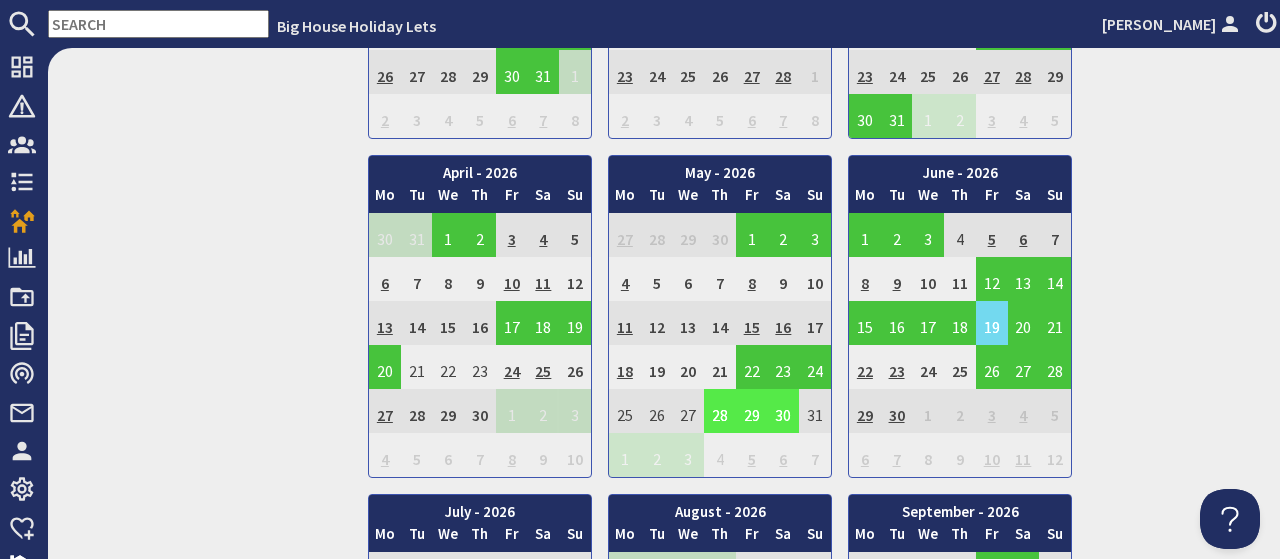 click on "28" at bounding box center (720, 411) 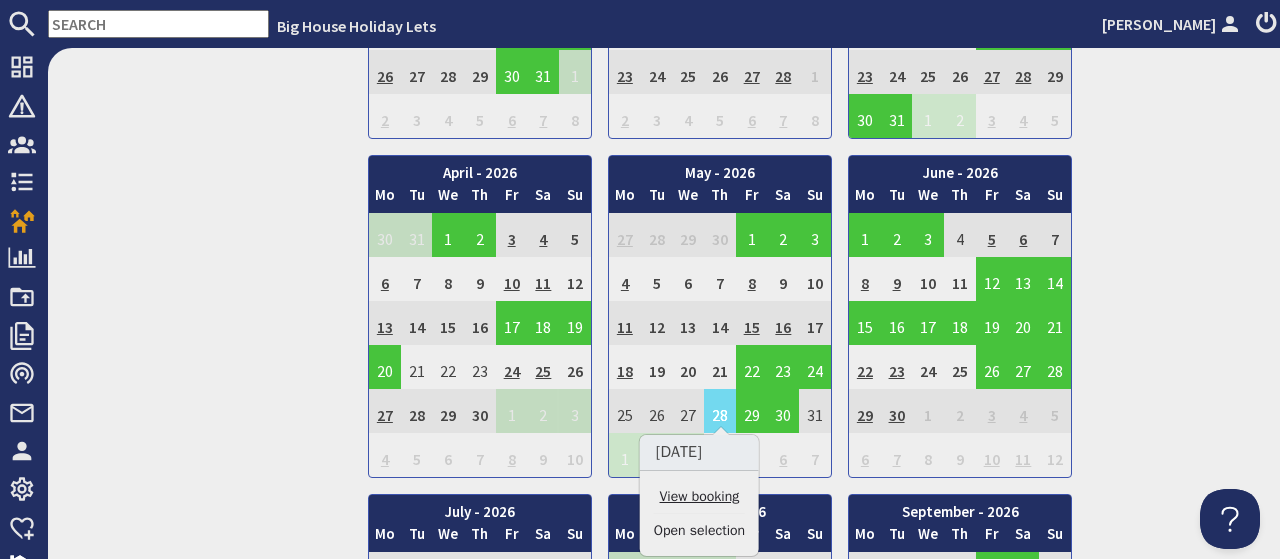 click on "View booking" at bounding box center (699, 496) 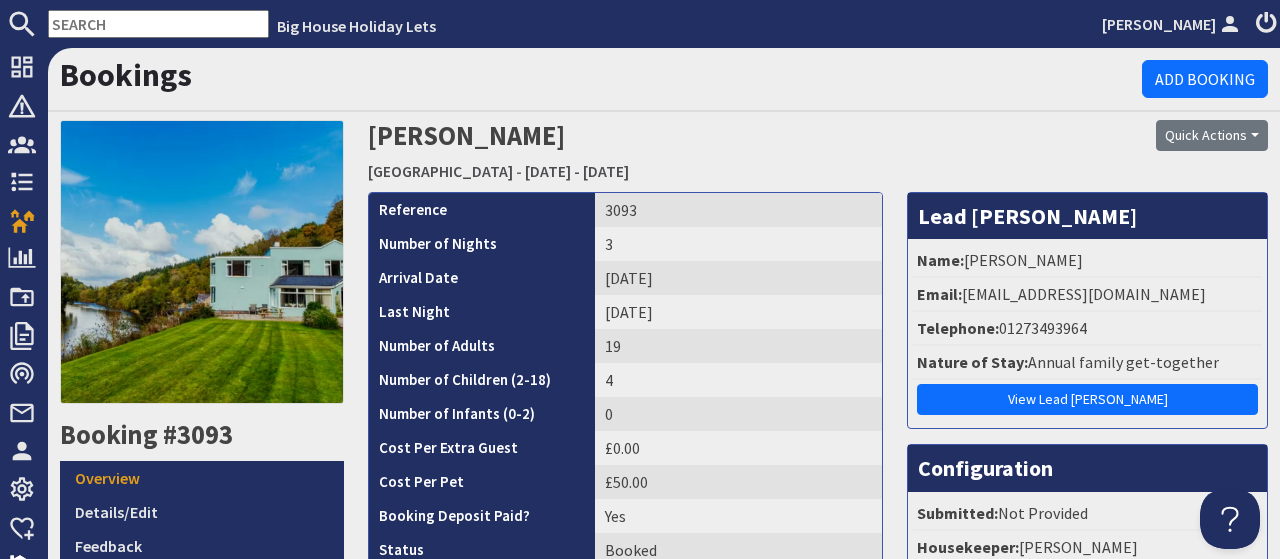 scroll, scrollTop: 0, scrollLeft: 0, axis: both 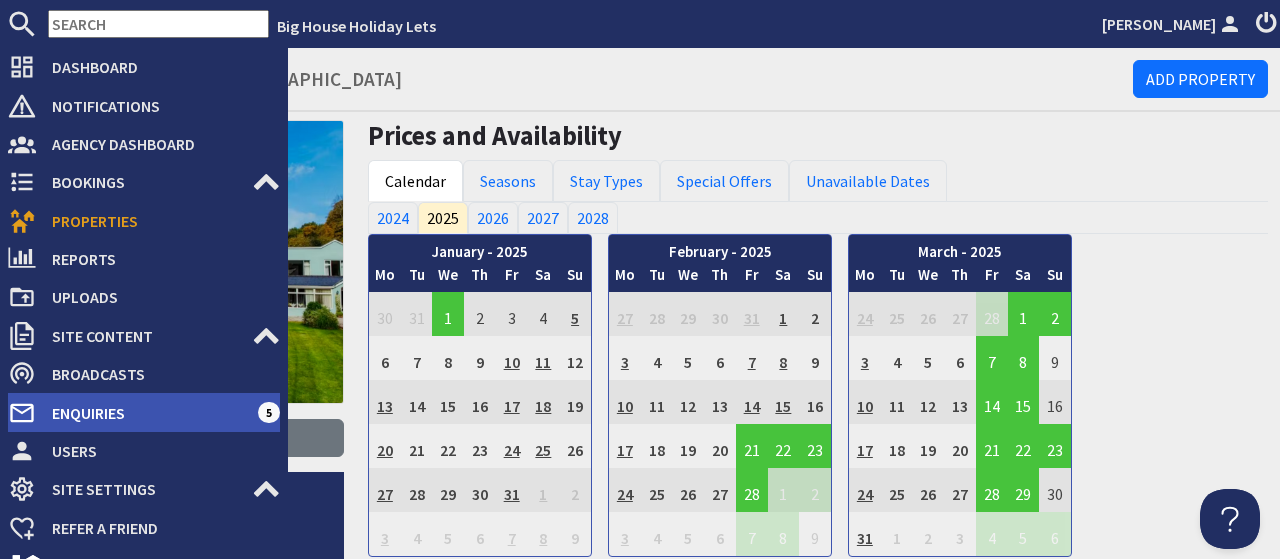 click on "Enquiries" at bounding box center (147, 413) 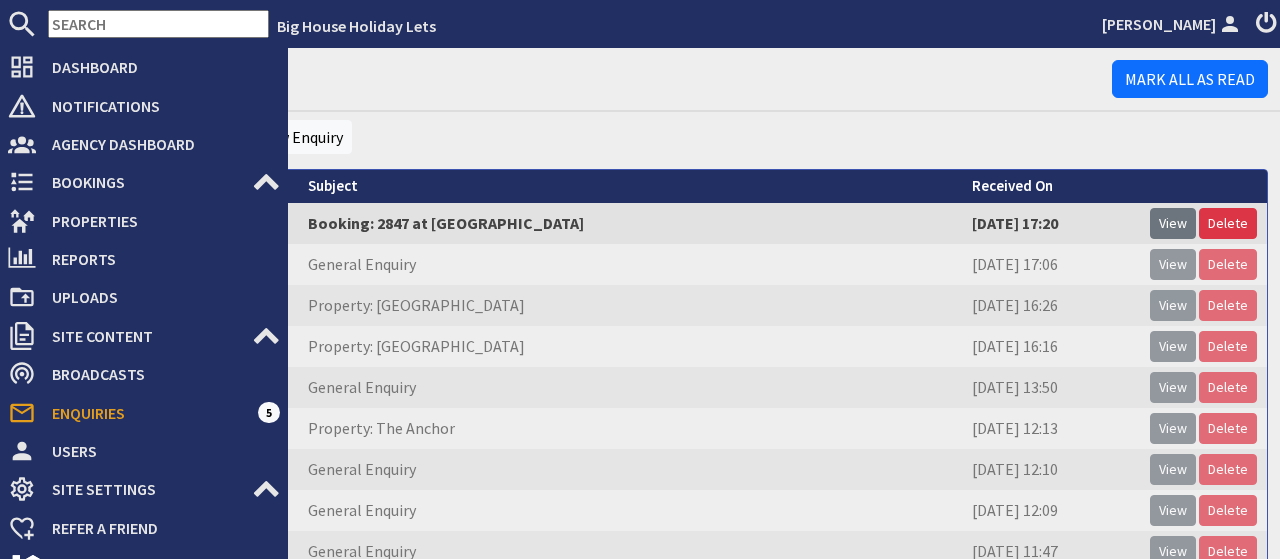 scroll, scrollTop: 0, scrollLeft: 0, axis: both 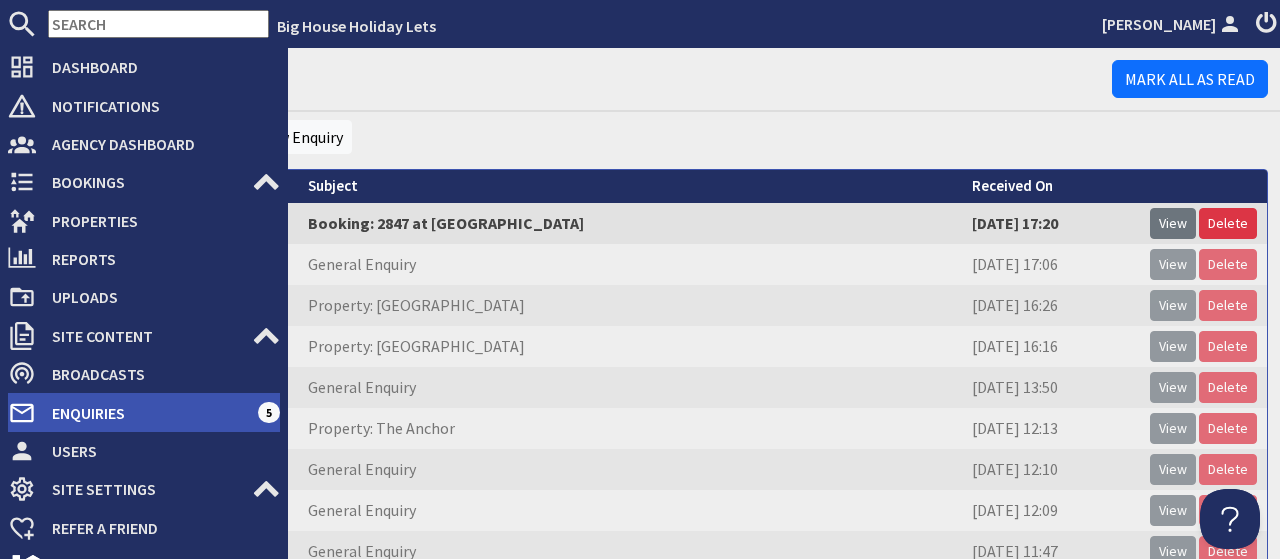 click on "Enquiries" at bounding box center (147, 413) 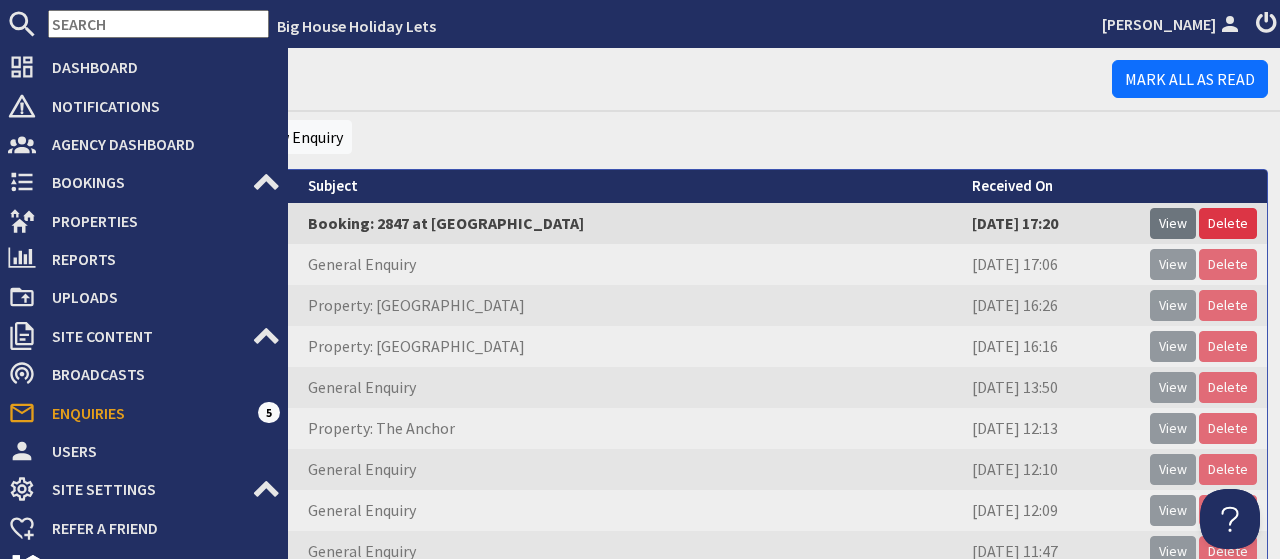 scroll, scrollTop: 0, scrollLeft: 0, axis: both 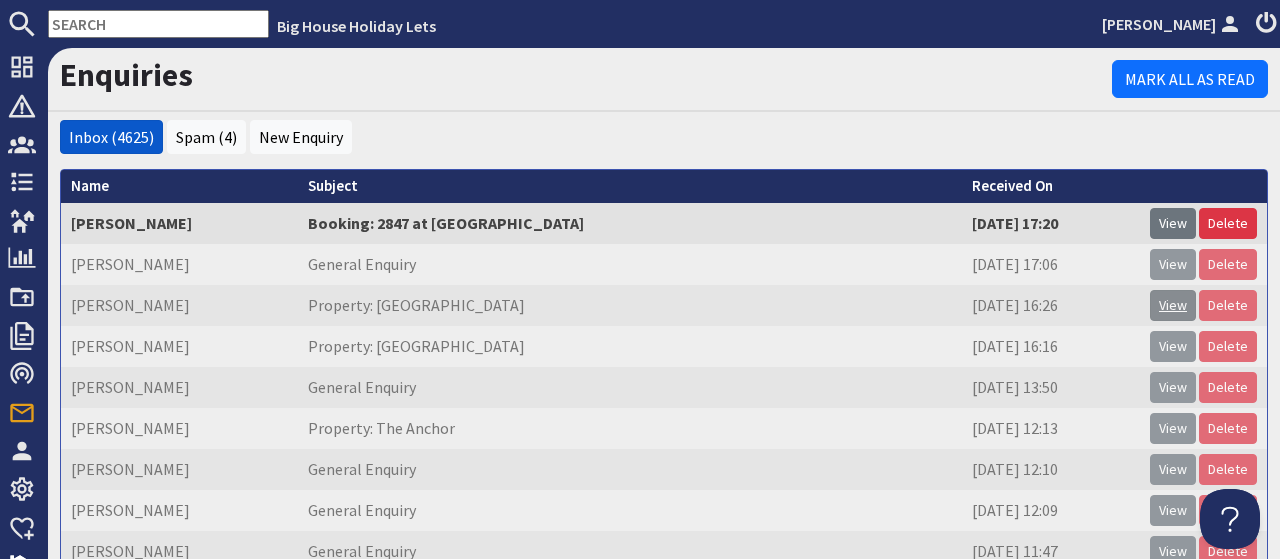 click on "View" at bounding box center (1173, 305) 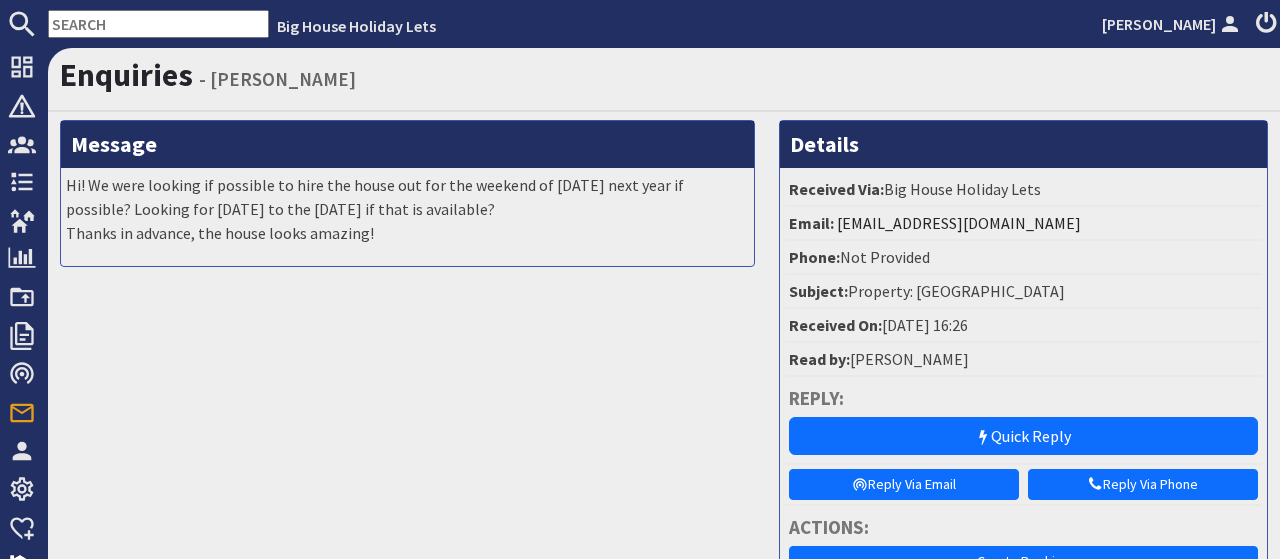 scroll, scrollTop: 0, scrollLeft: 0, axis: both 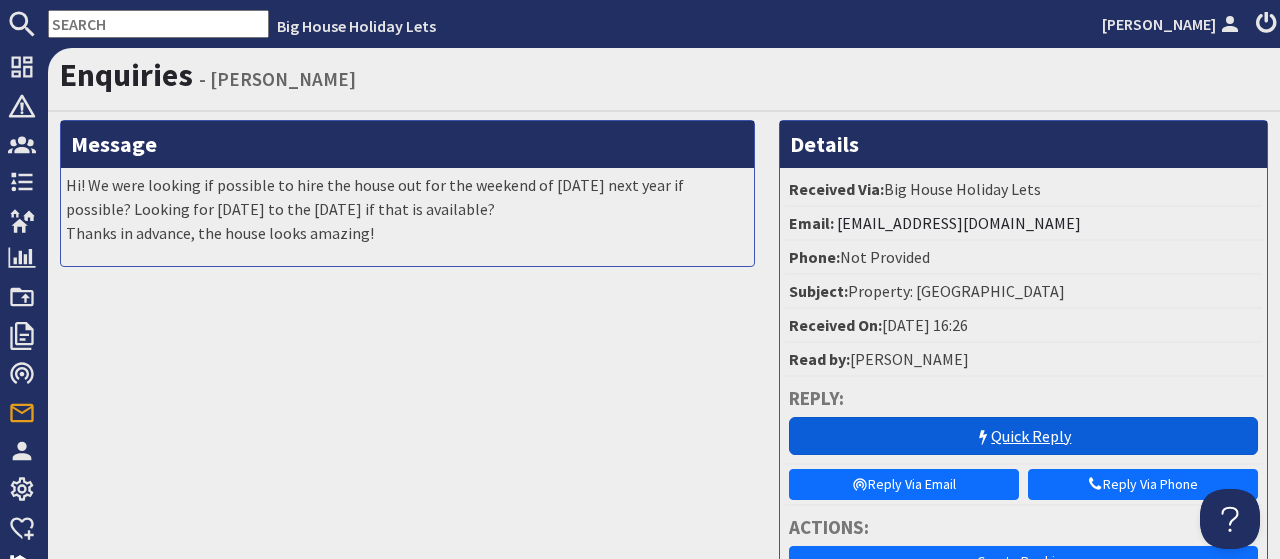 click on "Quick Reply" at bounding box center (1023, 436) 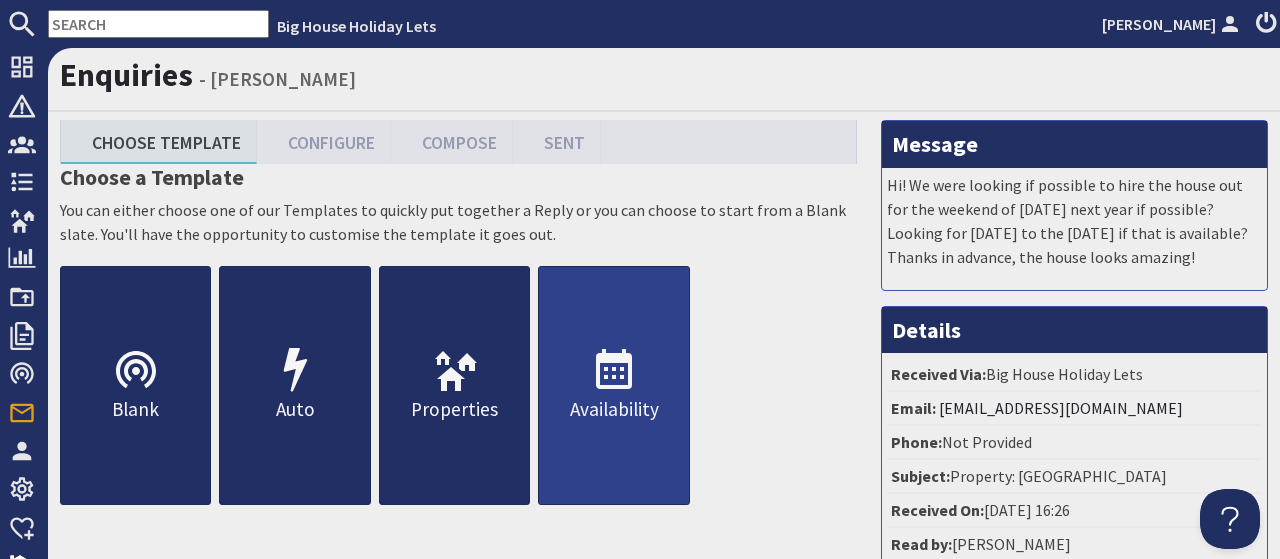 scroll, scrollTop: 0, scrollLeft: 0, axis: both 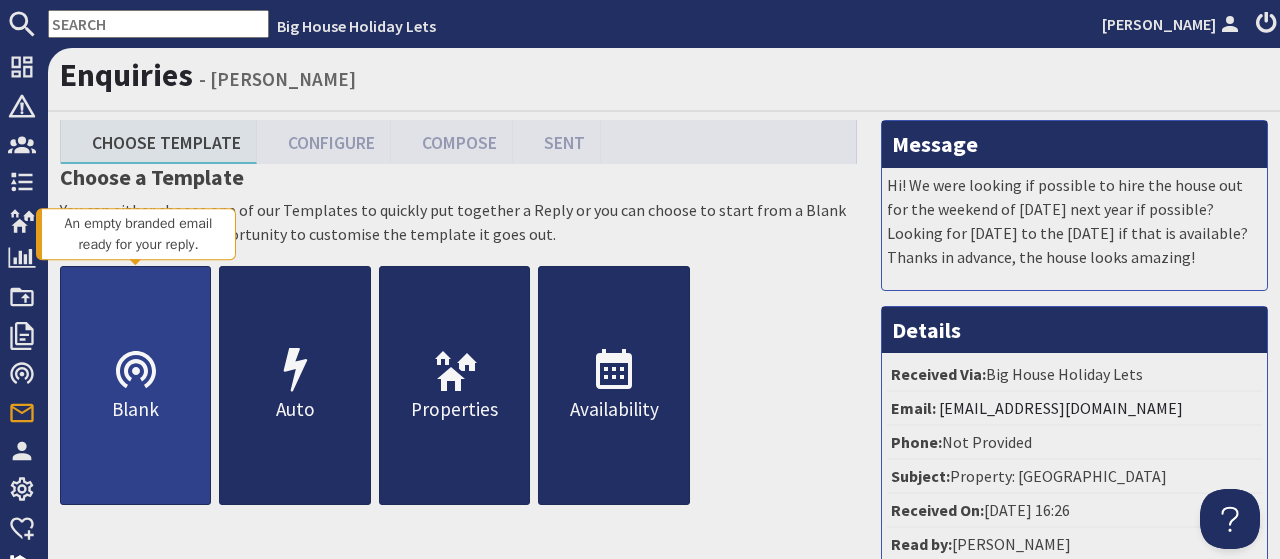 click on "Blank" at bounding box center (135, 409) 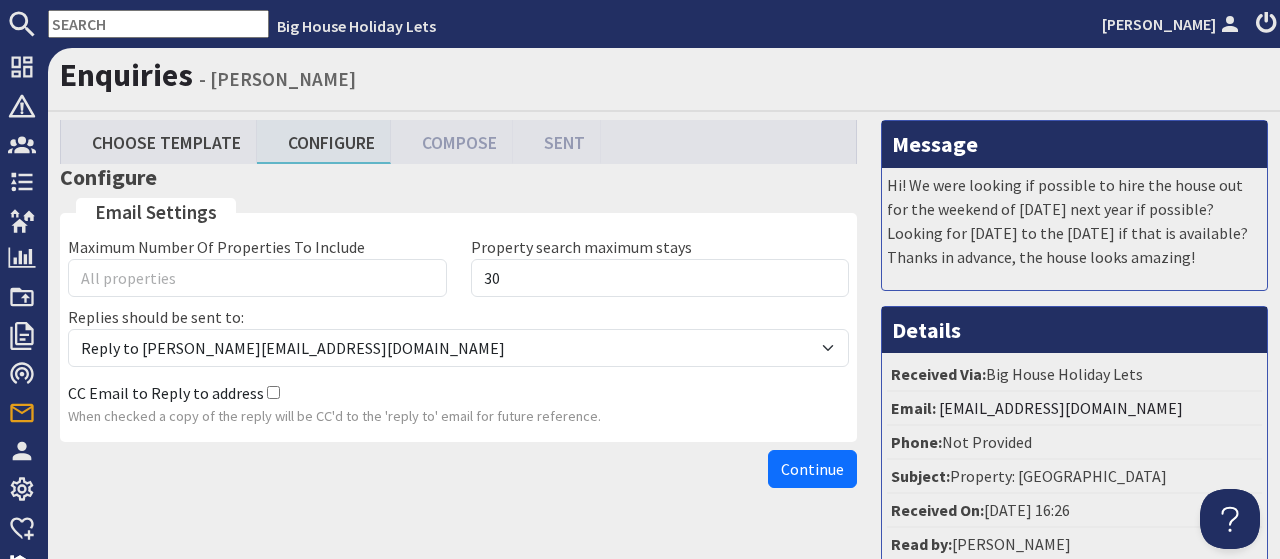 scroll, scrollTop: 0, scrollLeft: 0, axis: both 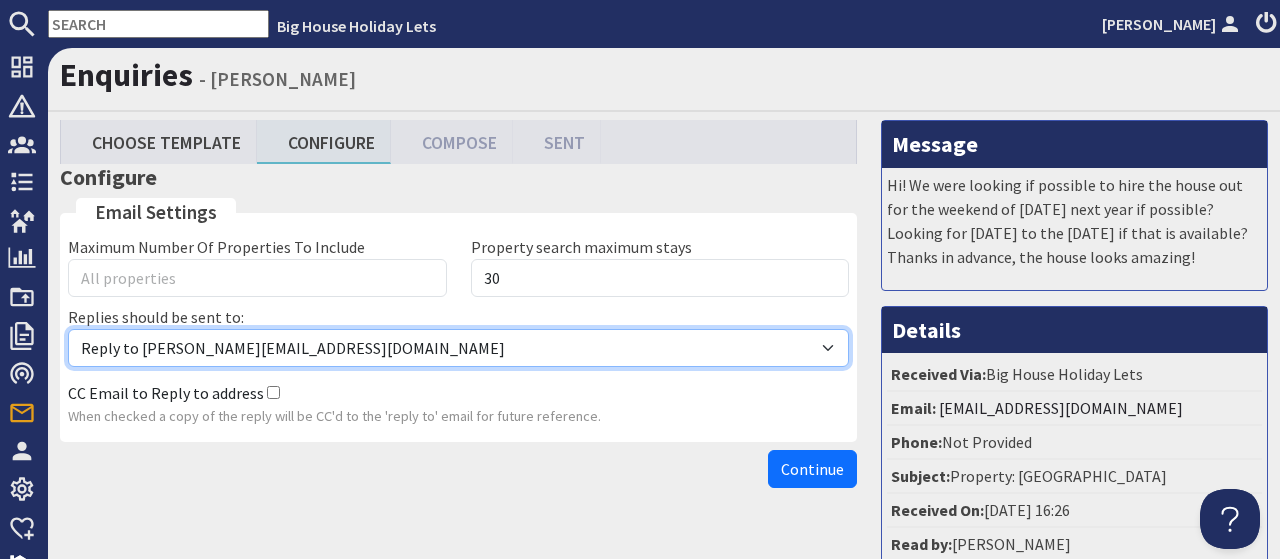 click on "Reply to alison@bhhl.co.uk
Reply to enquiries@bhhl.co.uk" at bounding box center [458, 348] 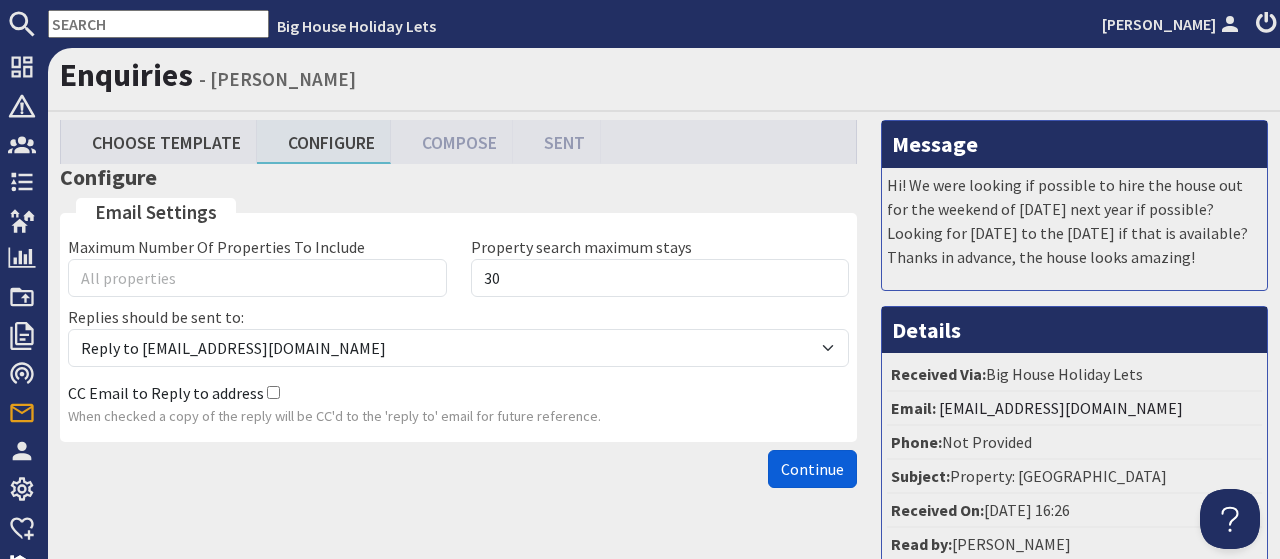 click on "Continue" at bounding box center (812, 469) 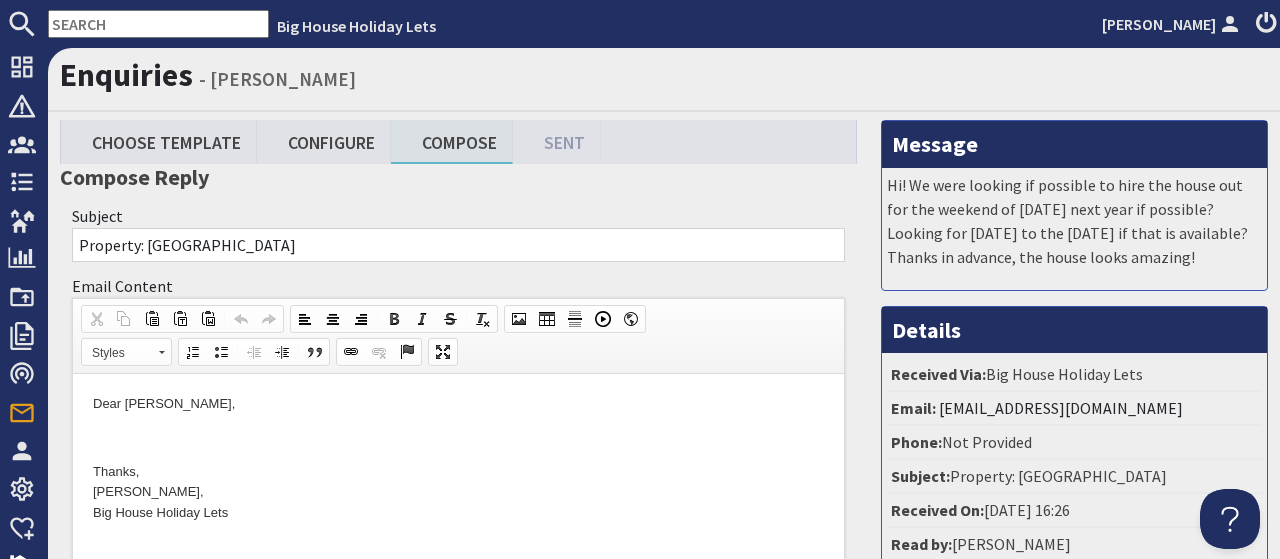scroll, scrollTop: 0, scrollLeft: 0, axis: both 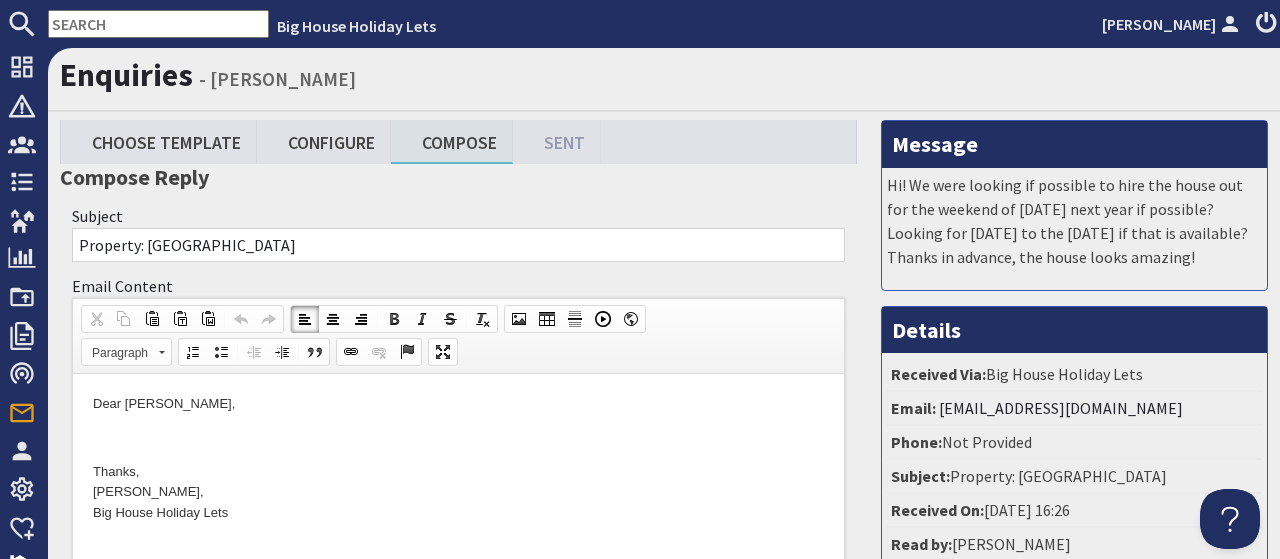 click at bounding box center [458, 438] 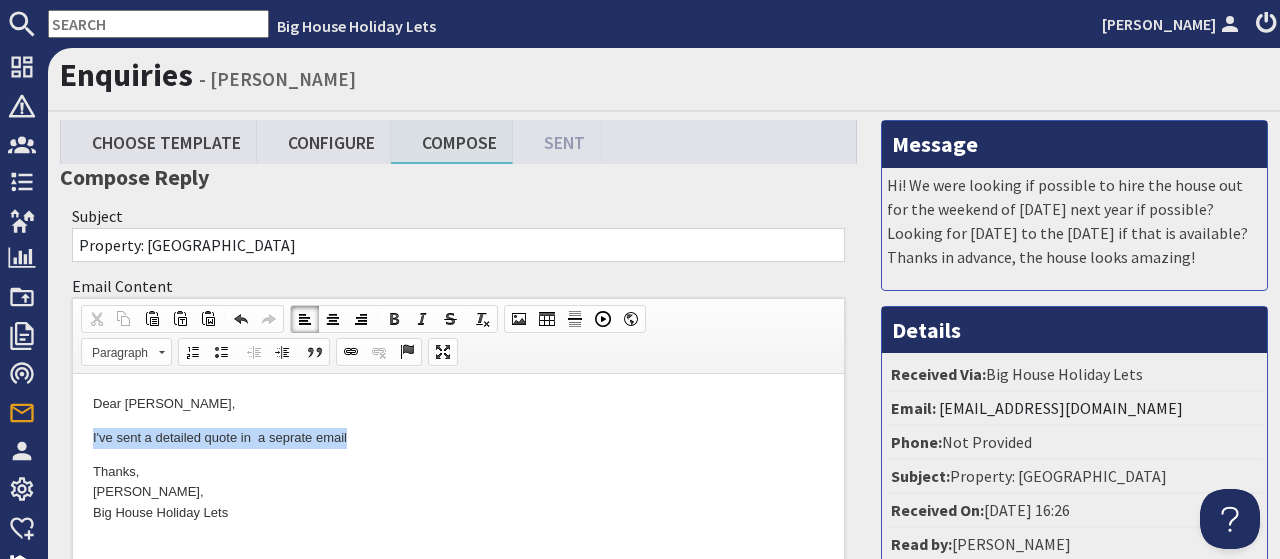 drag, startPoint x: 368, startPoint y: 439, endPoint x: 91, endPoint y: 438, distance: 277.0018 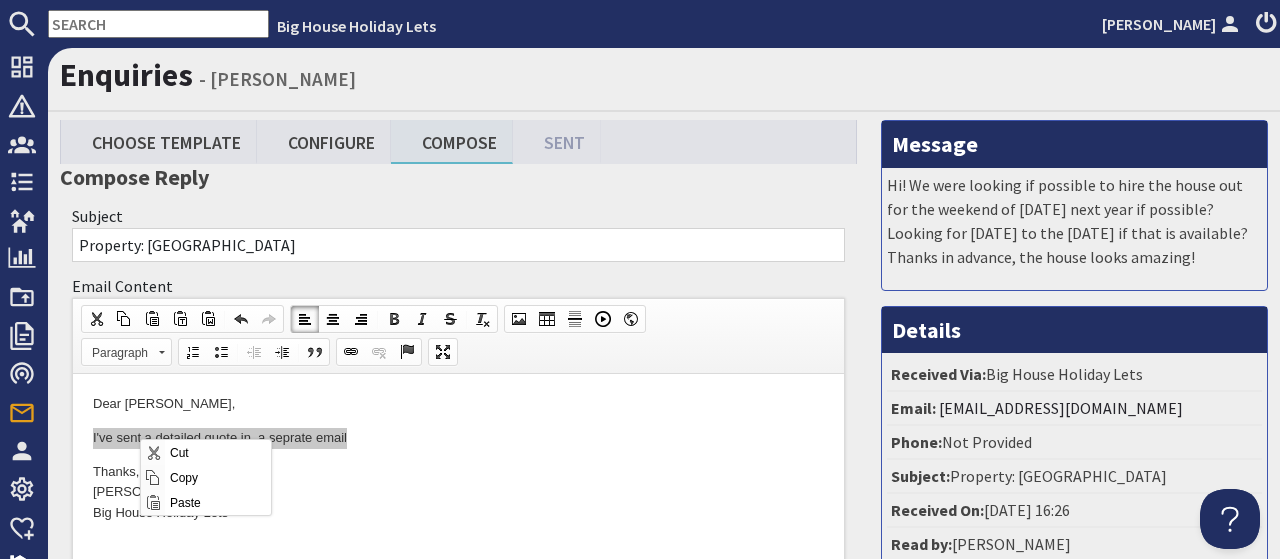 scroll, scrollTop: 0, scrollLeft: 0, axis: both 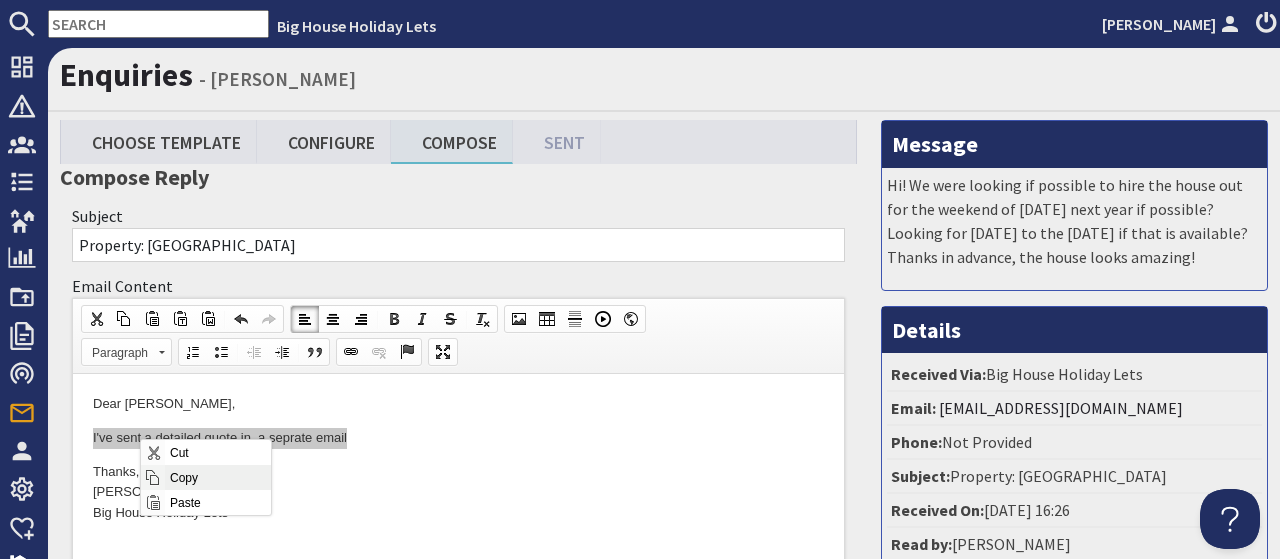 click on "Copy" at bounding box center (217, 477) 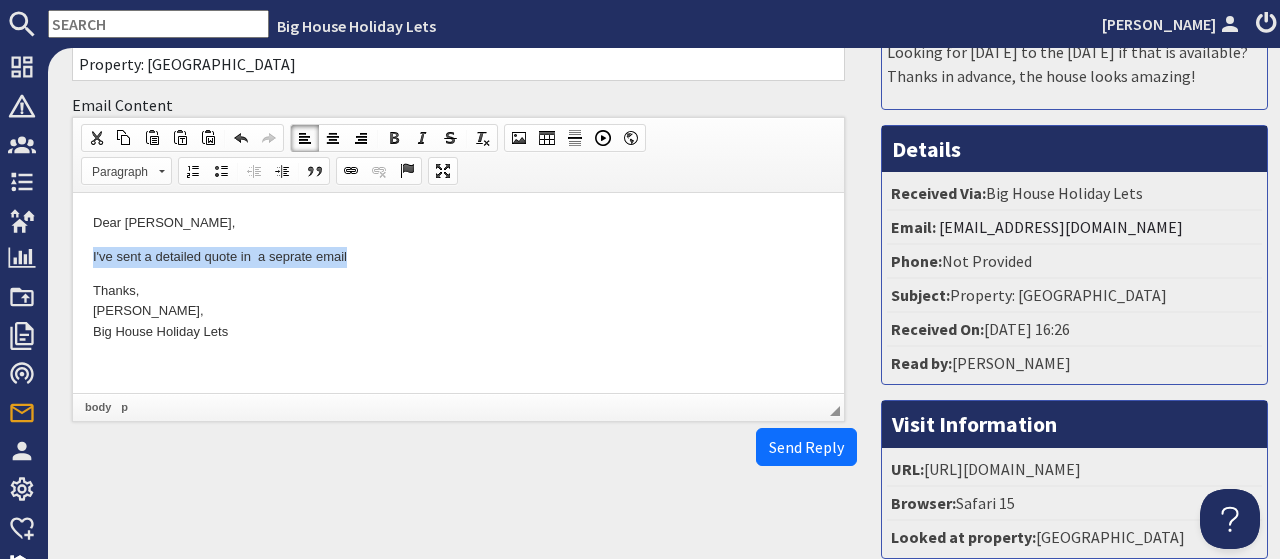 scroll, scrollTop: 193, scrollLeft: 0, axis: vertical 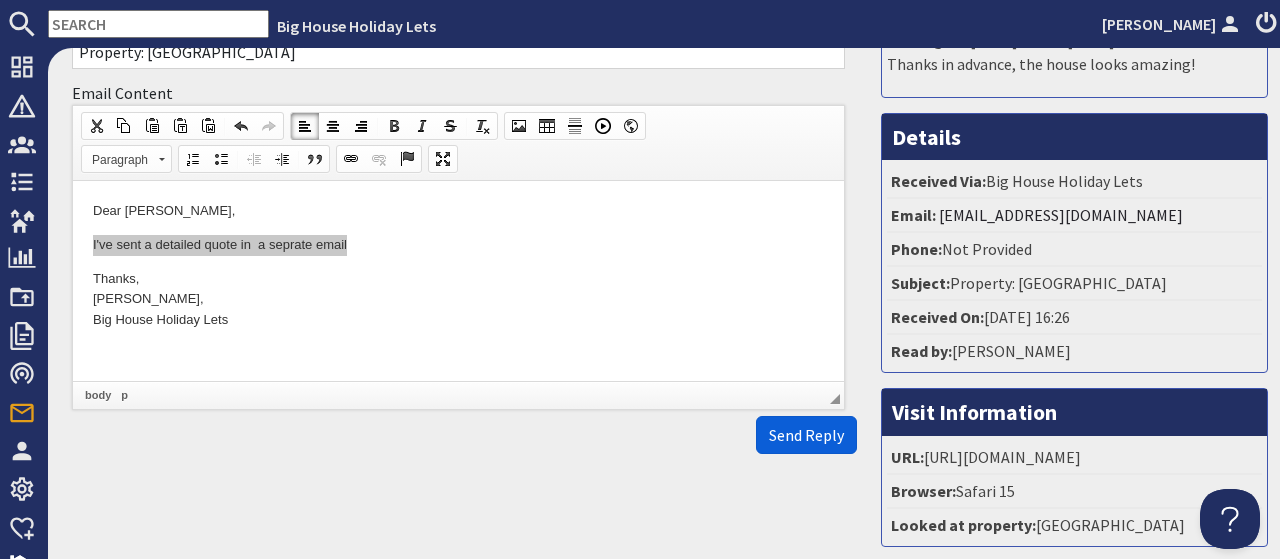 click on "Send Reply" at bounding box center (806, 435) 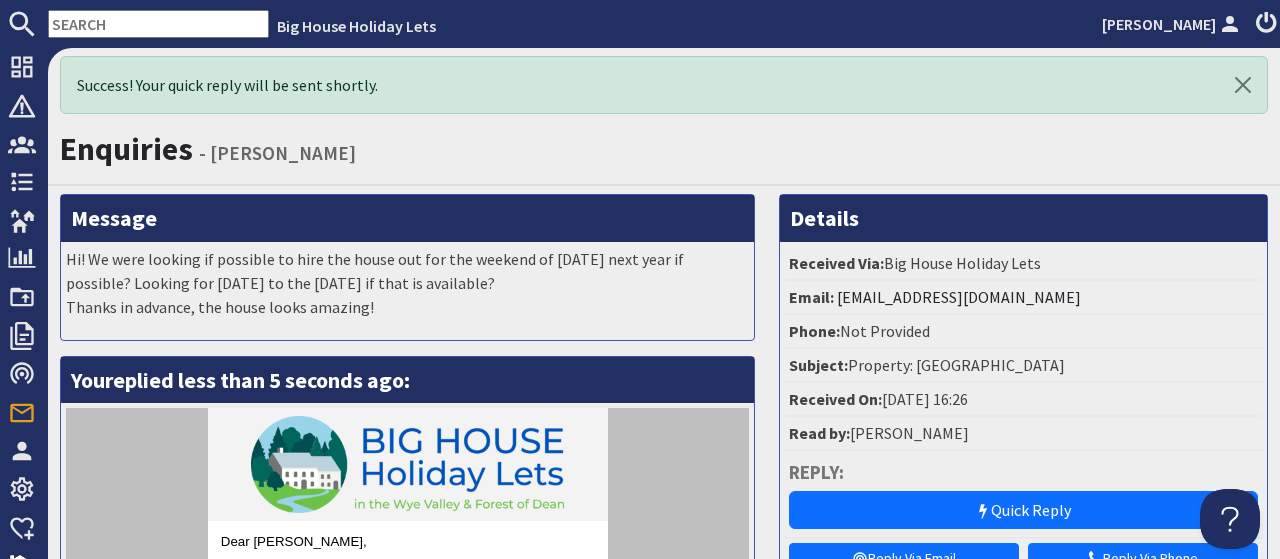 scroll, scrollTop: 0, scrollLeft: 0, axis: both 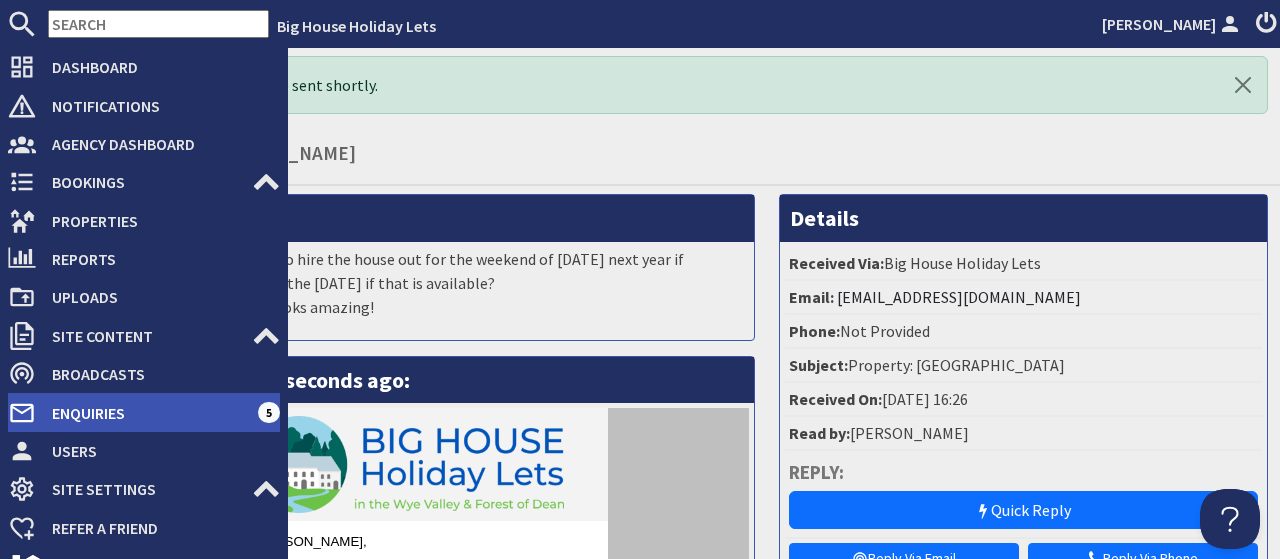 click on "Enquiries" at bounding box center (147, 413) 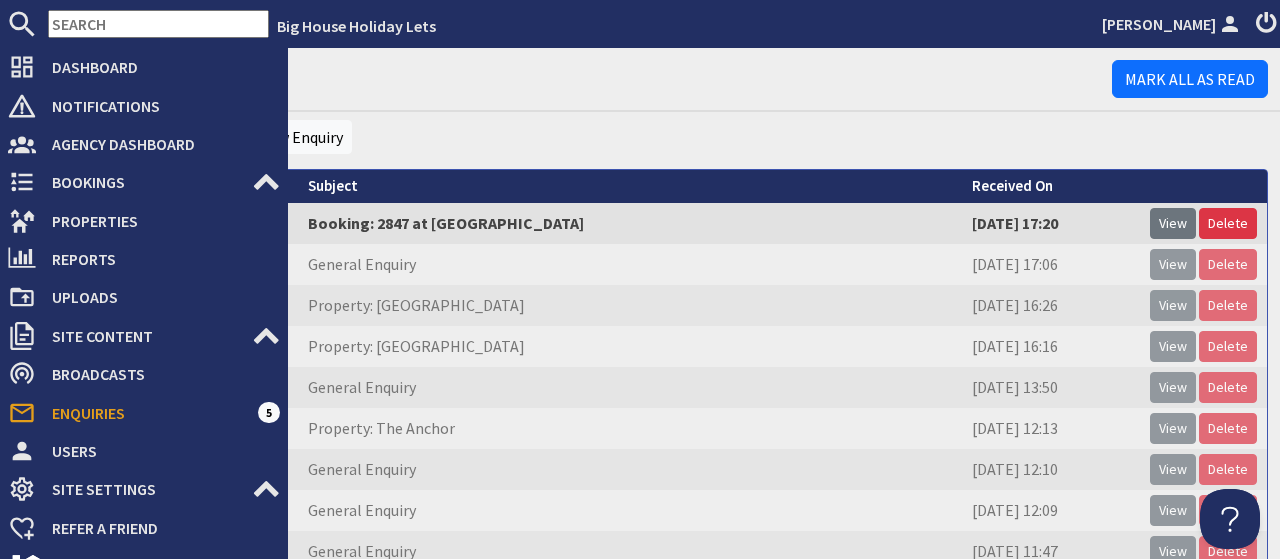 scroll, scrollTop: 0, scrollLeft: 0, axis: both 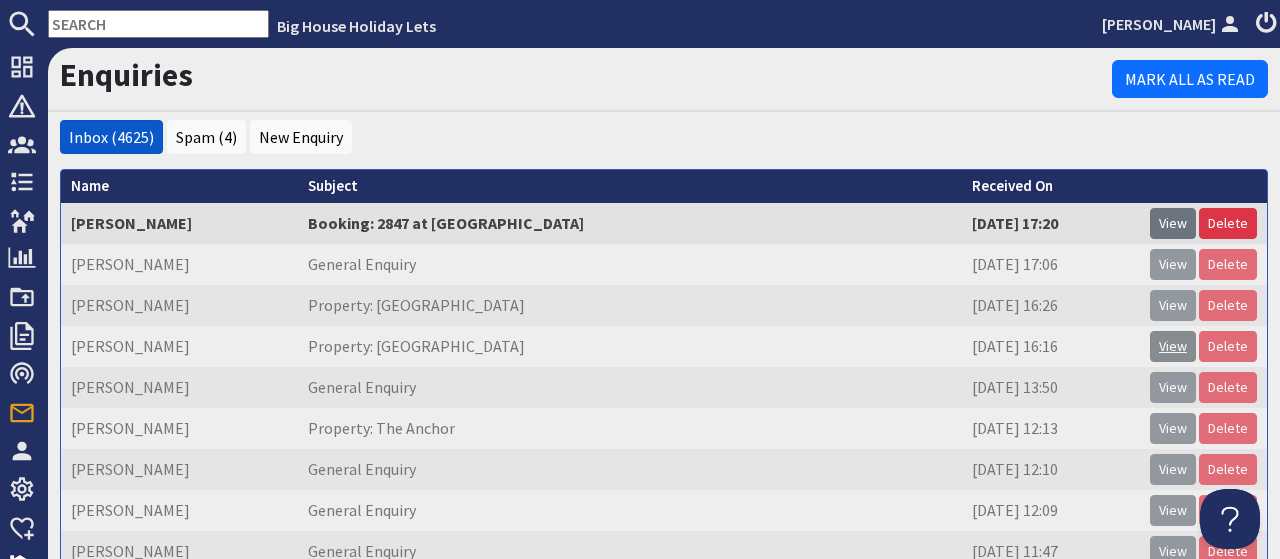 click on "View" at bounding box center (1173, 346) 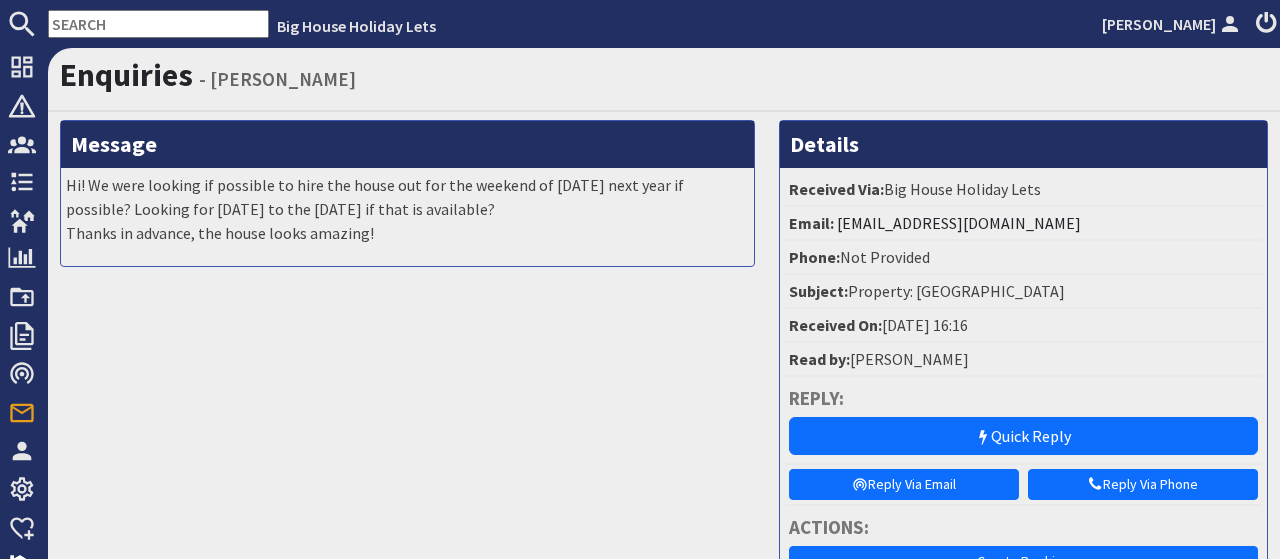scroll, scrollTop: 0, scrollLeft: 0, axis: both 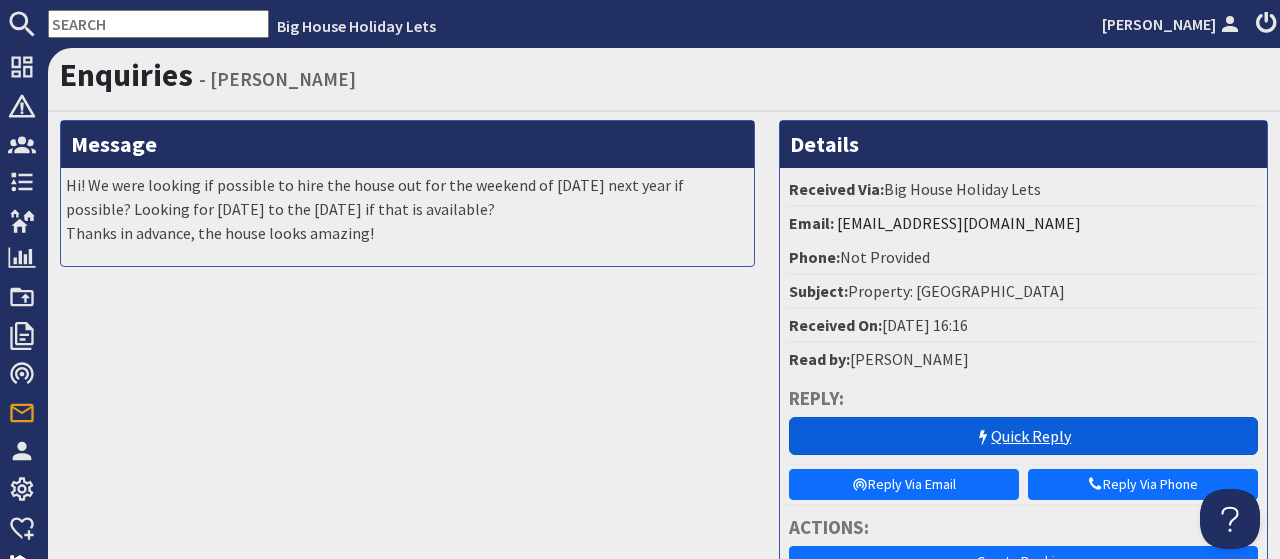 click on "Quick Reply" at bounding box center [1023, 436] 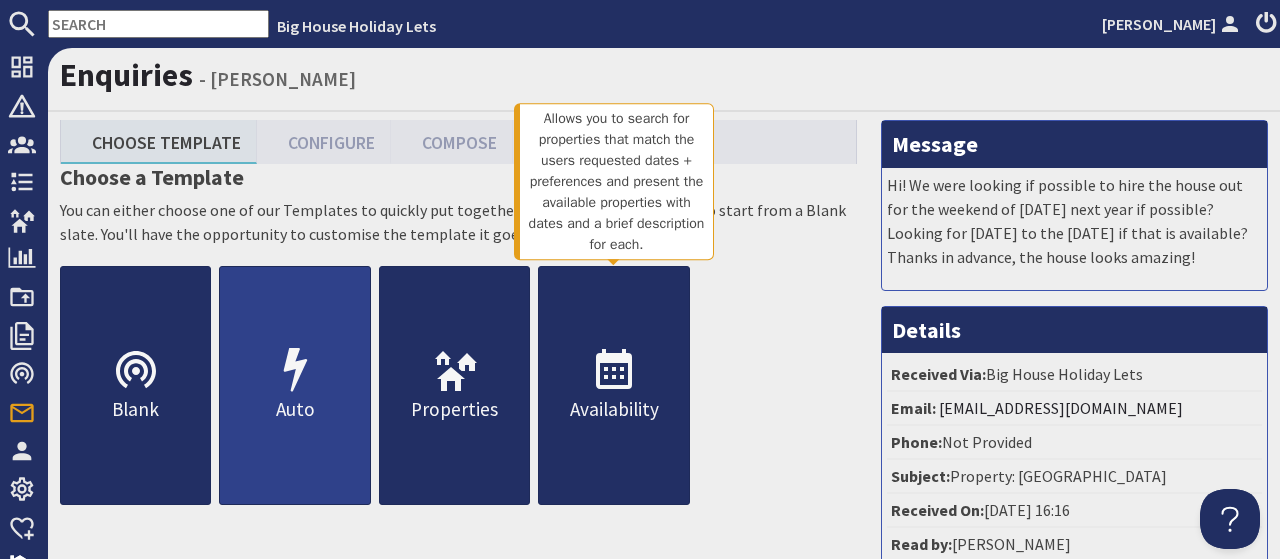 scroll, scrollTop: 0, scrollLeft: 0, axis: both 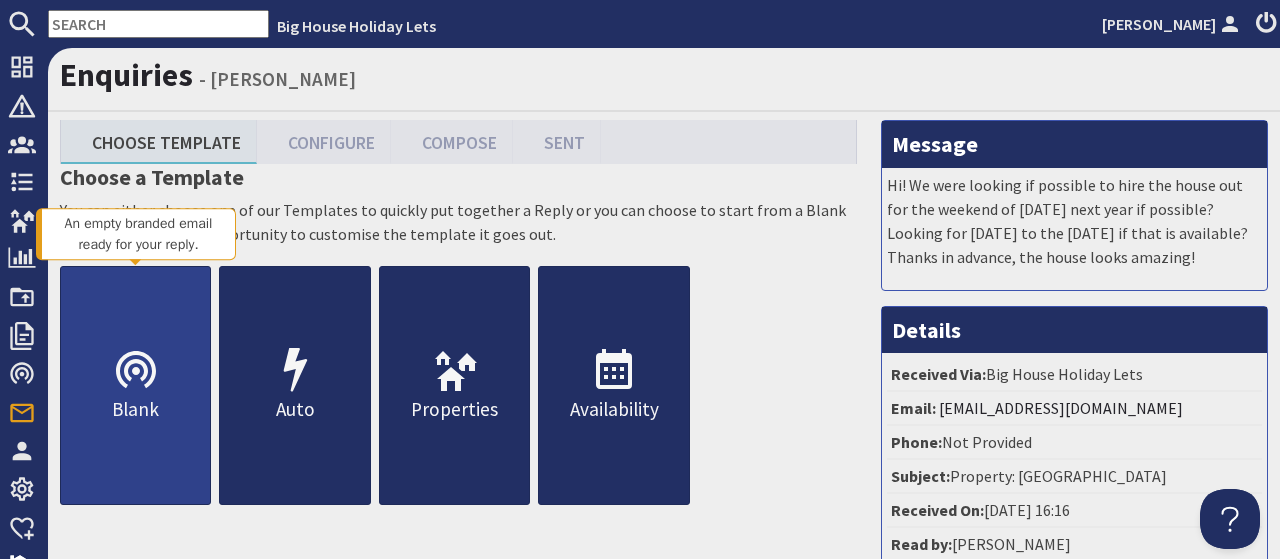 click 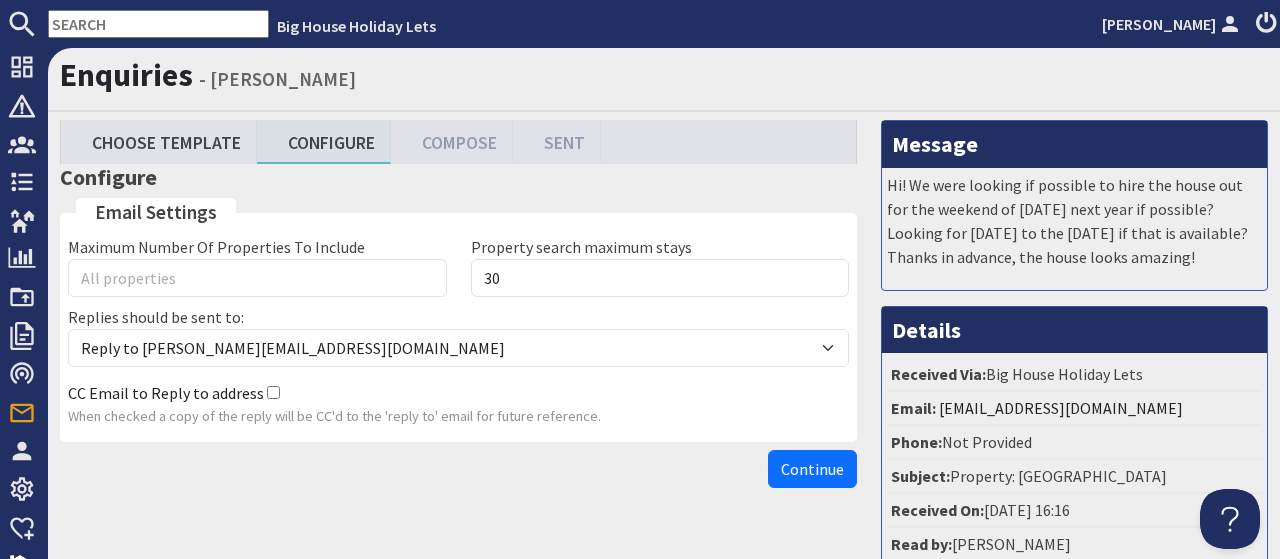 scroll, scrollTop: 0, scrollLeft: 0, axis: both 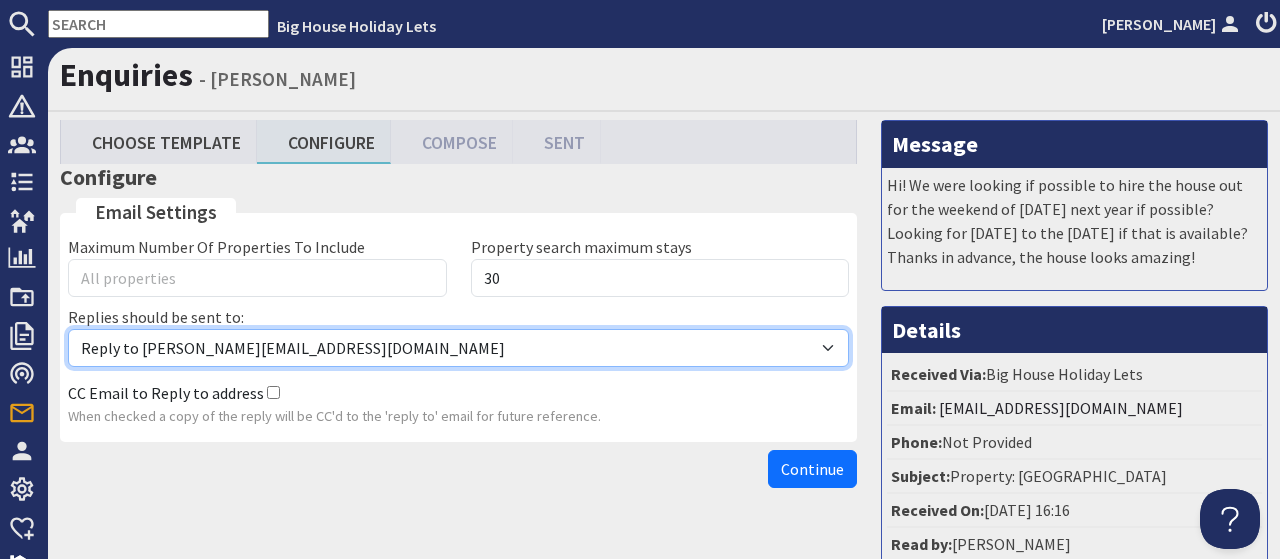 click on "Reply to alison@bhhl.co.uk
Reply to enquiries@bhhl.co.uk" at bounding box center (458, 348) 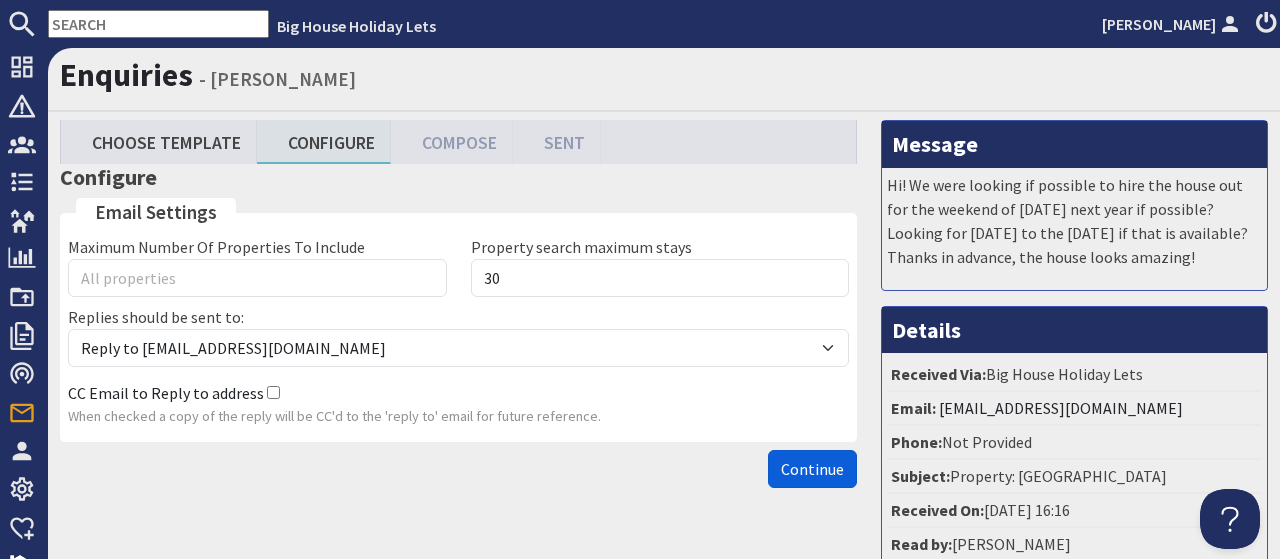 click on "Continue" at bounding box center (812, 469) 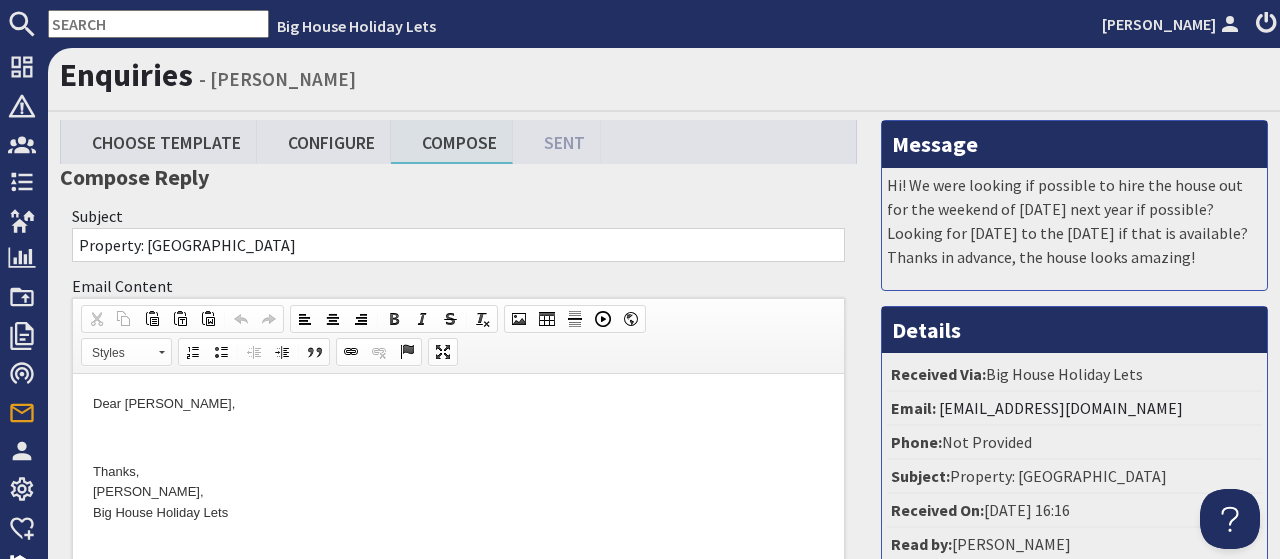 scroll, scrollTop: 0, scrollLeft: 0, axis: both 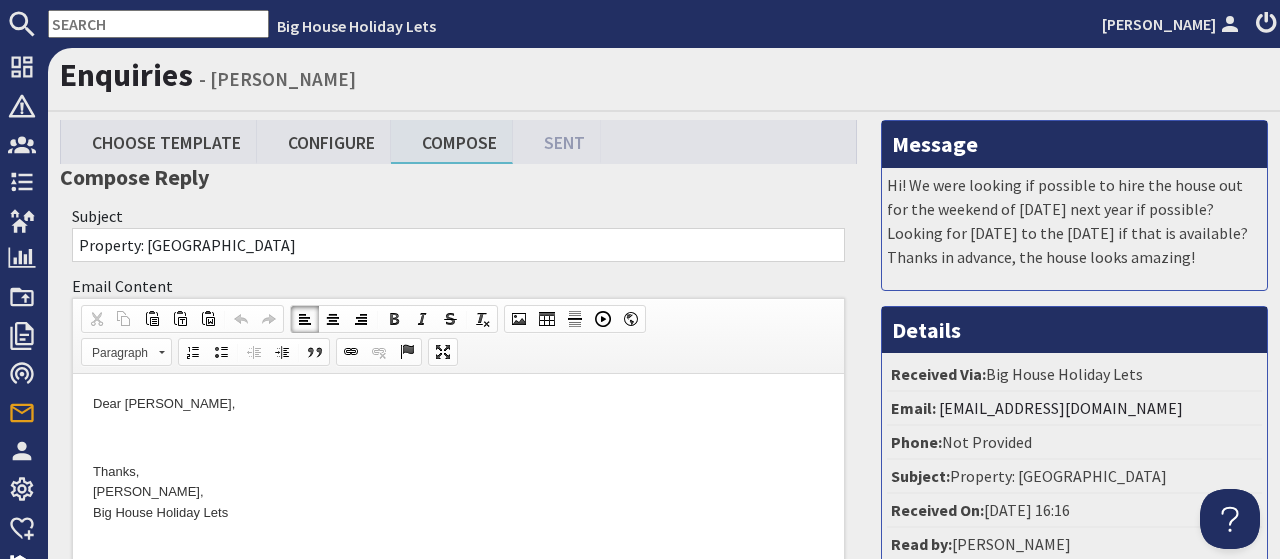 type 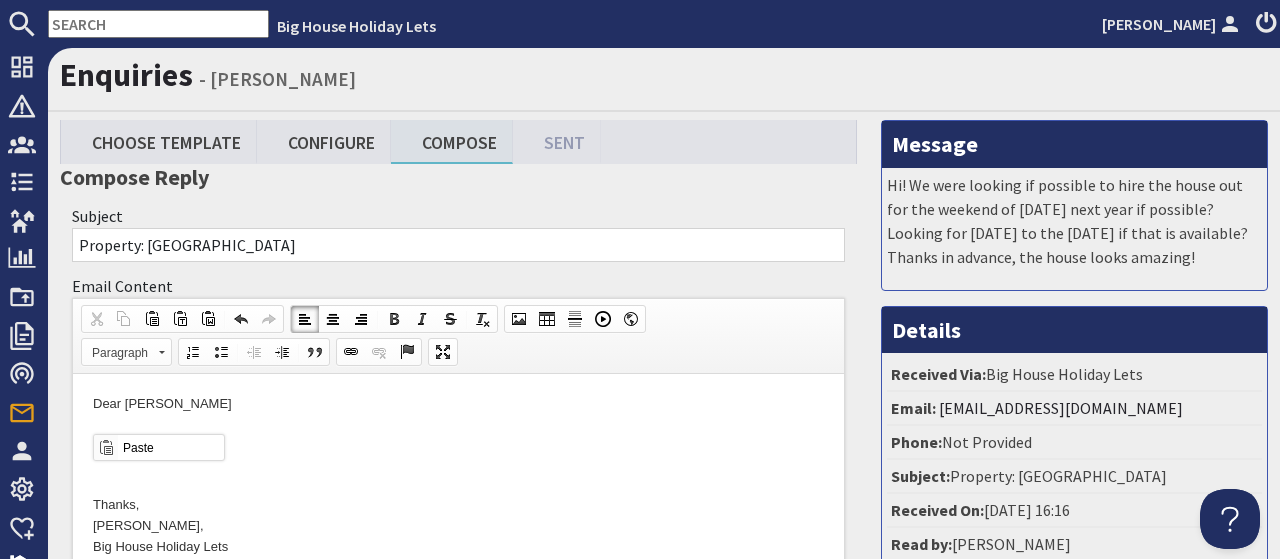 scroll, scrollTop: 0, scrollLeft: 0, axis: both 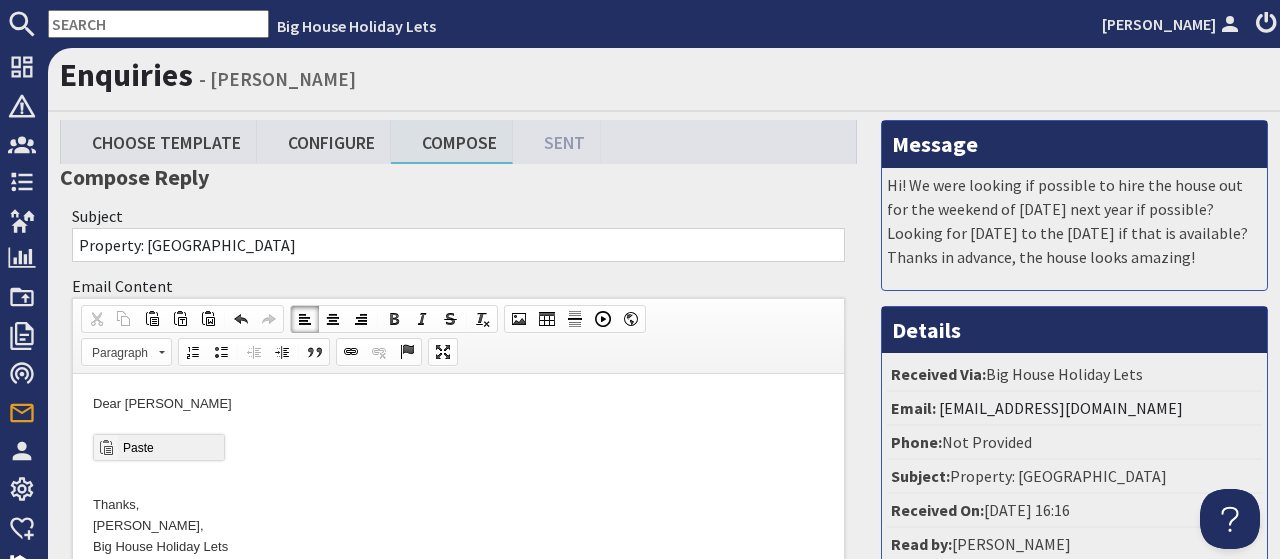 click on "Paste" at bounding box center (170, 447) 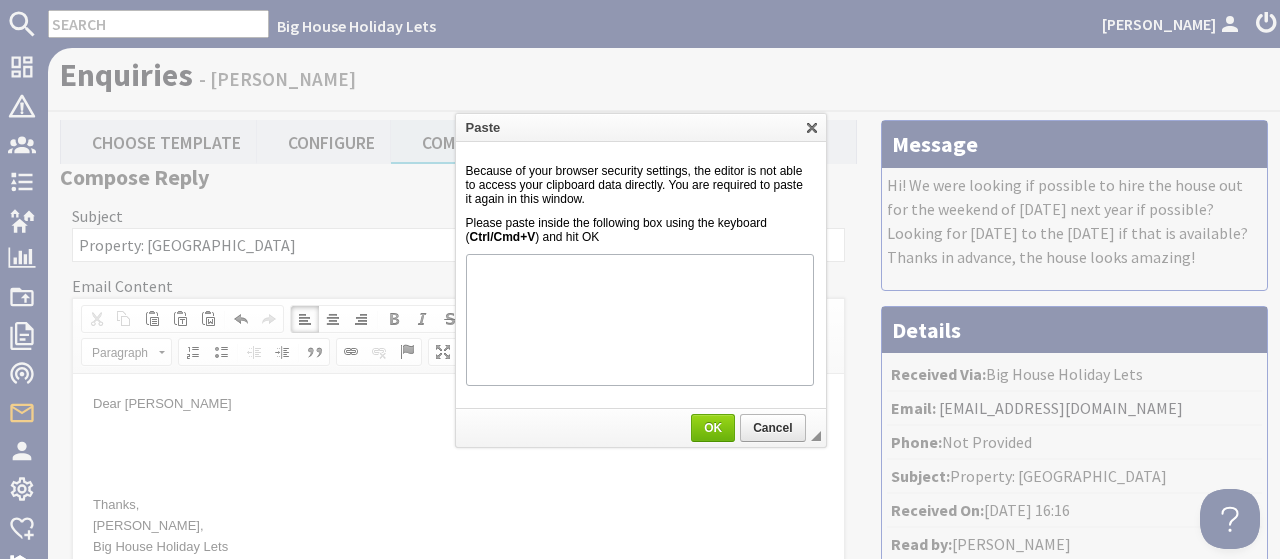 scroll, scrollTop: 0, scrollLeft: 0, axis: both 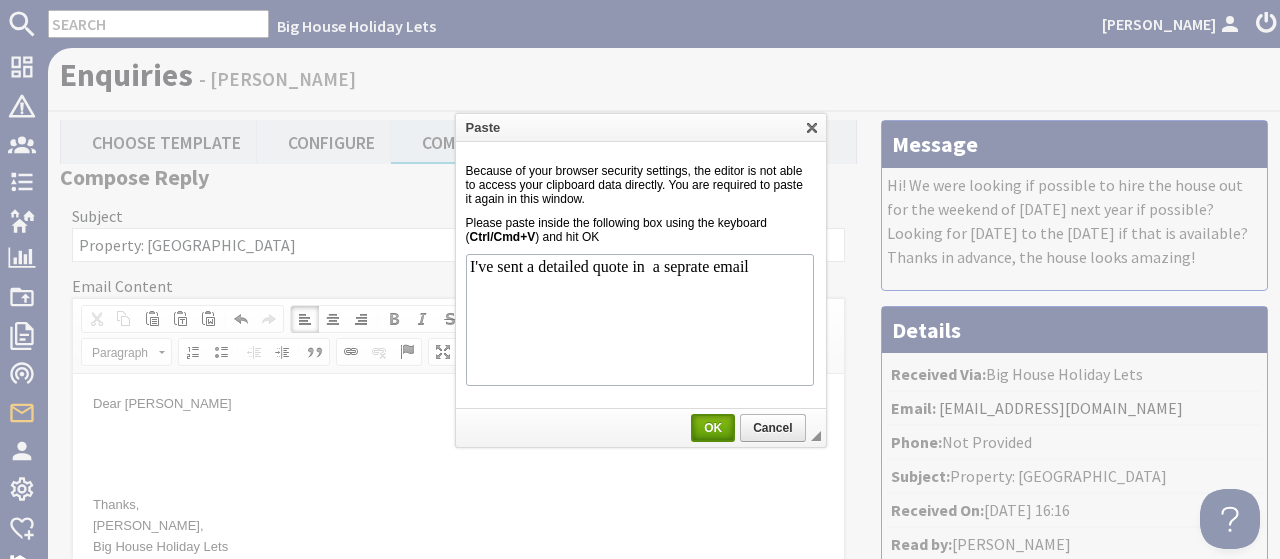 drag, startPoint x: 715, startPoint y: 426, endPoint x: 642, endPoint y: 54, distance: 379.09497 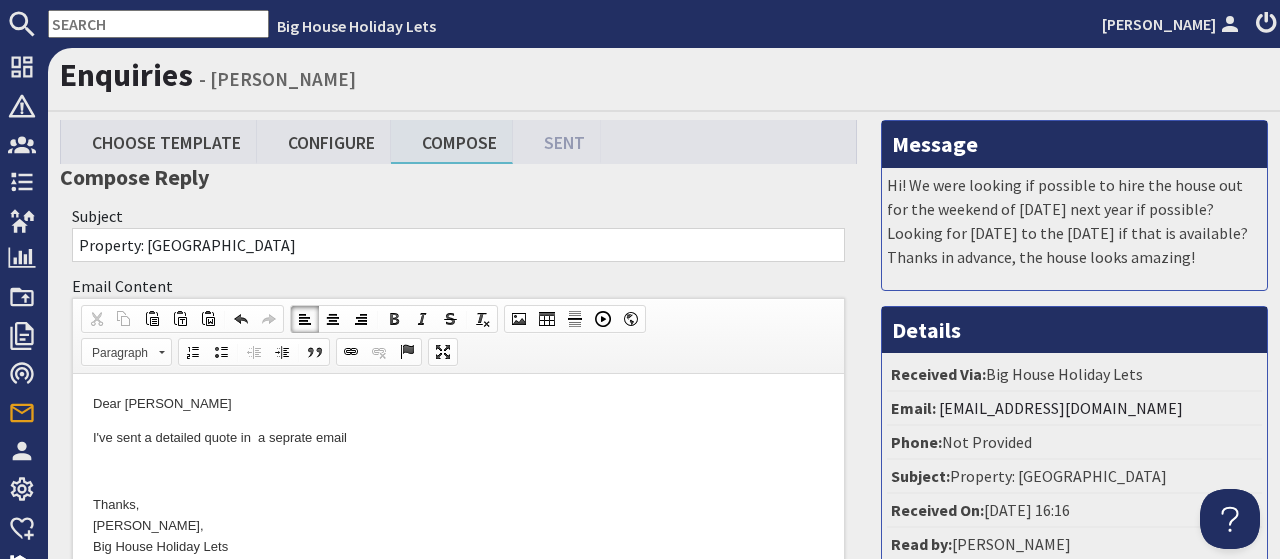 click on "I've sent a detailed quote in  a seprate email" at bounding box center [458, 438] 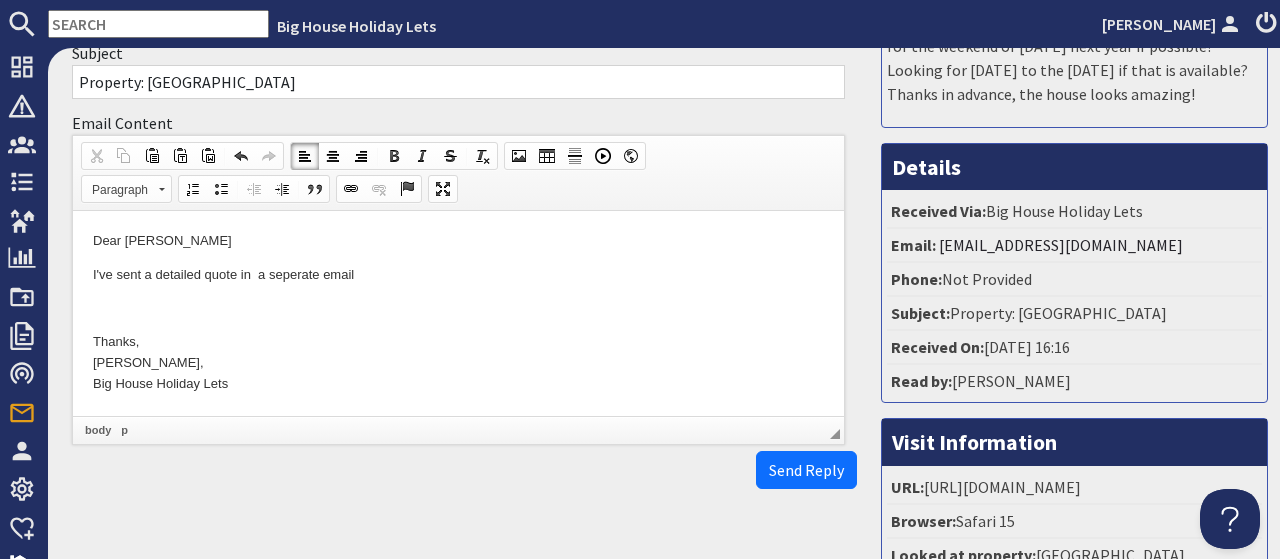 scroll, scrollTop: 293, scrollLeft: 0, axis: vertical 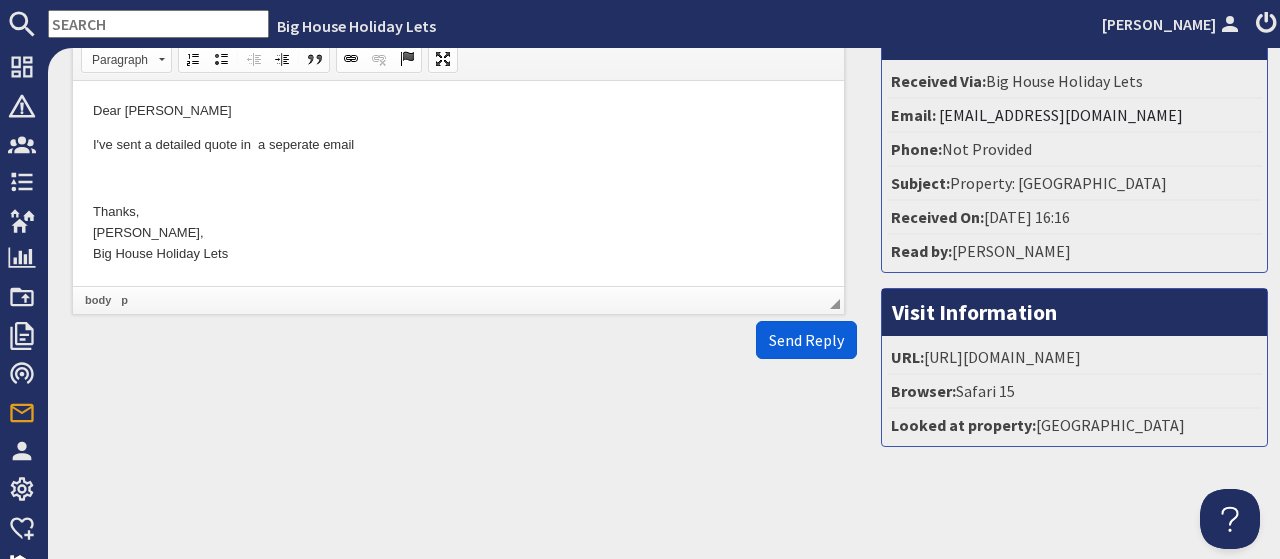 click on "Send Reply" at bounding box center [806, 340] 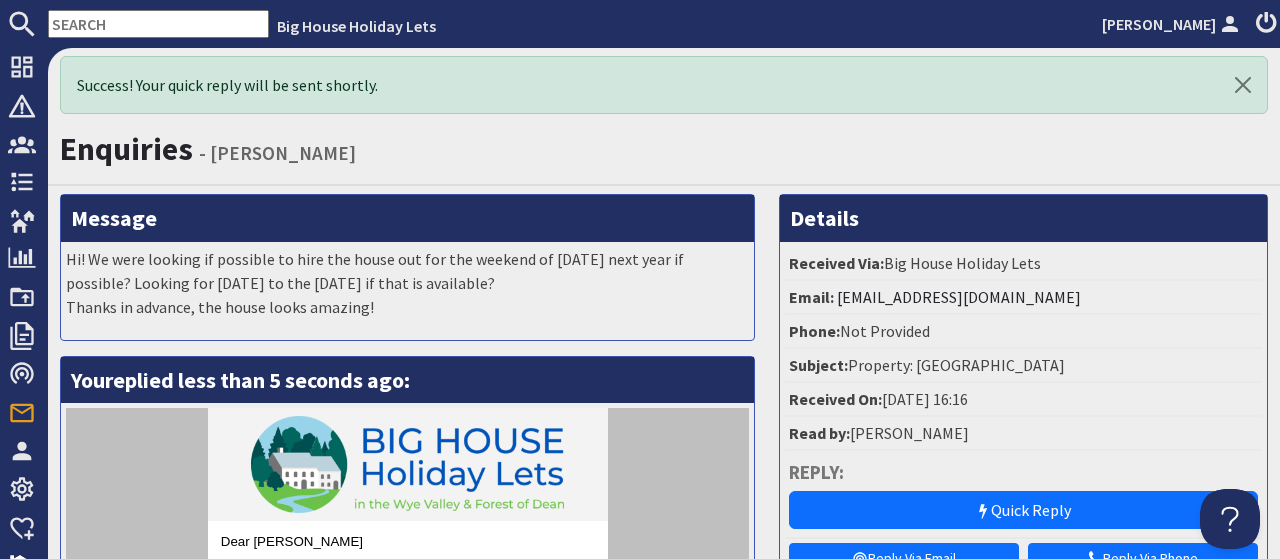 scroll, scrollTop: 0, scrollLeft: 0, axis: both 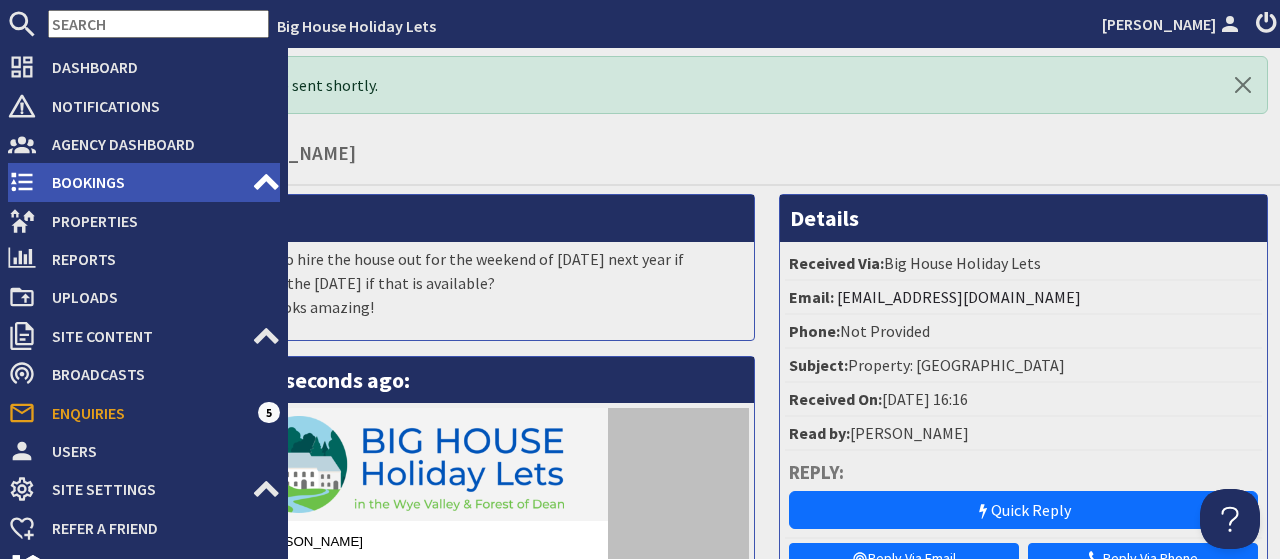click on "Bookings" at bounding box center (144, 182) 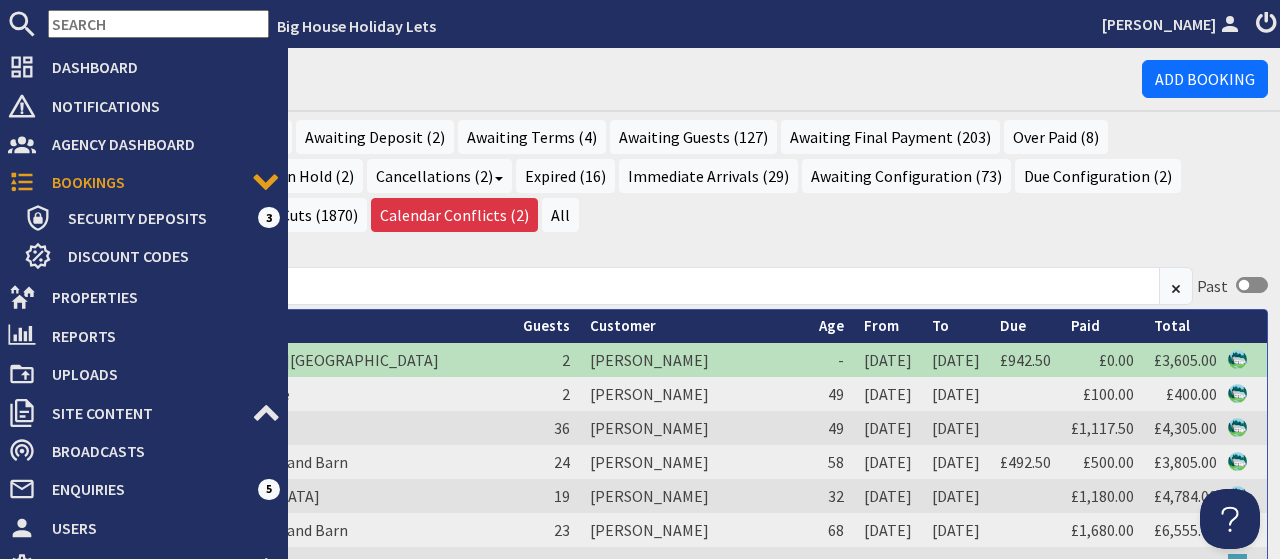 scroll, scrollTop: 0, scrollLeft: 0, axis: both 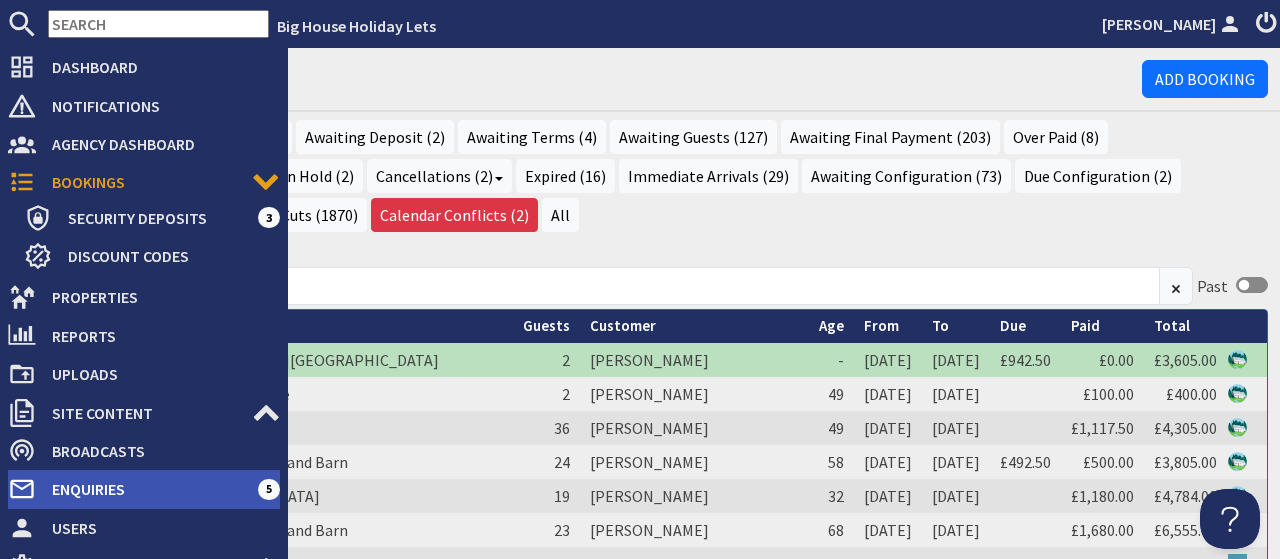 click on "Enquiries" at bounding box center [147, 489] 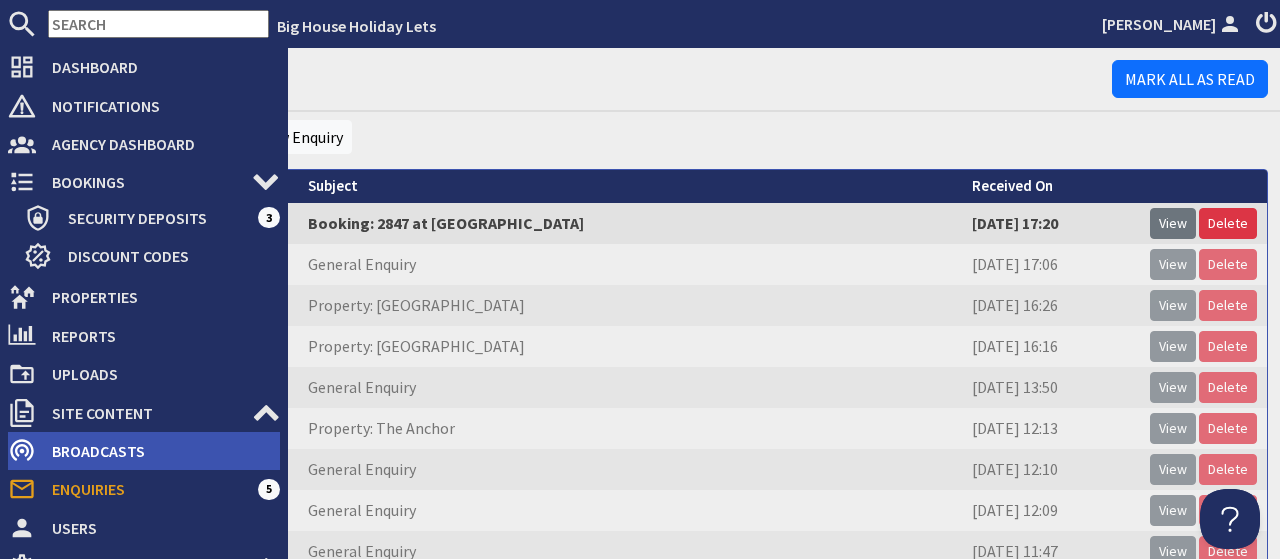 scroll, scrollTop: 0, scrollLeft: 0, axis: both 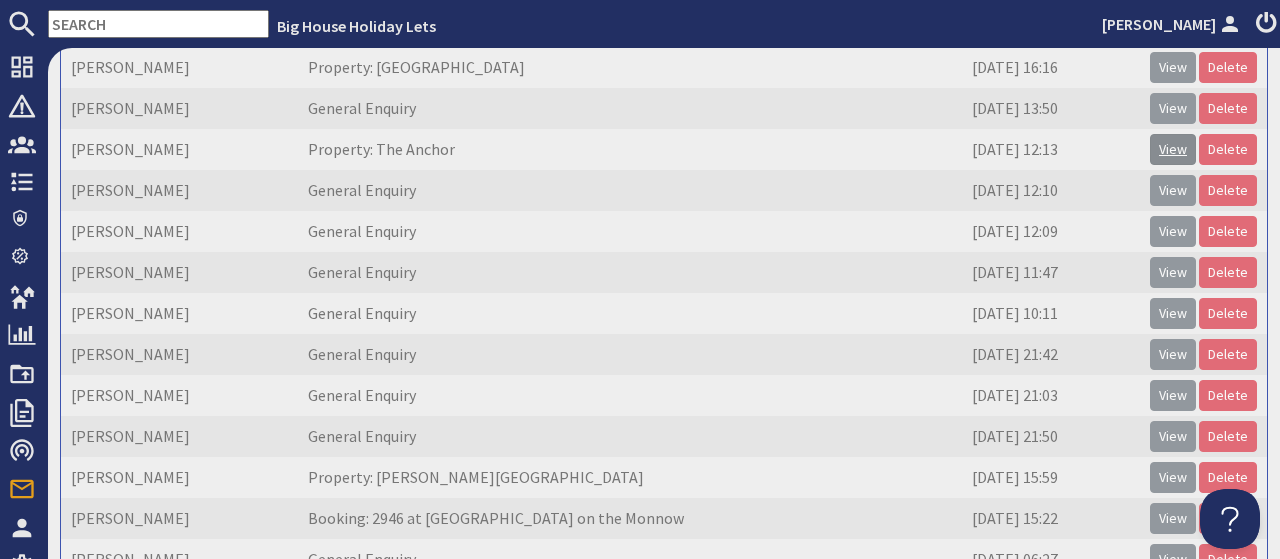 click on "View" at bounding box center [1173, 149] 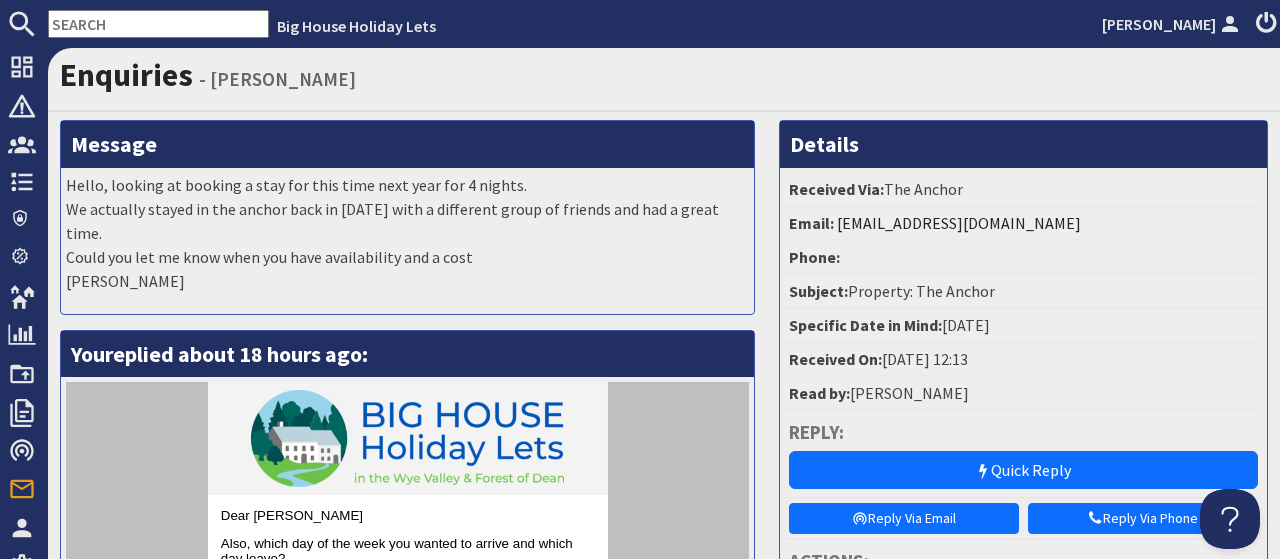 scroll, scrollTop: 0, scrollLeft: 0, axis: both 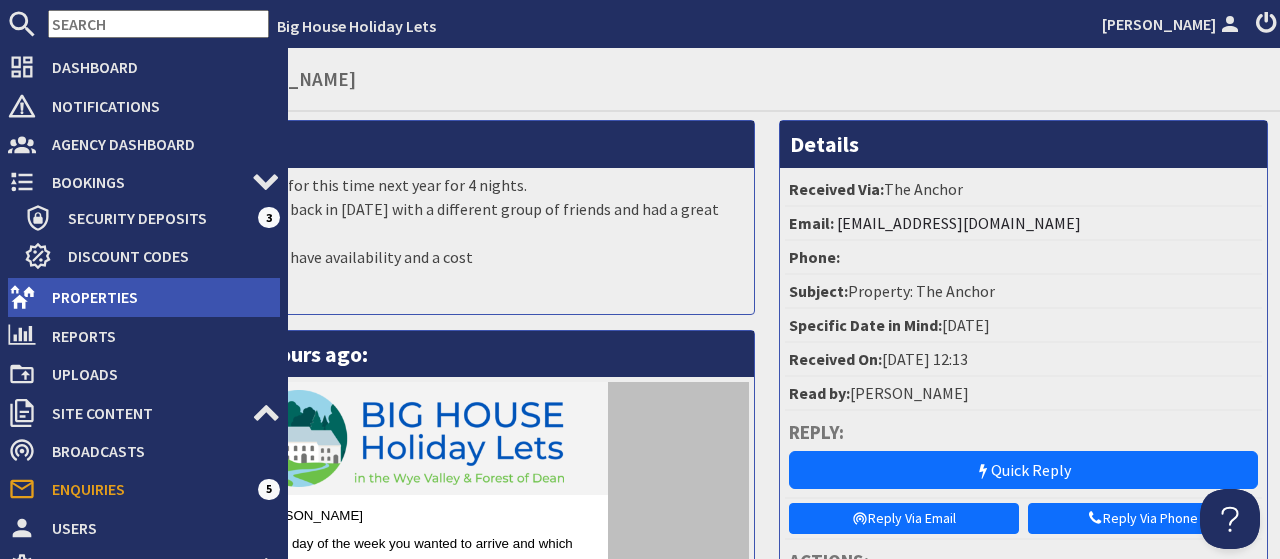 click on "Properties" at bounding box center (158, 297) 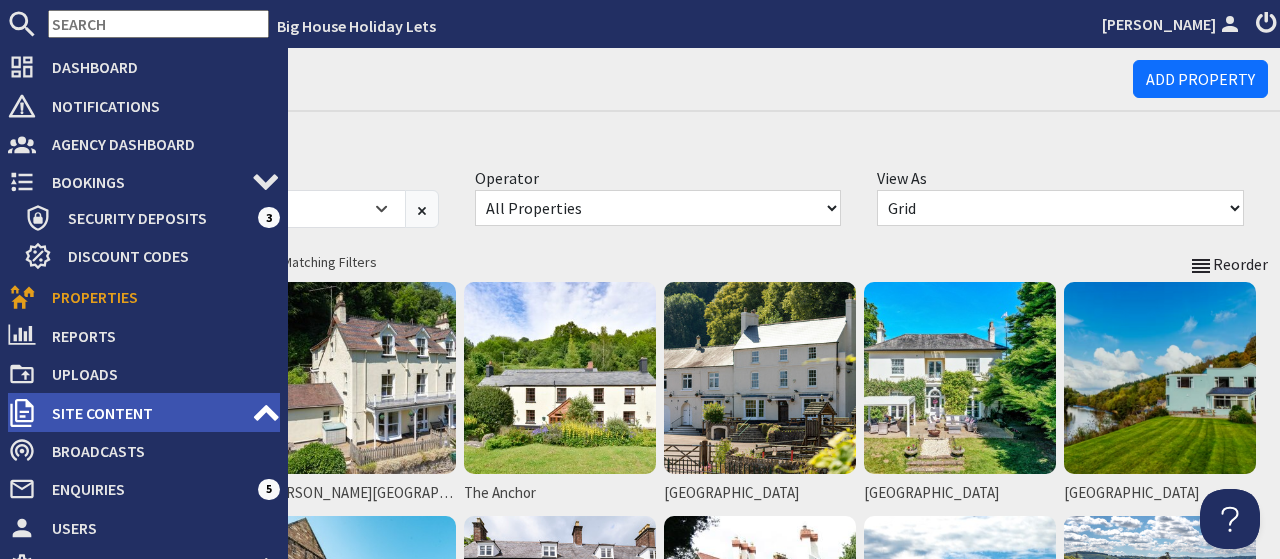 scroll, scrollTop: 0, scrollLeft: 0, axis: both 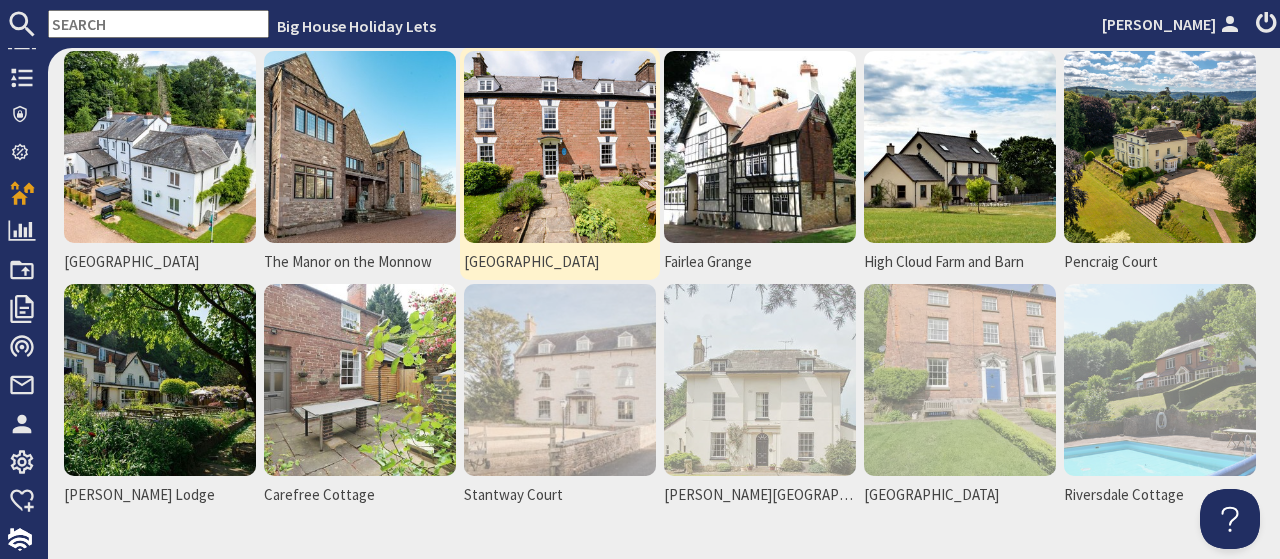 click at bounding box center (560, 147) 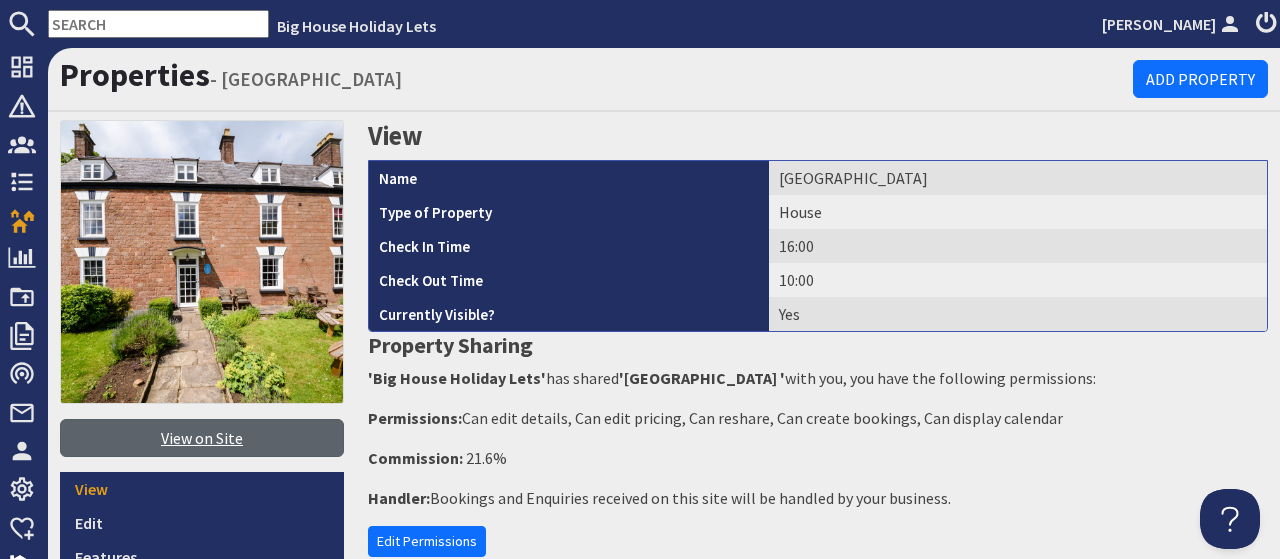 scroll, scrollTop: 0, scrollLeft: 0, axis: both 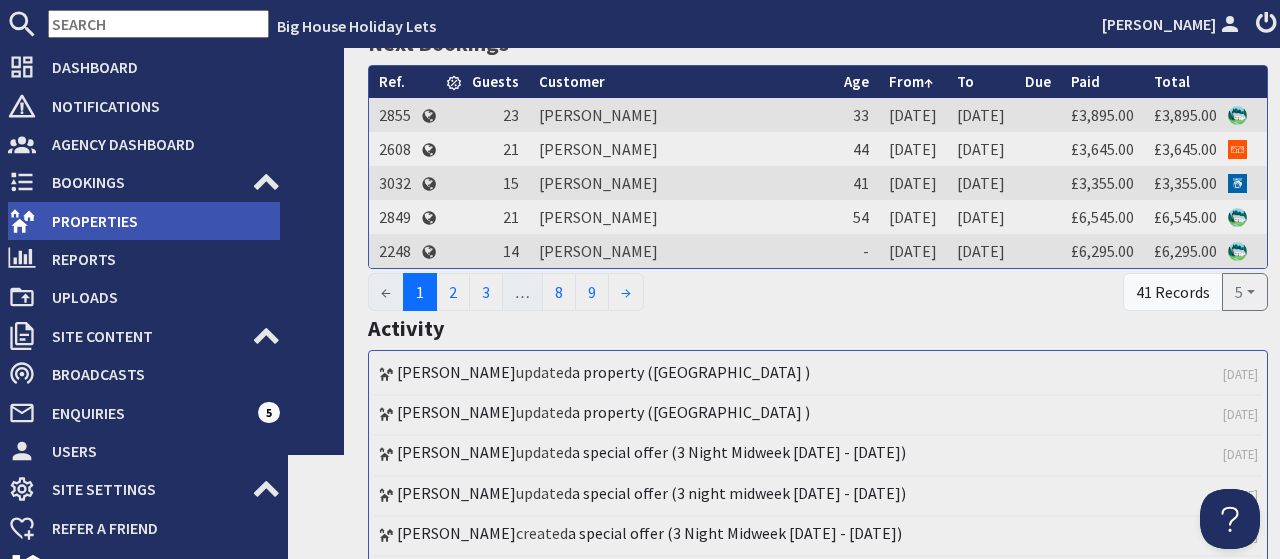 click on "Properties" at bounding box center (158, 221) 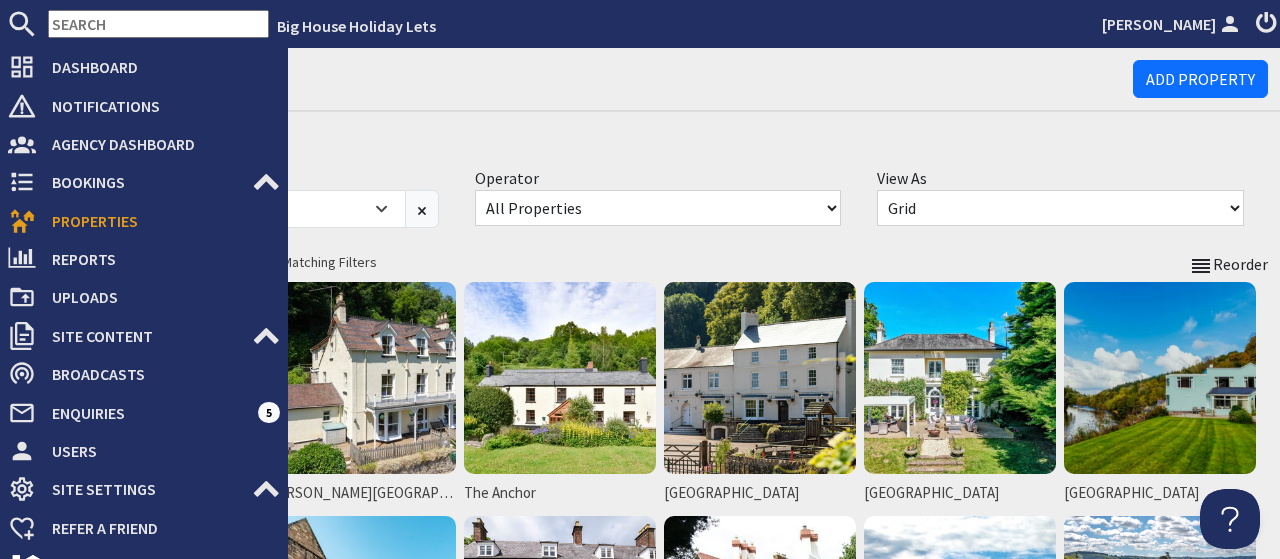 scroll, scrollTop: 0, scrollLeft: 0, axis: both 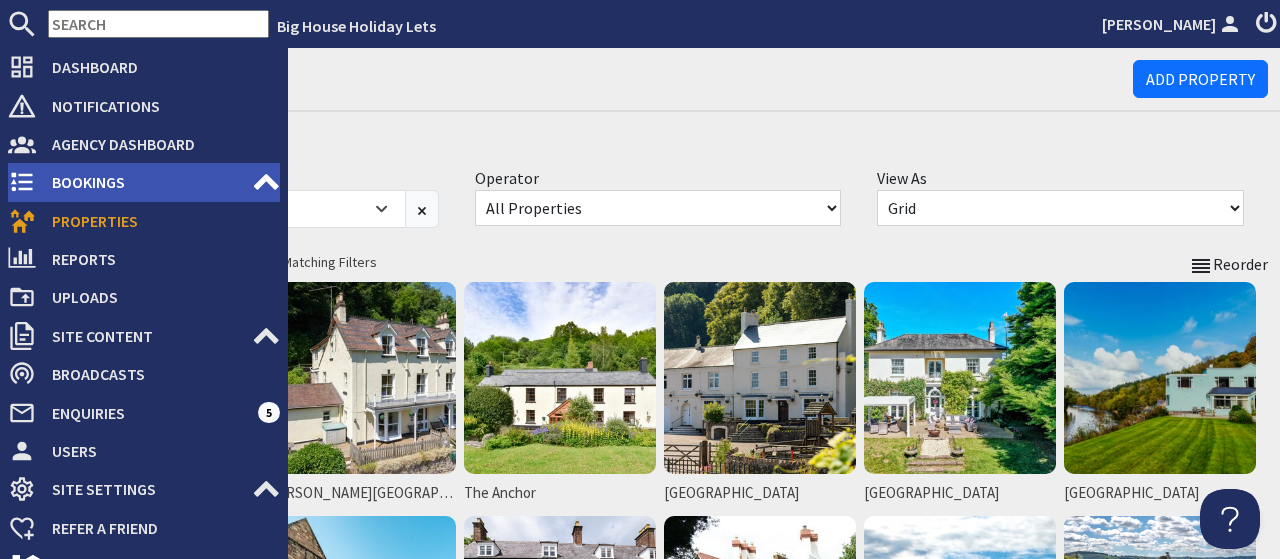 click on "Bookings" at bounding box center (144, 182) 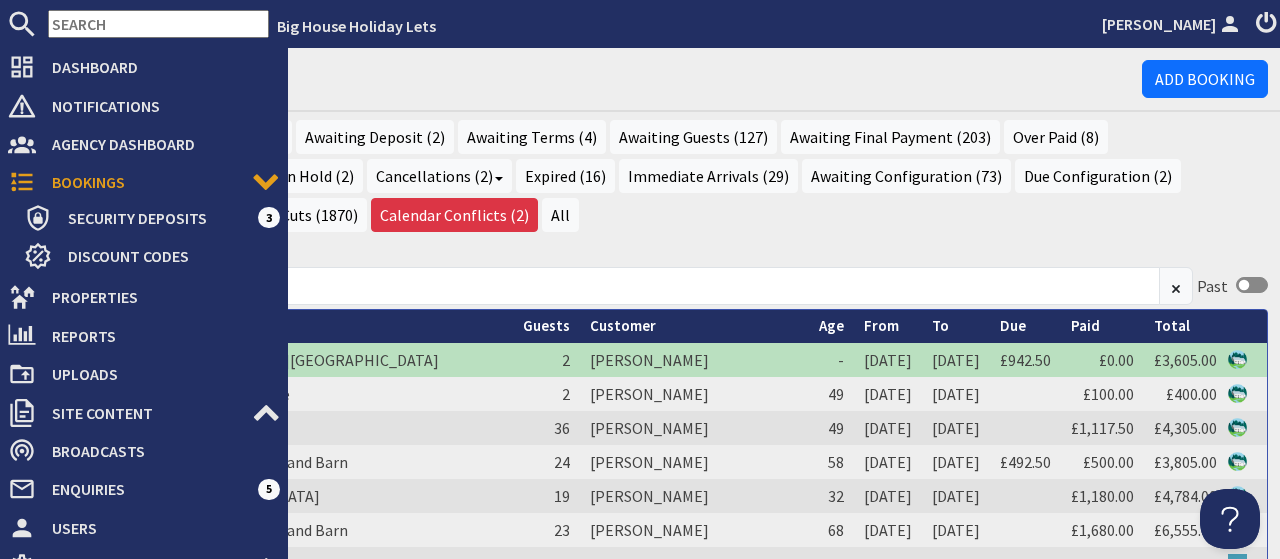 scroll, scrollTop: 0, scrollLeft: 0, axis: both 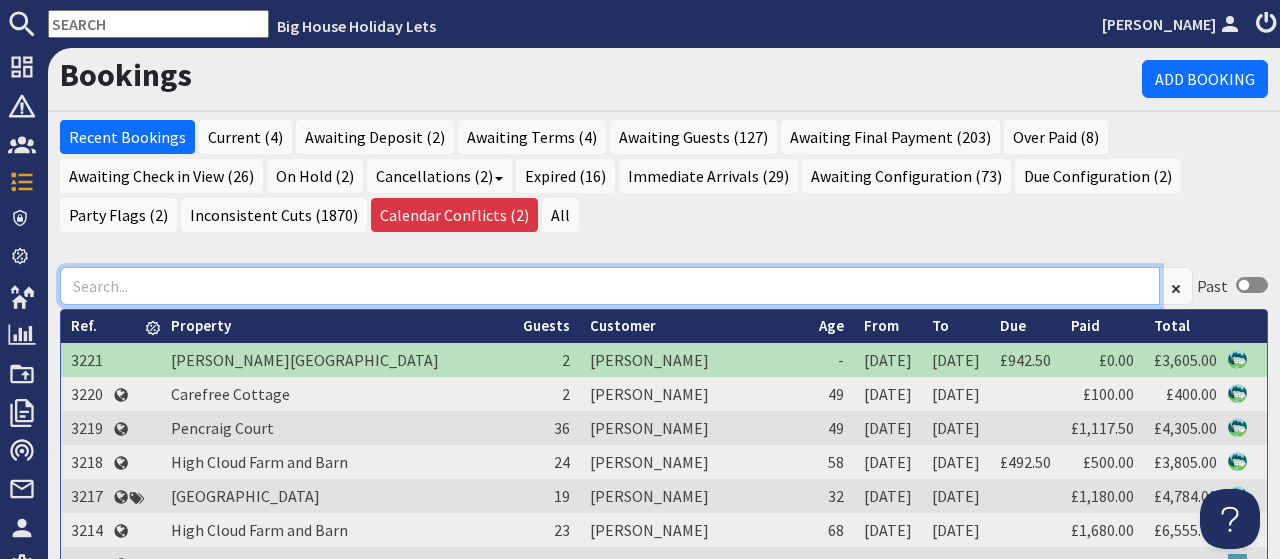 click at bounding box center [610, 286] 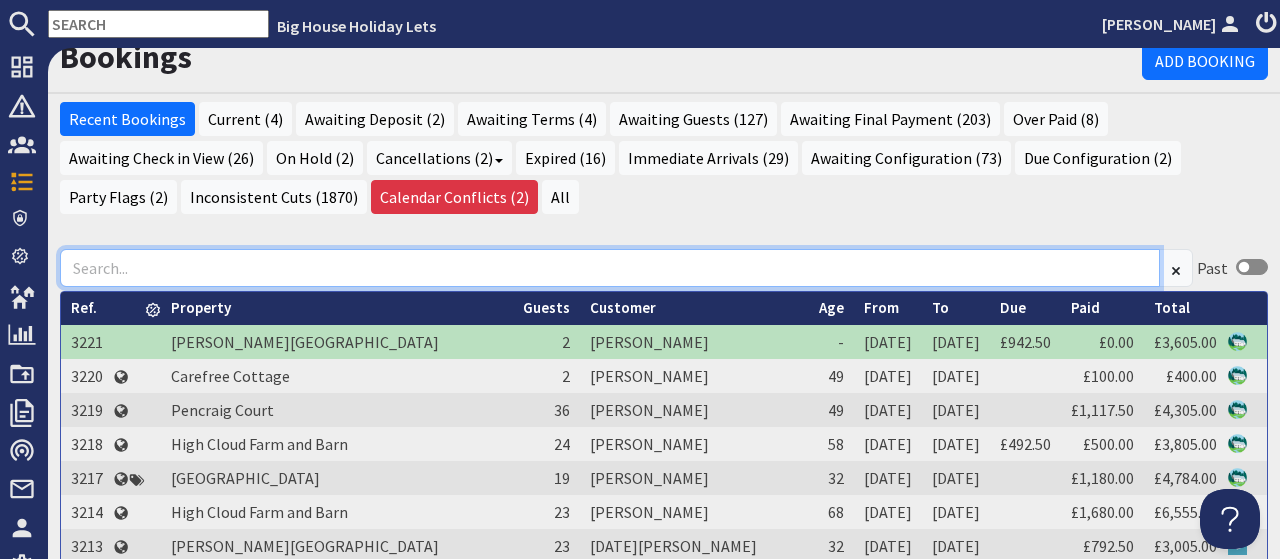 scroll, scrollTop: 0, scrollLeft: 0, axis: both 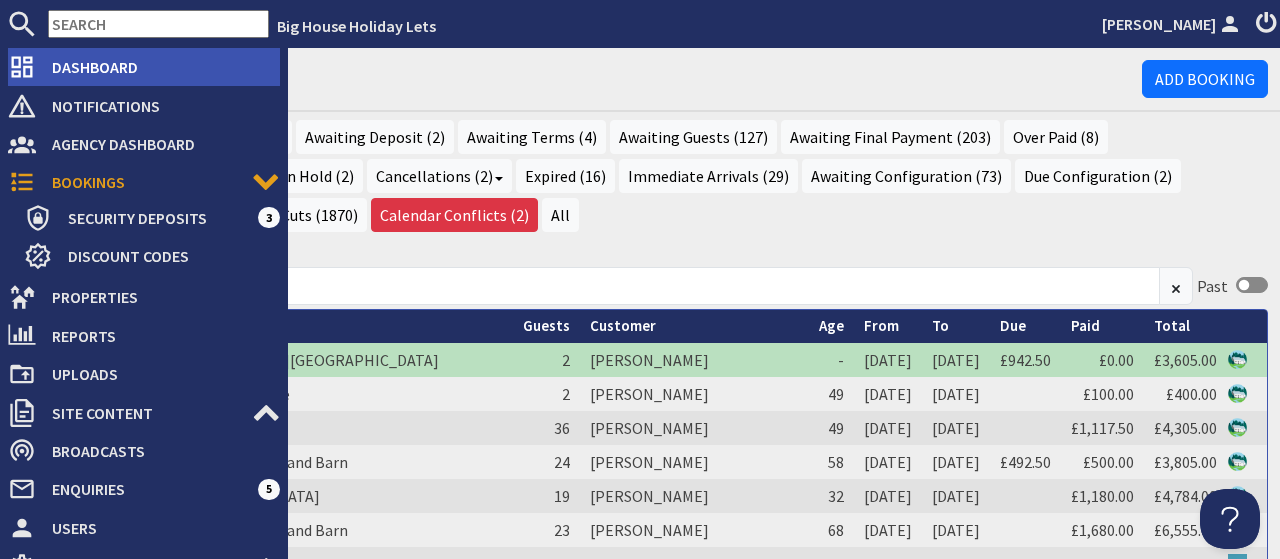 click on "Dashboard" at bounding box center [158, 67] 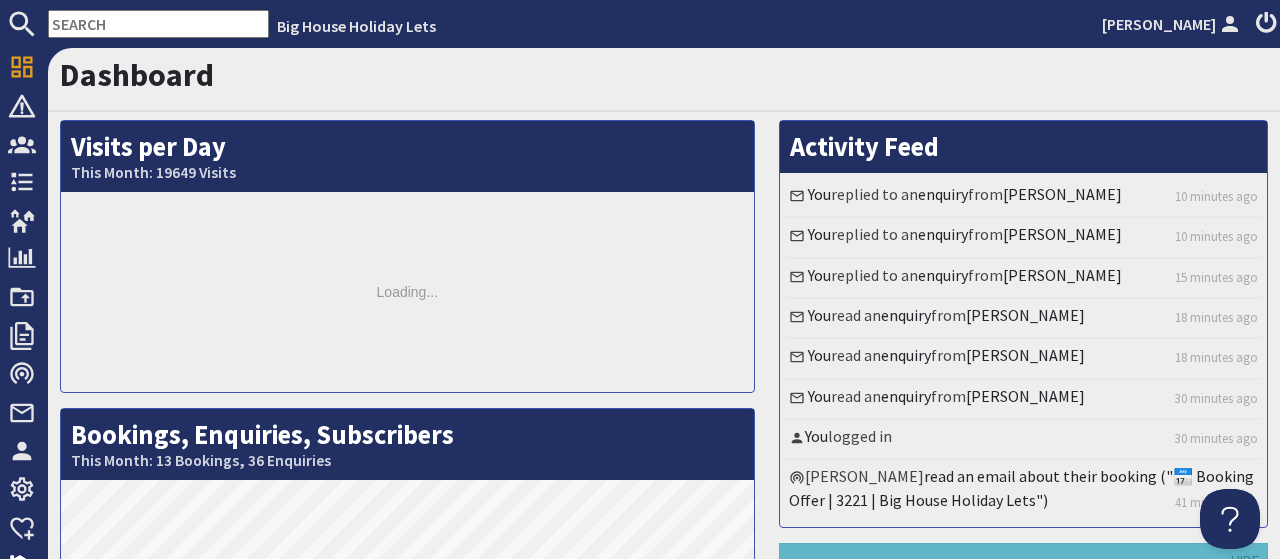 scroll, scrollTop: 0, scrollLeft: 0, axis: both 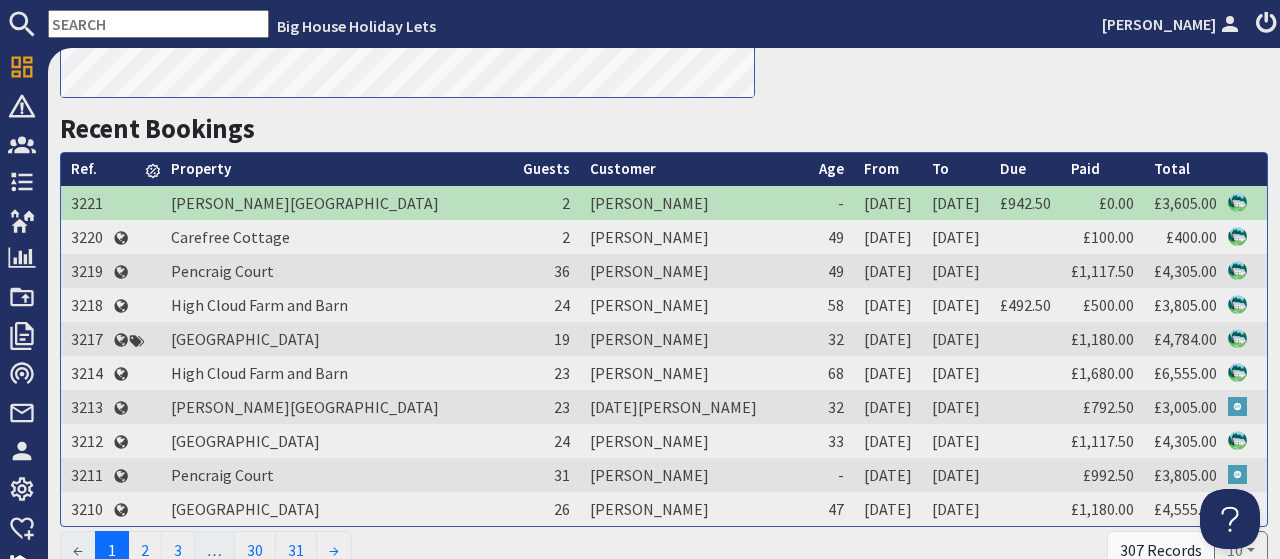 click on "Property" at bounding box center [337, 169] 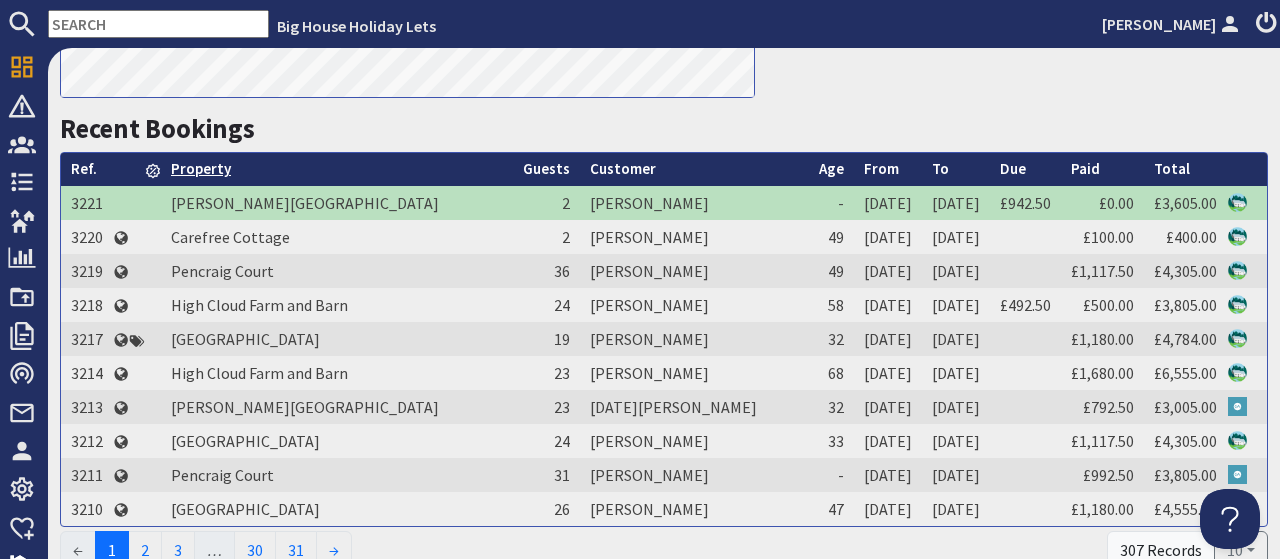 click on "Property" at bounding box center [201, 168] 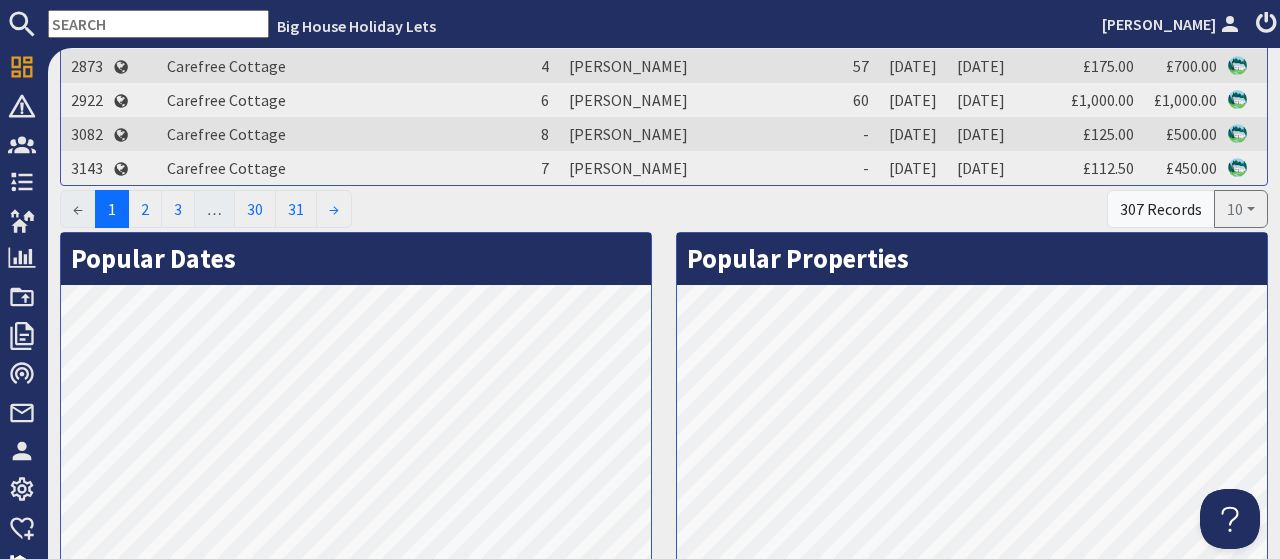 scroll, scrollTop: 961, scrollLeft: 0, axis: vertical 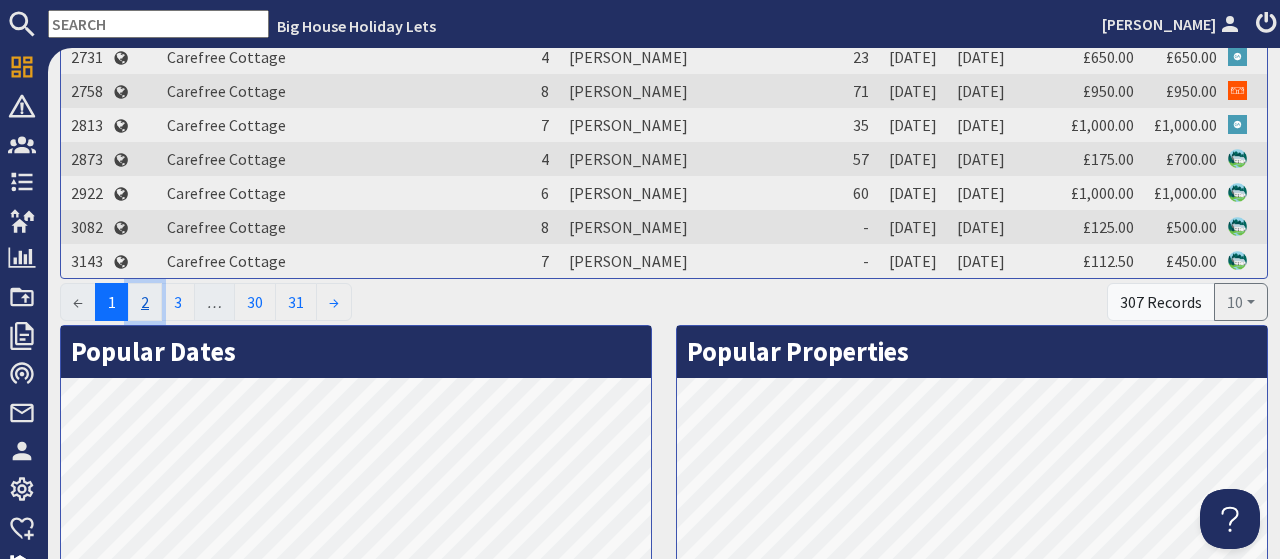 click on "2" at bounding box center [145, 302] 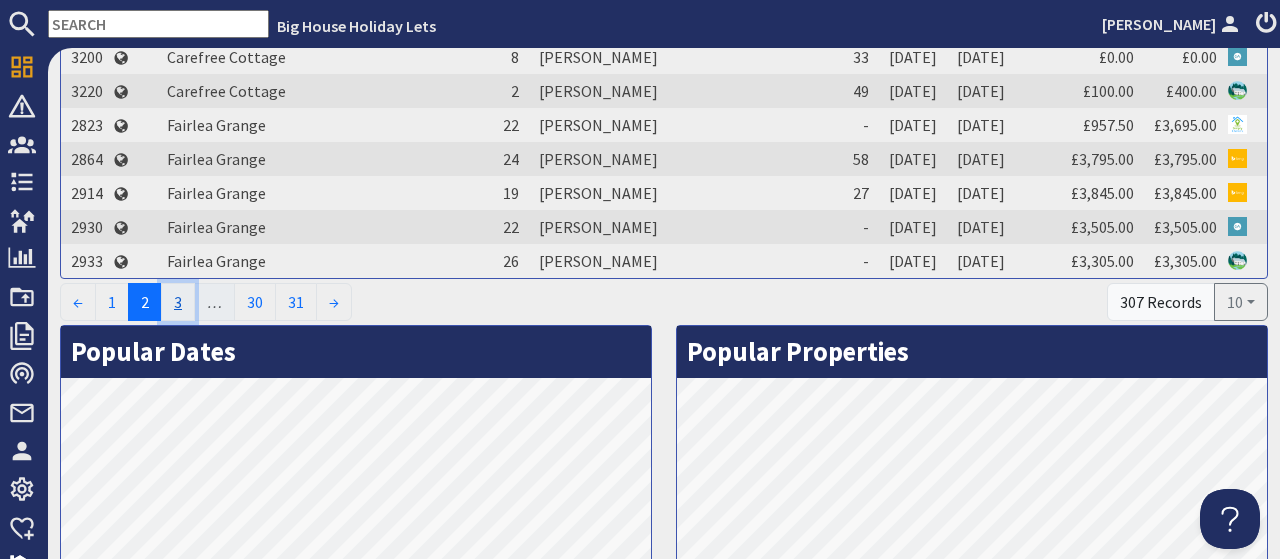 click on "3" at bounding box center (178, 302) 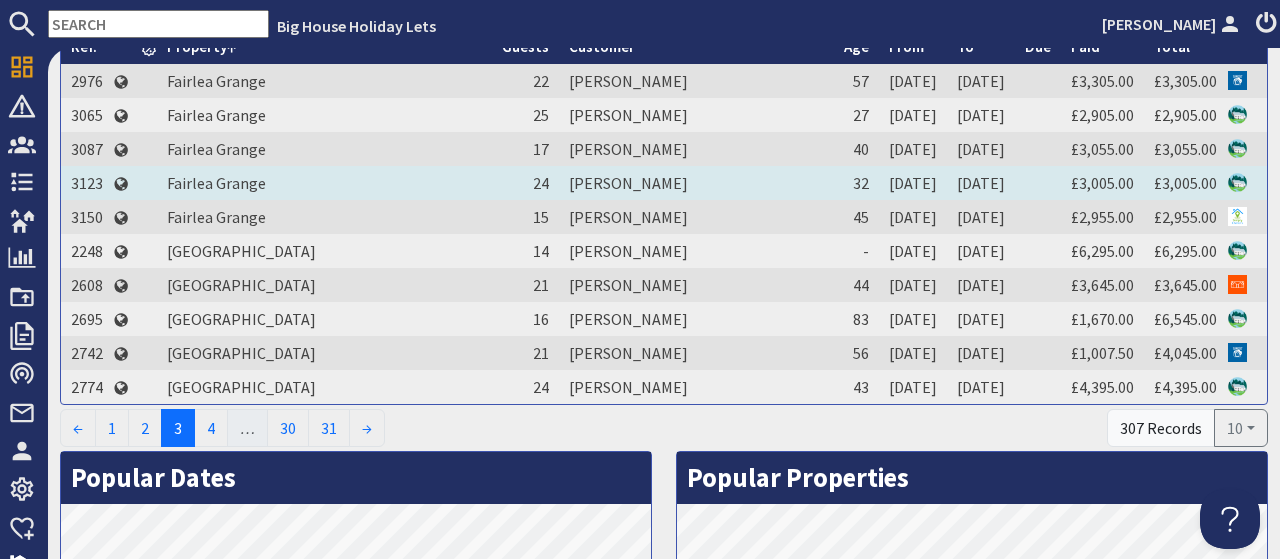 scroll, scrollTop: 868, scrollLeft: 0, axis: vertical 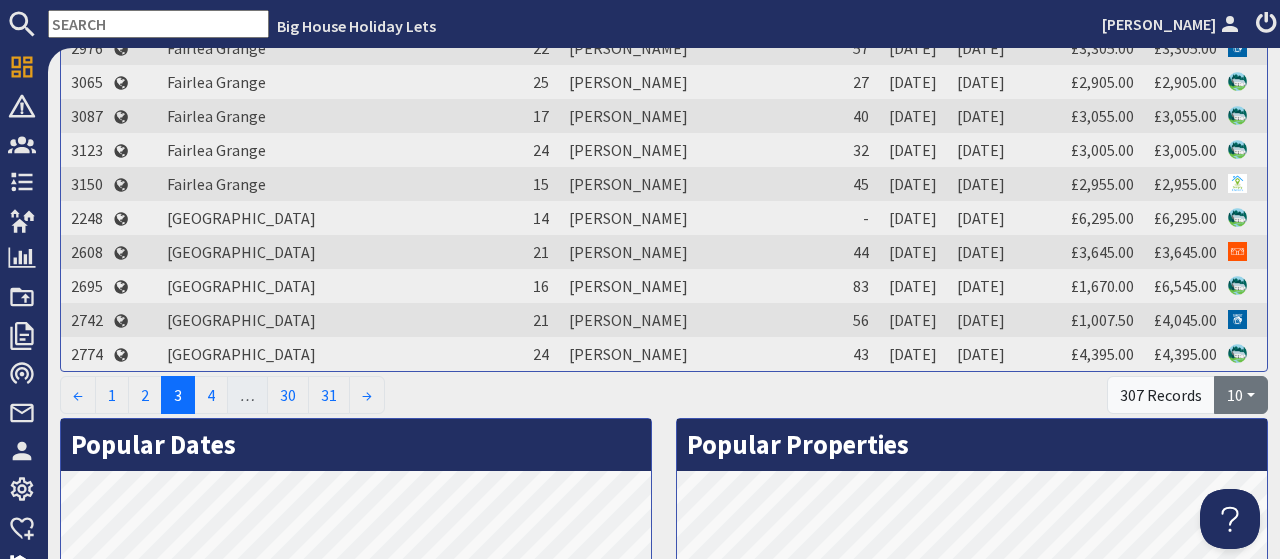 click on "10" at bounding box center (1241, 395) 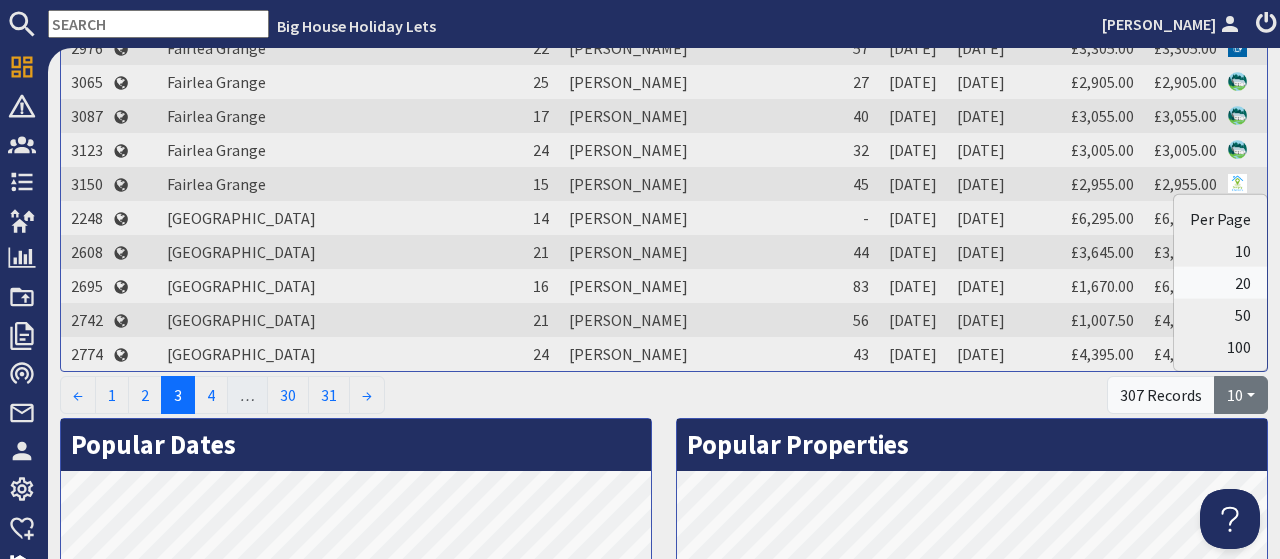 click on "20" at bounding box center (1220, 283) 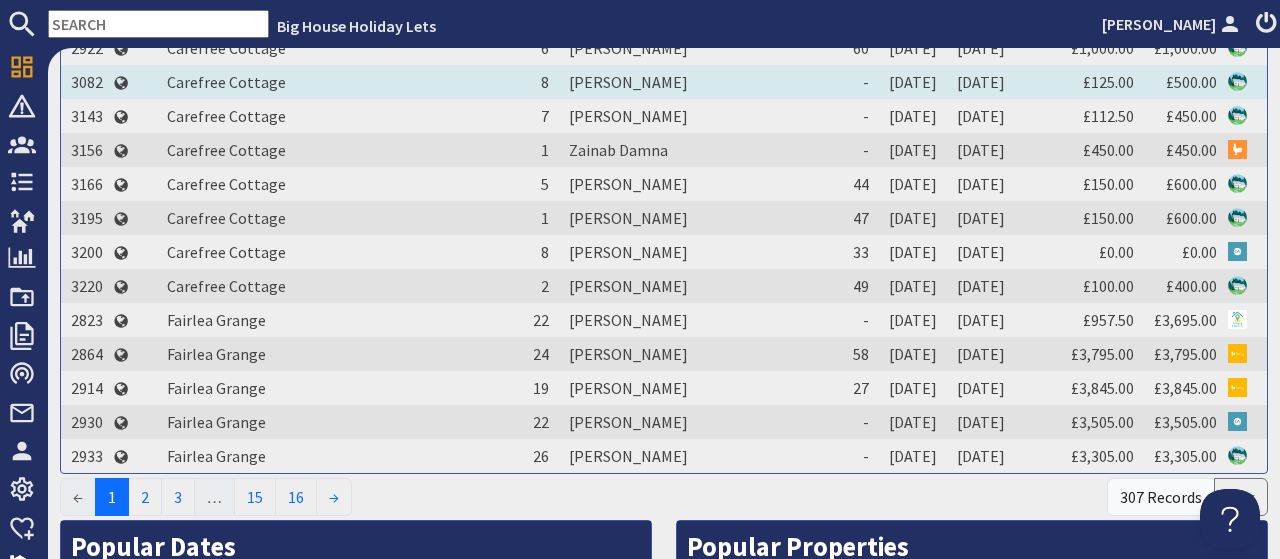 scroll, scrollTop: 1116, scrollLeft: 0, axis: vertical 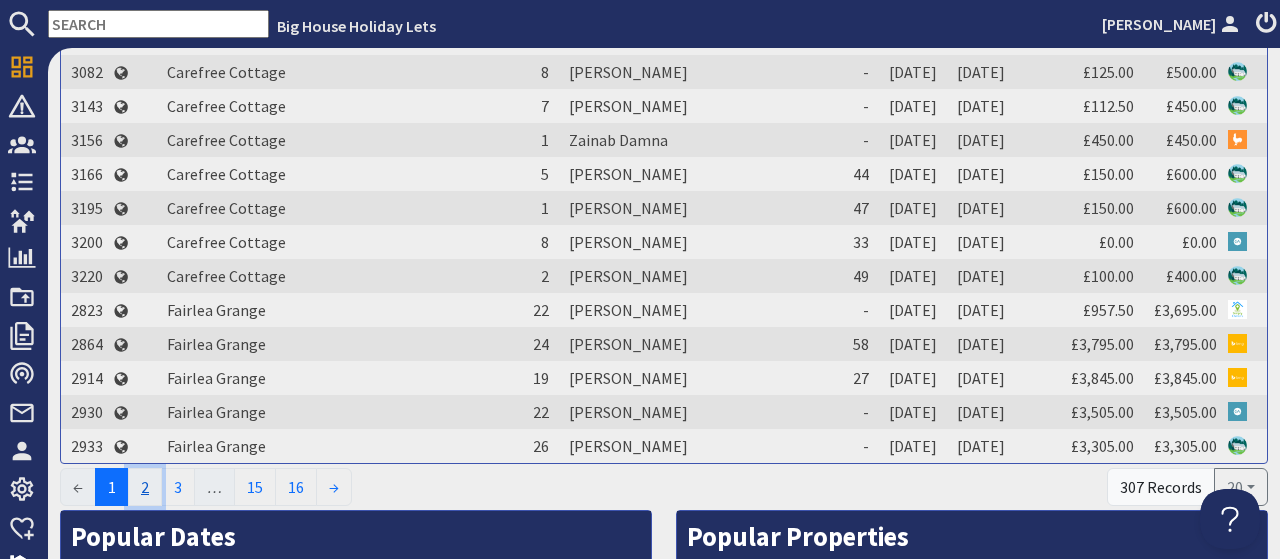 click on "2" at bounding box center (145, 487) 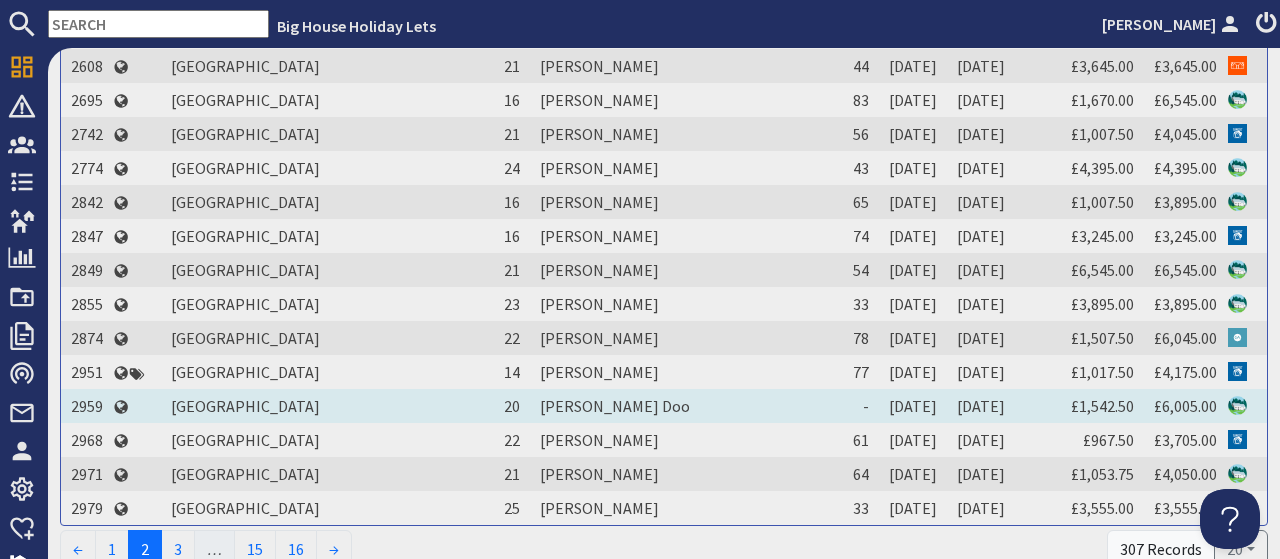 scroll, scrollTop: 1178, scrollLeft: 0, axis: vertical 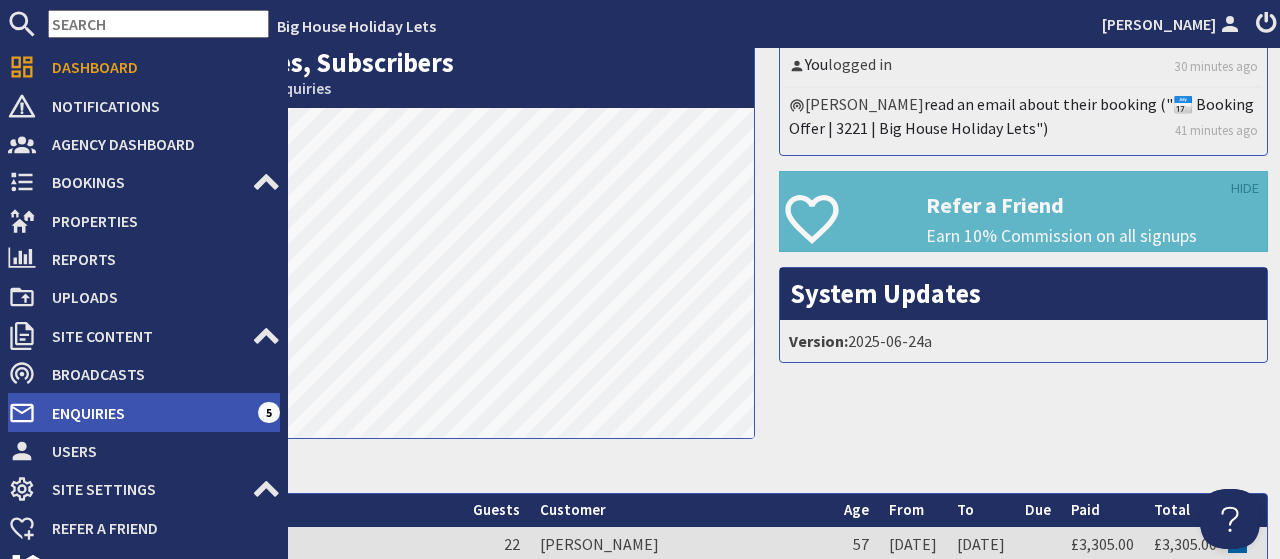 click on "Enquiries" at bounding box center (147, 413) 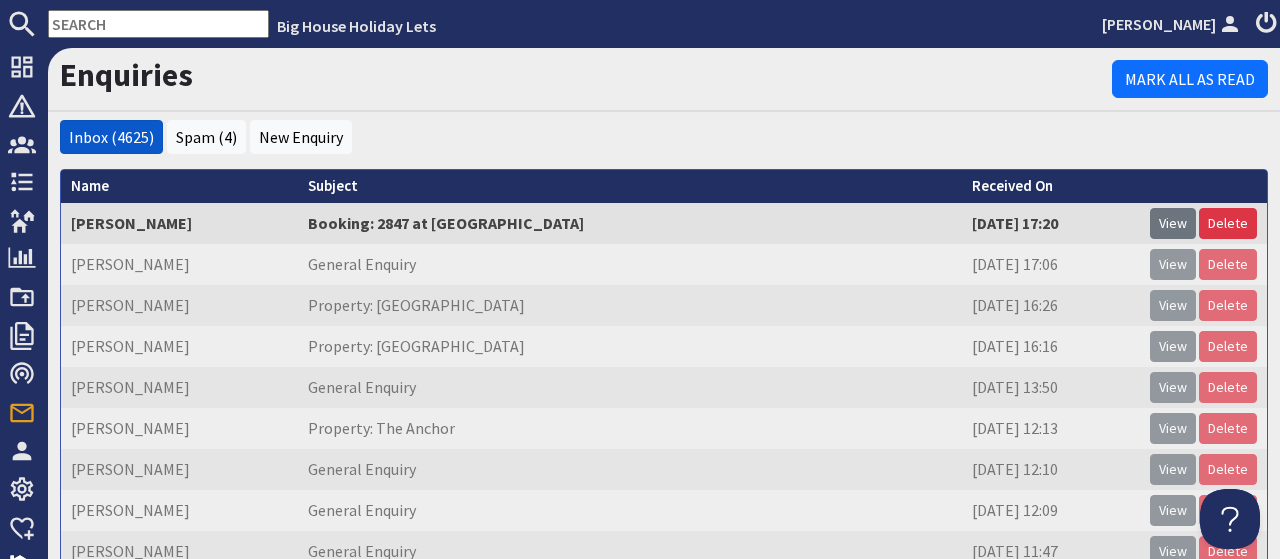 scroll, scrollTop: 0, scrollLeft: 0, axis: both 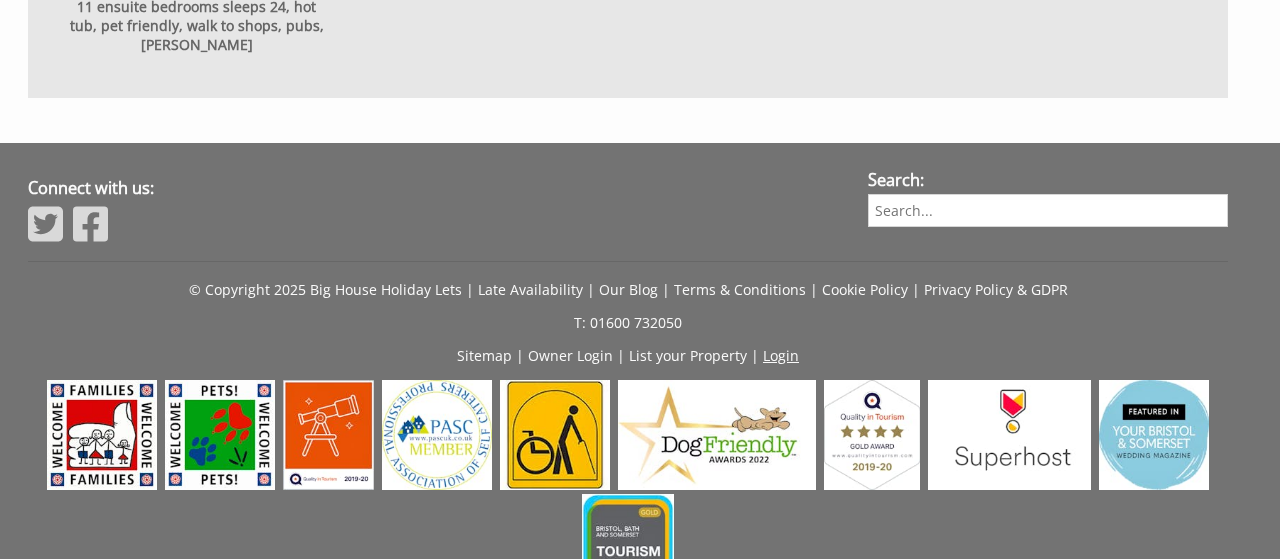 click on "Login" at bounding box center [781, 355] 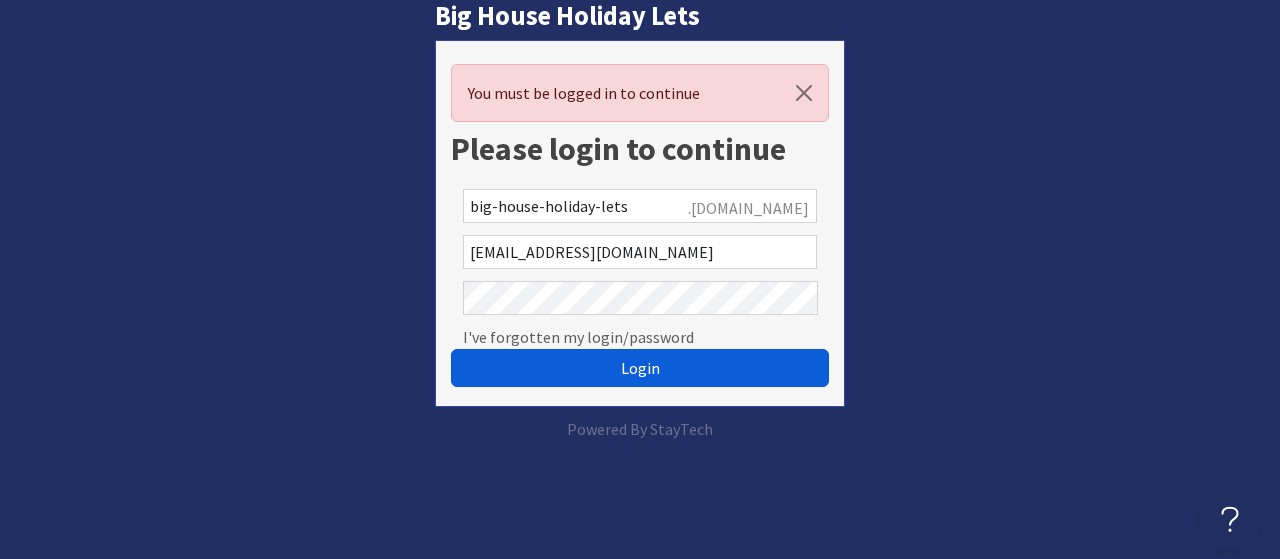 scroll, scrollTop: 0, scrollLeft: 0, axis: both 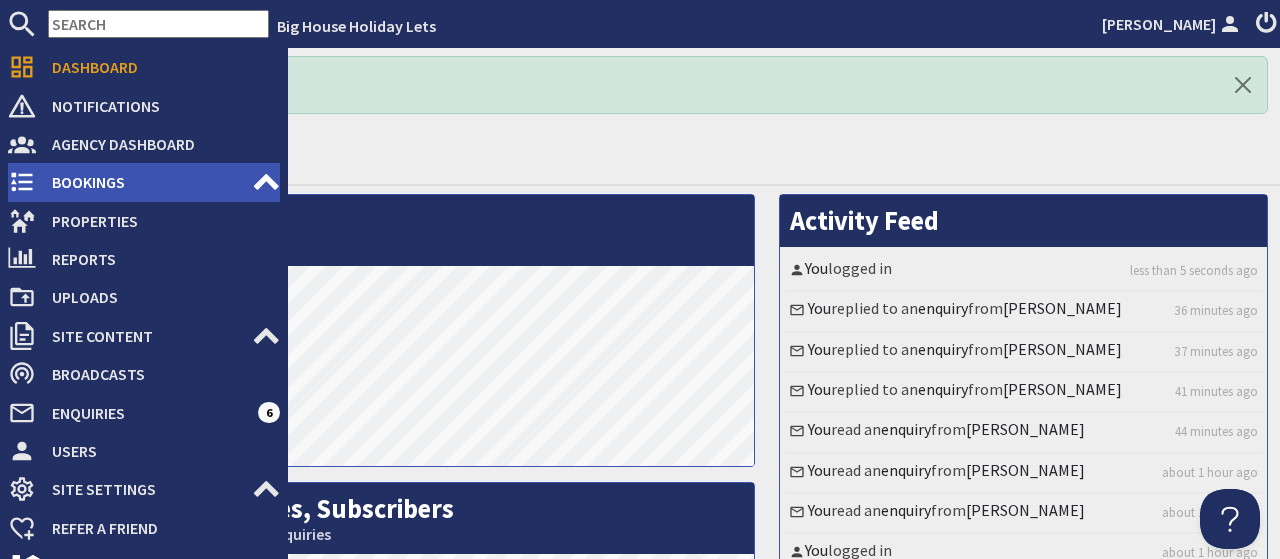 click on "Bookings" at bounding box center [144, 182] 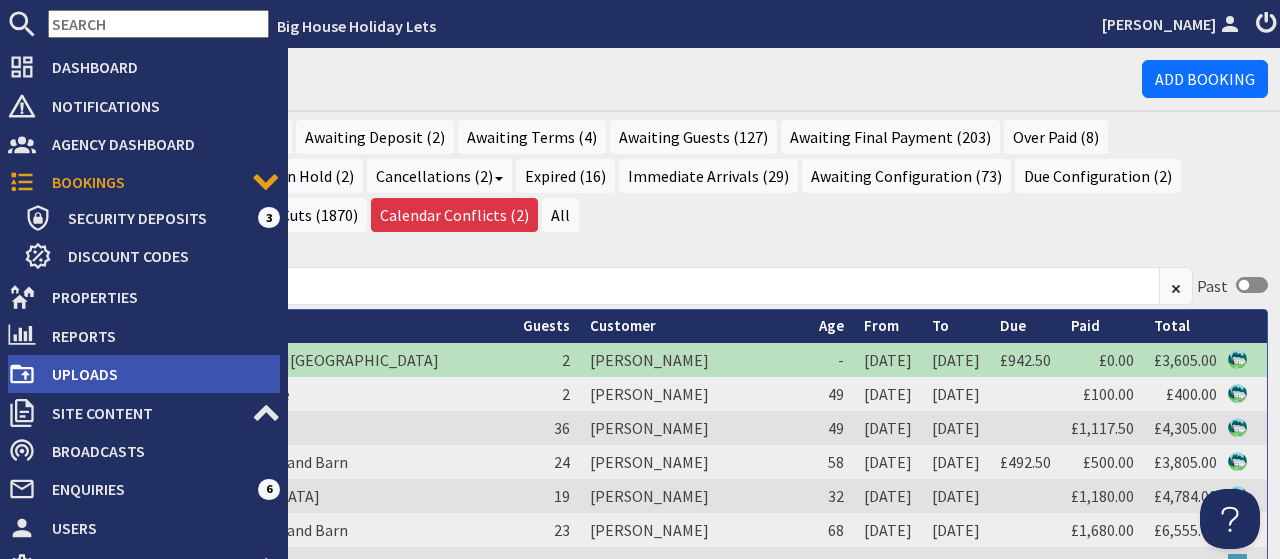 scroll, scrollTop: 0, scrollLeft: 0, axis: both 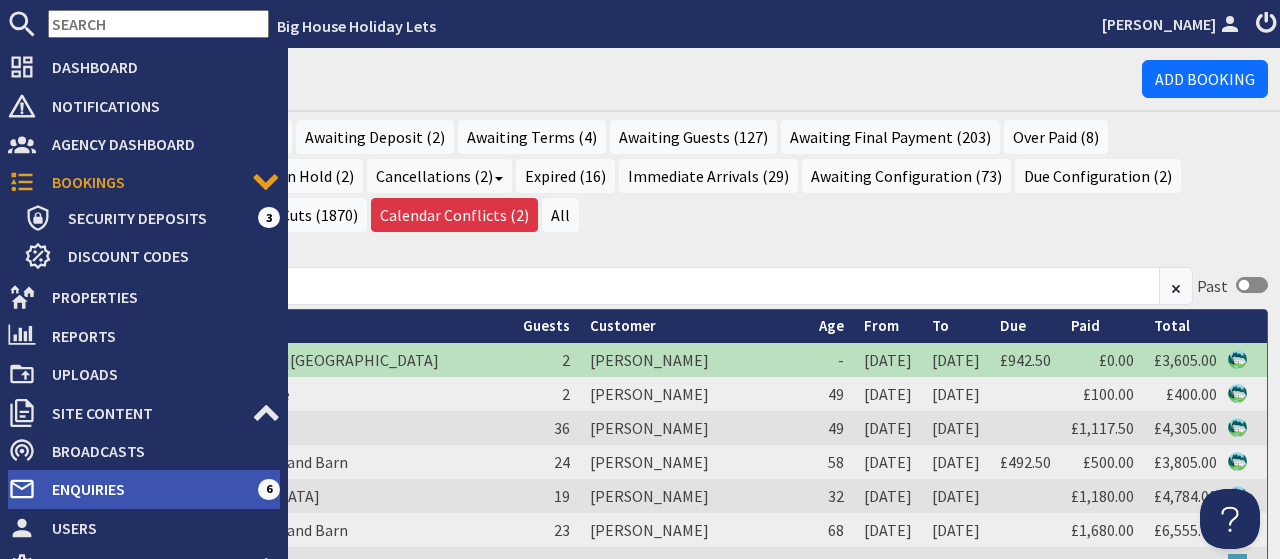 click on "Enquiries" at bounding box center [147, 489] 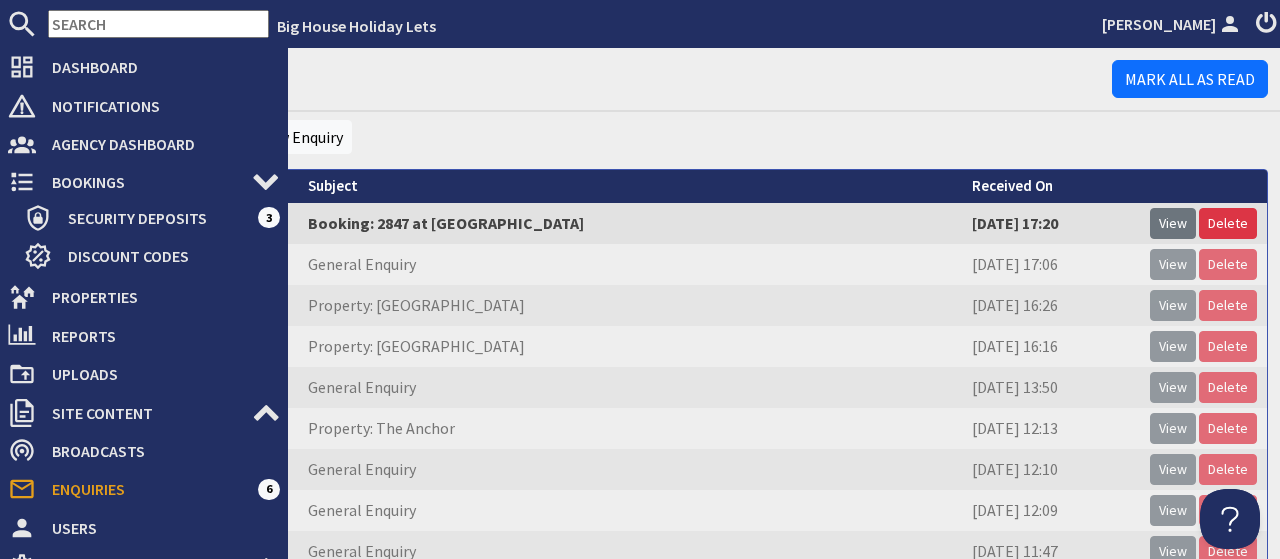 scroll, scrollTop: 0, scrollLeft: 0, axis: both 